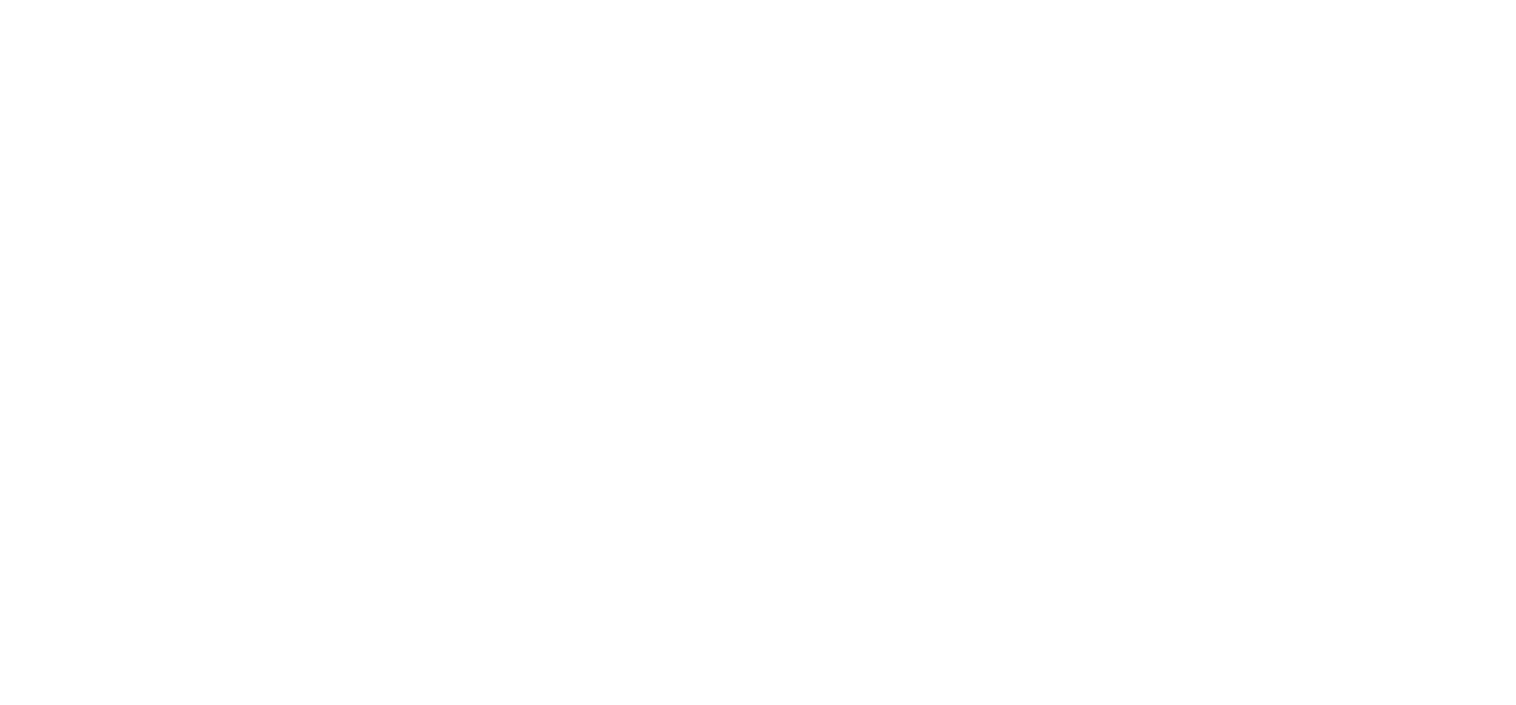 scroll, scrollTop: 0, scrollLeft: 0, axis: both 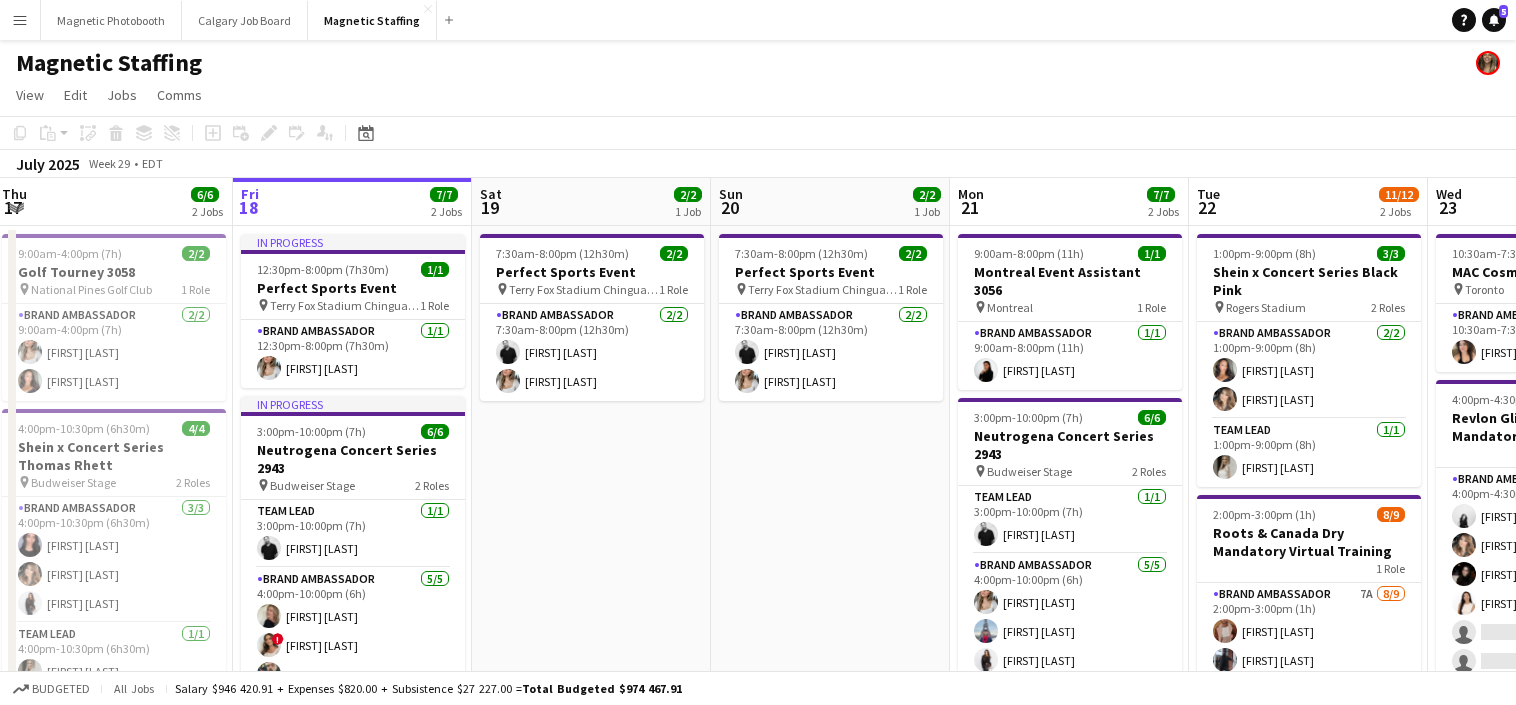 drag, startPoint x: 531, startPoint y: 439, endPoint x: 1005, endPoint y: 387, distance: 476.84378 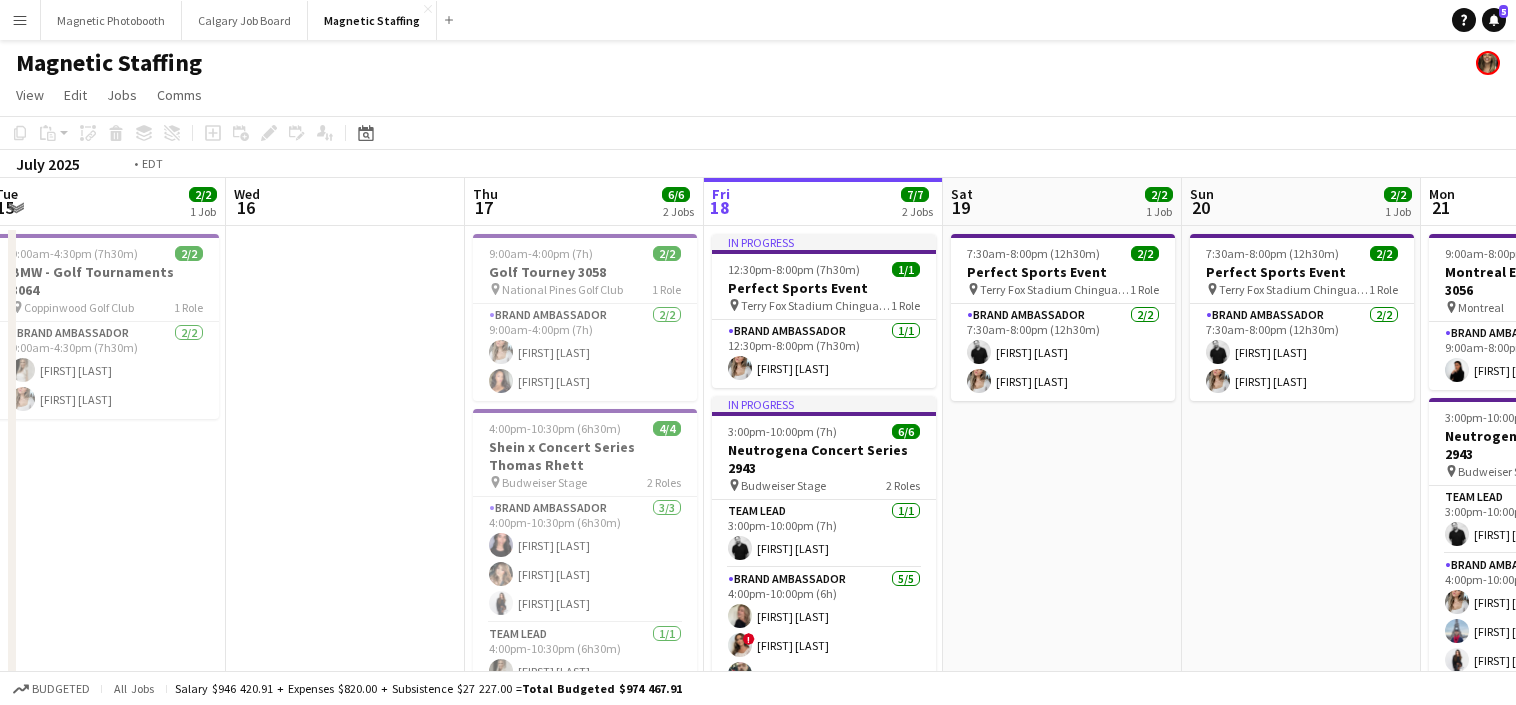scroll, scrollTop: 0, scrollLeft: 603, axis: horizontal 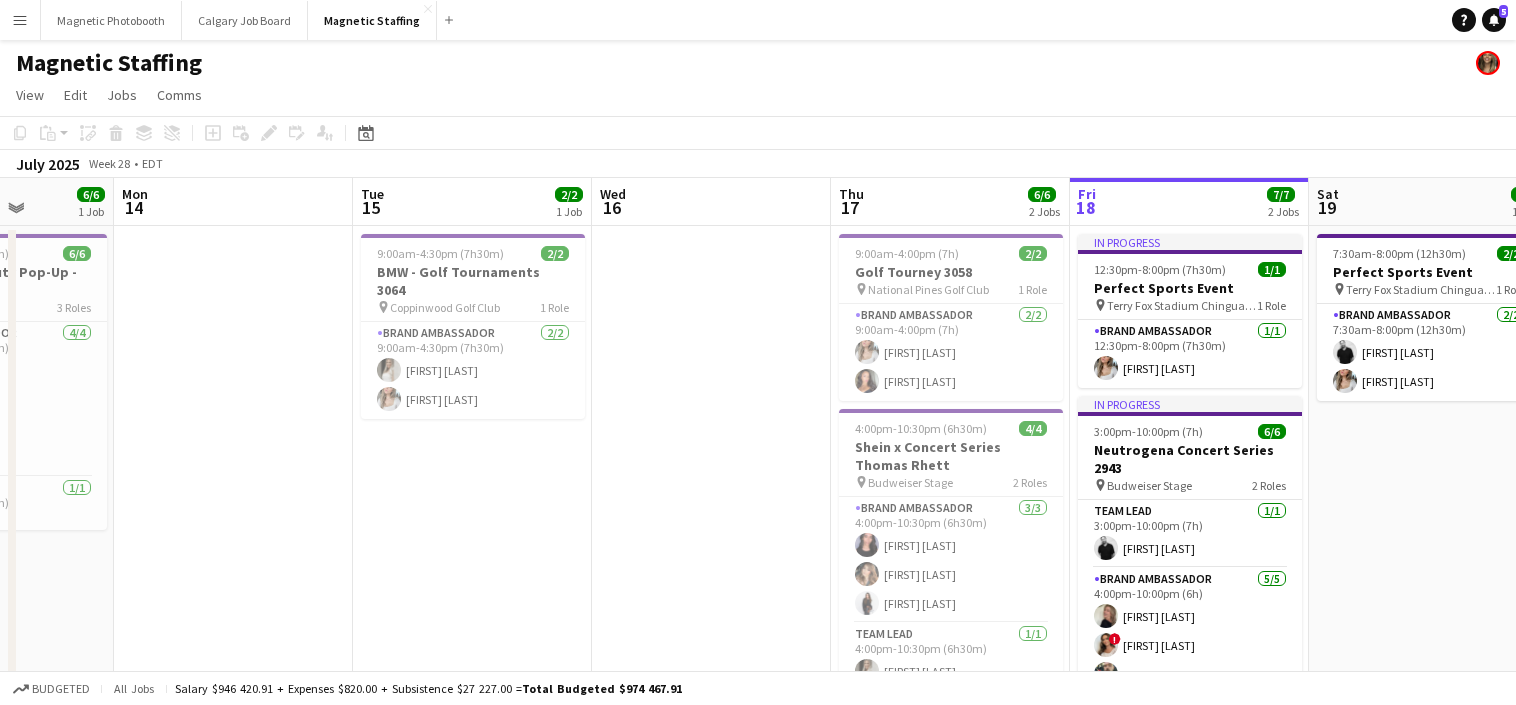drag, startPoint x: 310, startPoint y: 525, endPoint x: 667, endPoint y: 512, distance: 357.2366 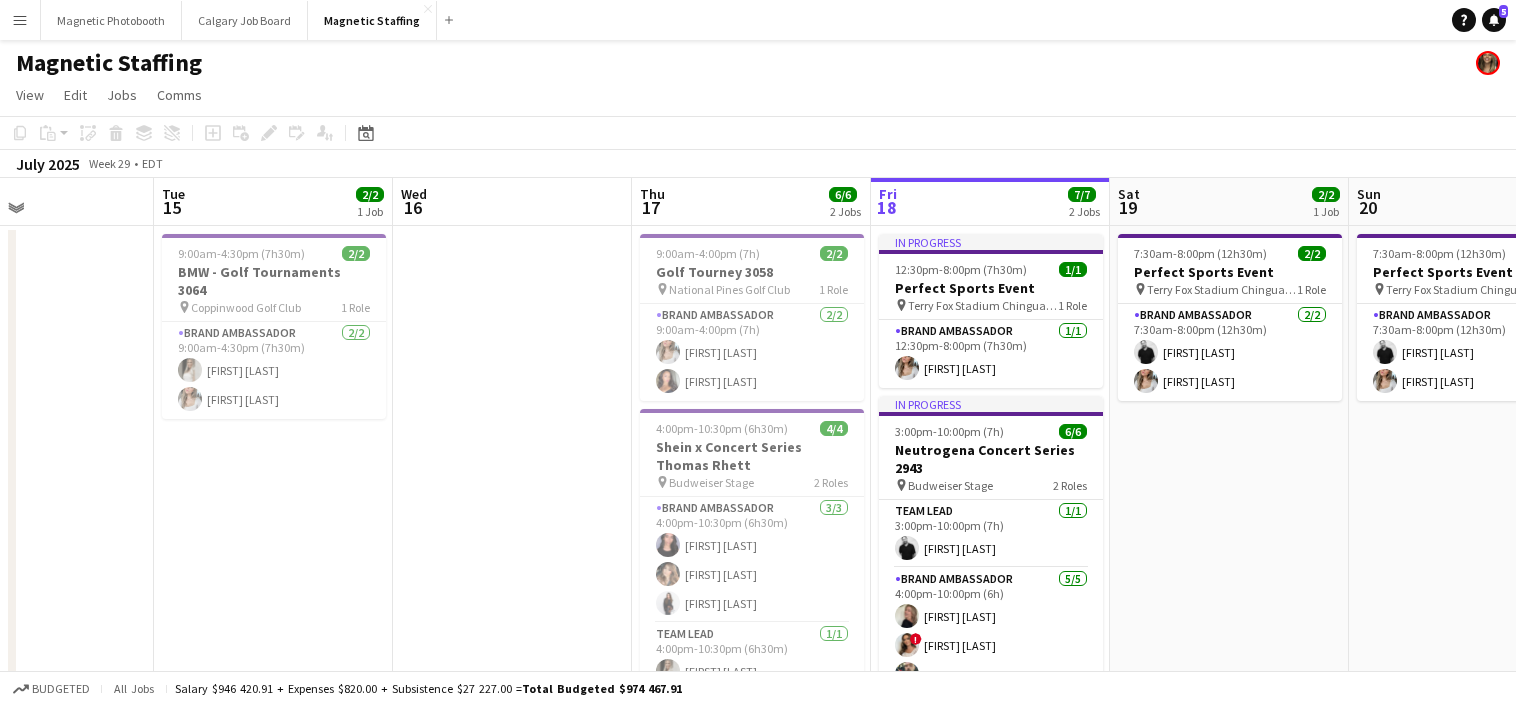 scroll, scrollTop: 0, scrollLeft: 902, axis: horizontal 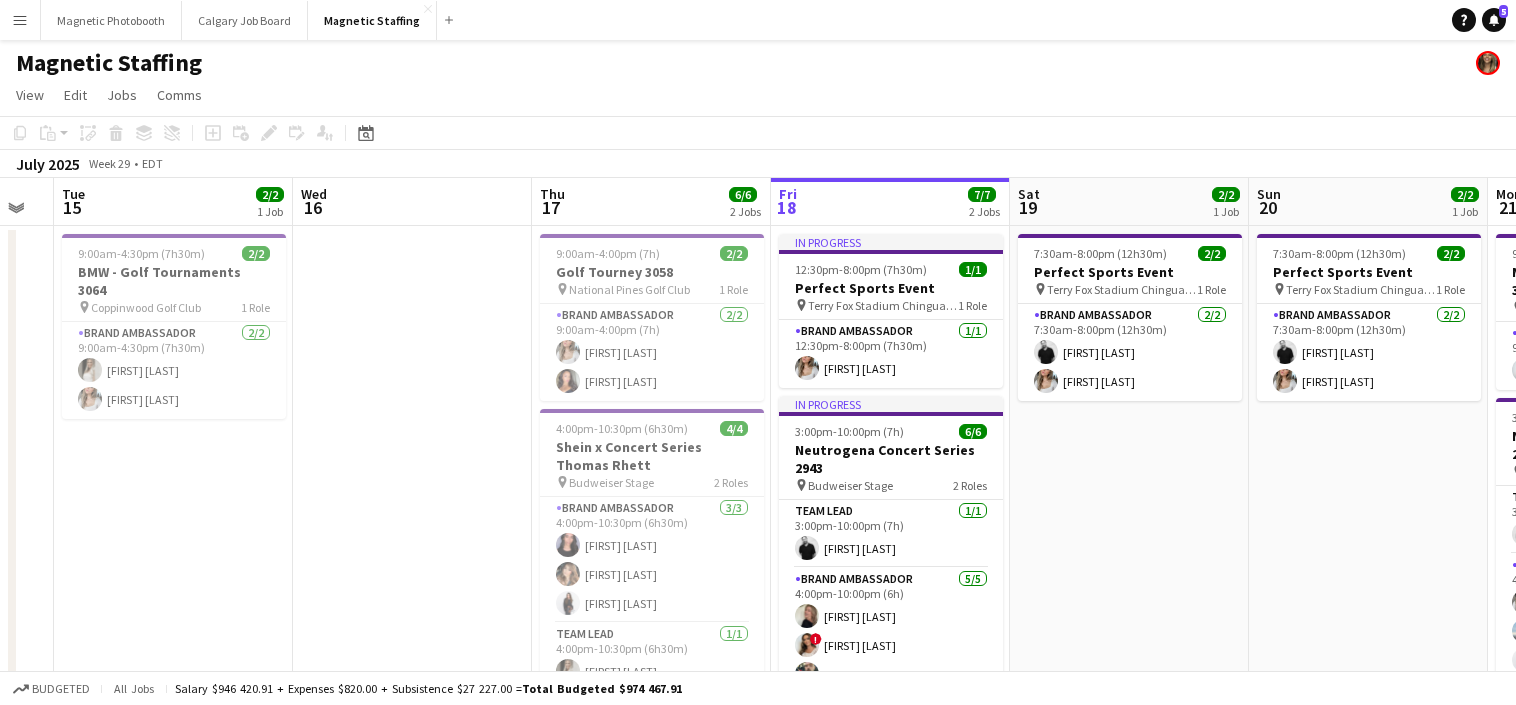 drag, startPoint x: 946, startPoint y: 570, endPoint x: 647, endPoint y: 570, distance: 299 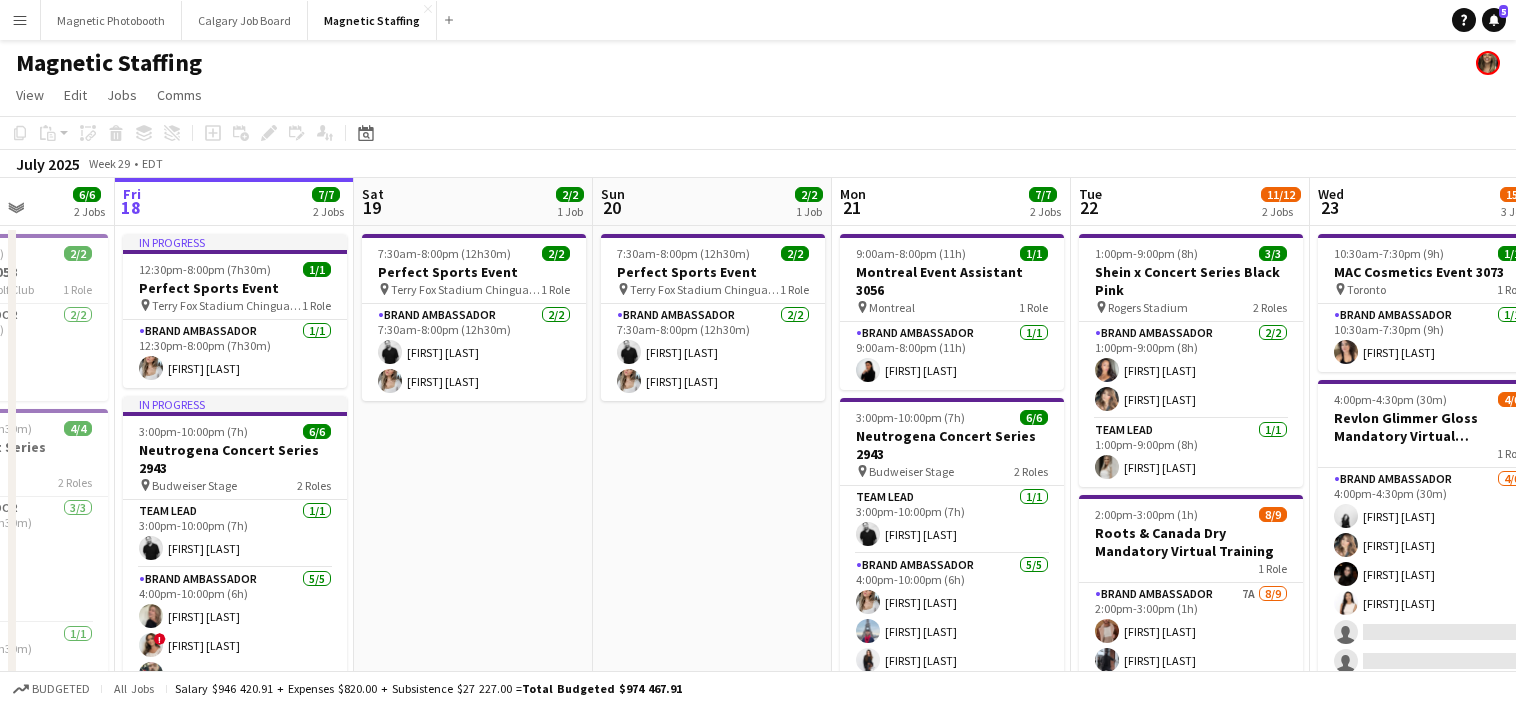 drag, startPoint x: 974, startPoint y: 514, endPoint x: 320, endPoint y: 517, distance: 654.0069 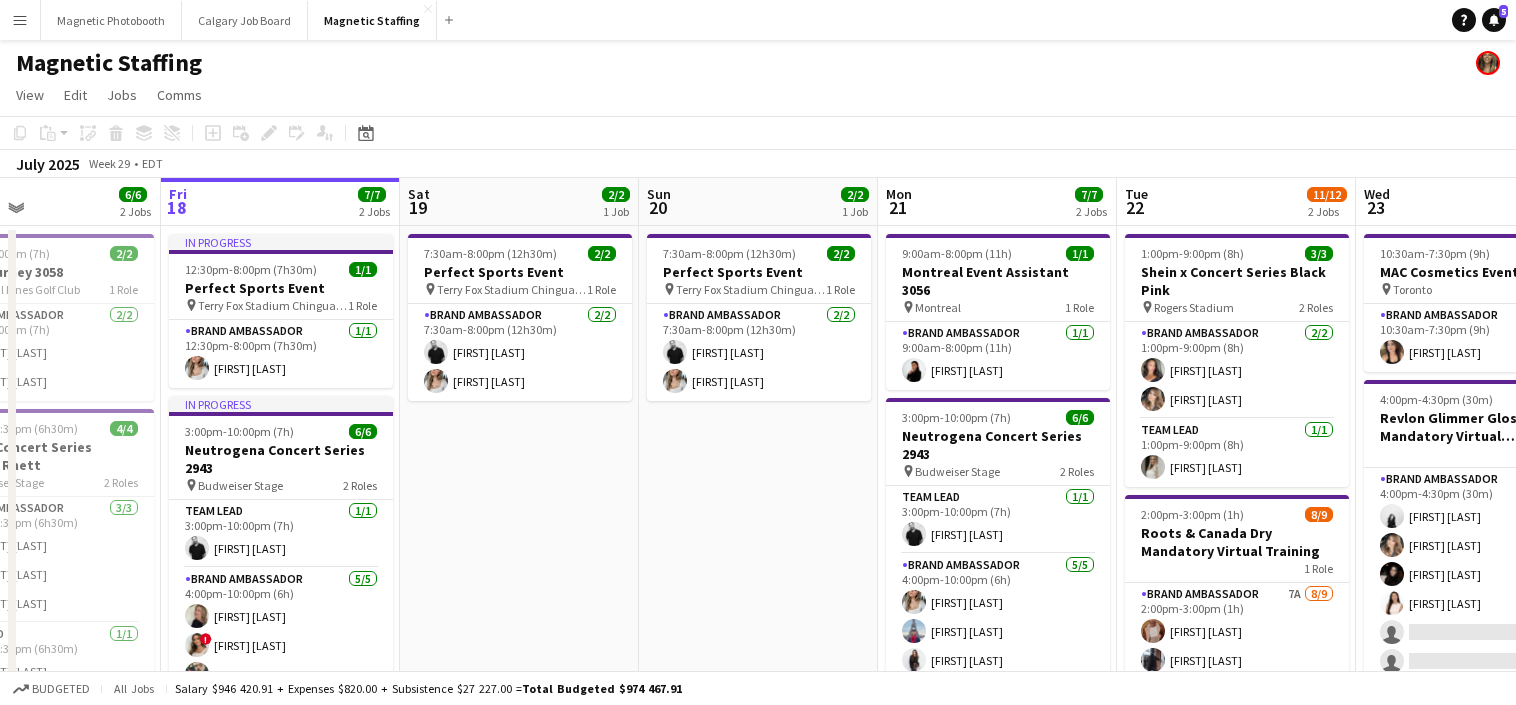 drag, startPoint x: 813, startPoint y: 548, endPoint x: 399, endPoint y: 548, distance: 414 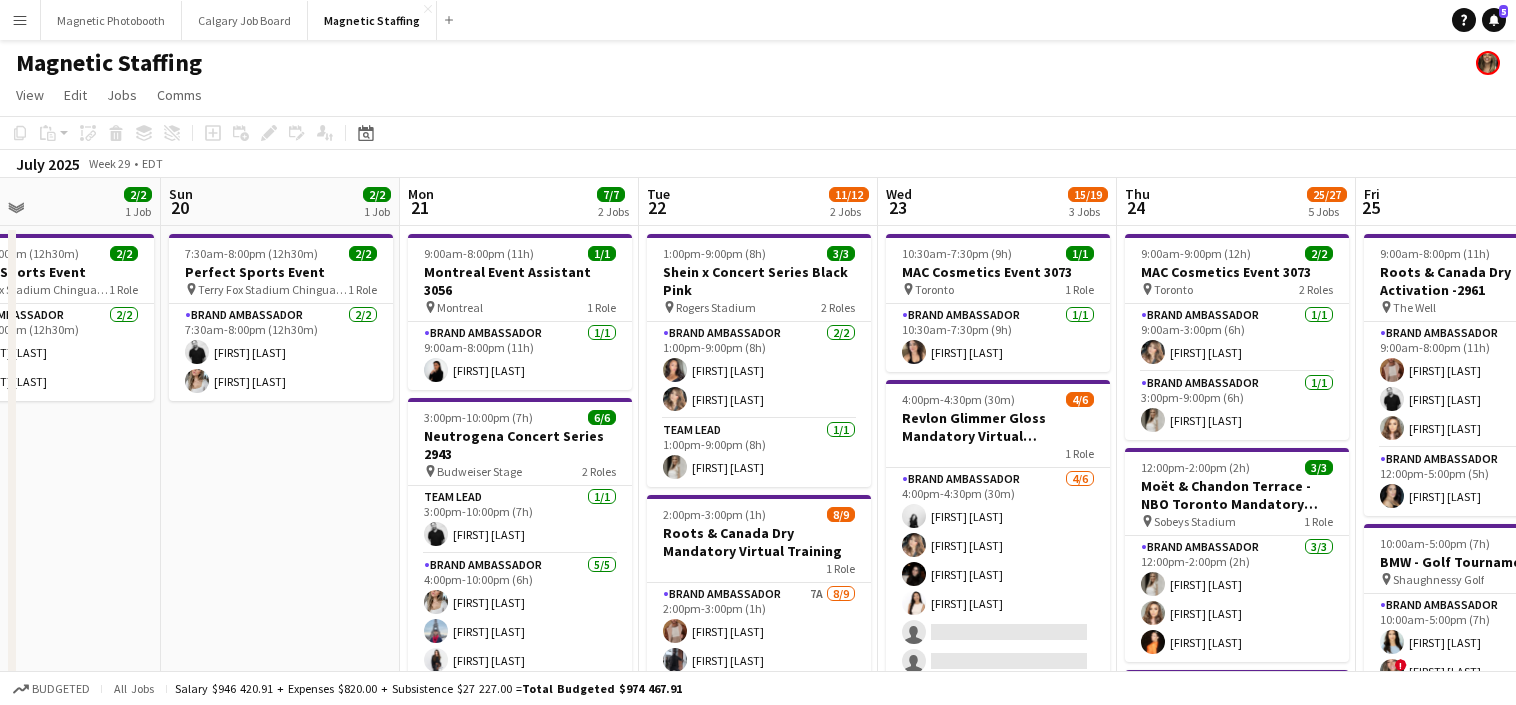 scroll, scrollTop: 0, scrollLeft: 559, axis: horizontal 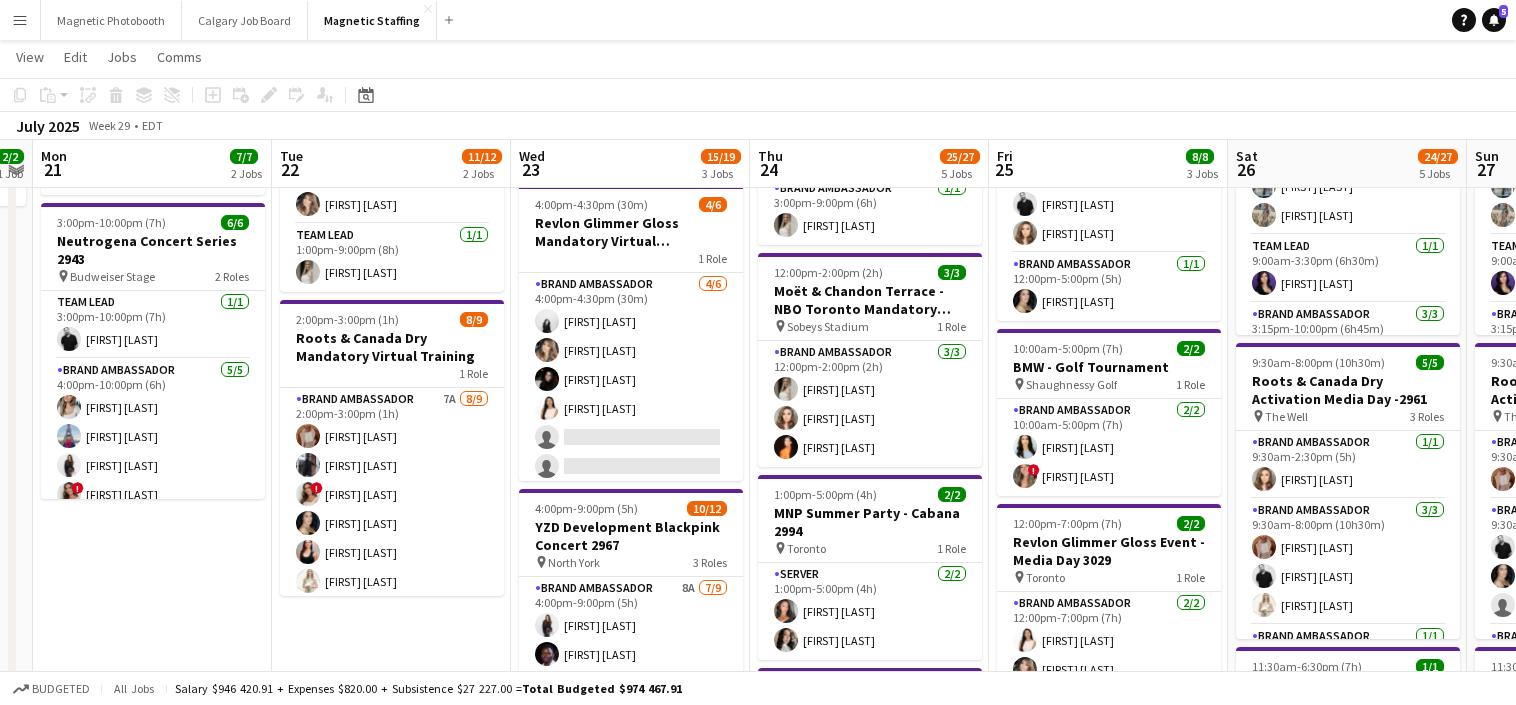 drag, startPoint x: 535, startPoint y: 552, endPoint x: 218, endPoint y: 553, distance: 317.0016 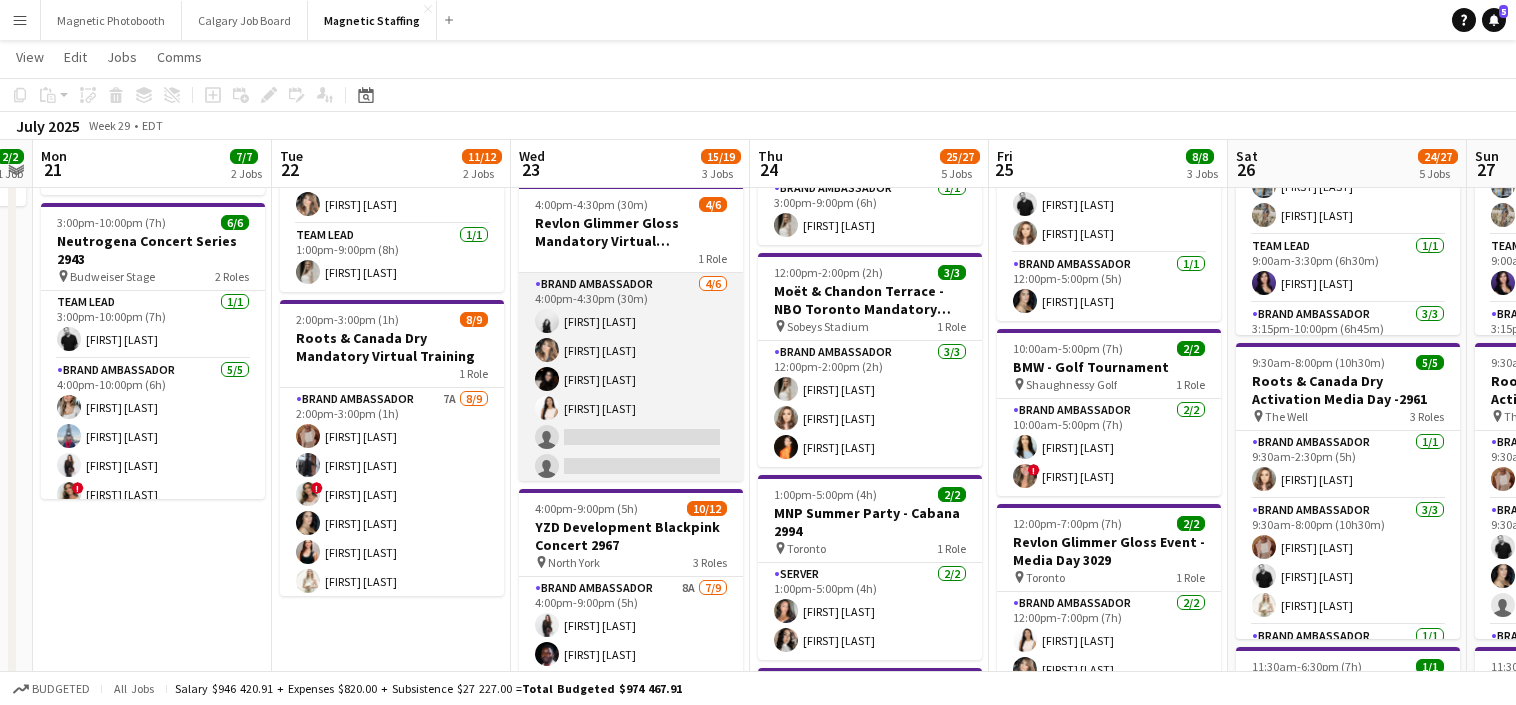 click on "[ROLE_NAME]   [COUNT]   [TIME] ([DURATION])
[FIRST] [LAST] [FIRST] [LAST] [FIRST] [LAST] [FIRST] [LAST]
single-neutral-actions
single-neutral-actions" at bounding box center (631, 379) 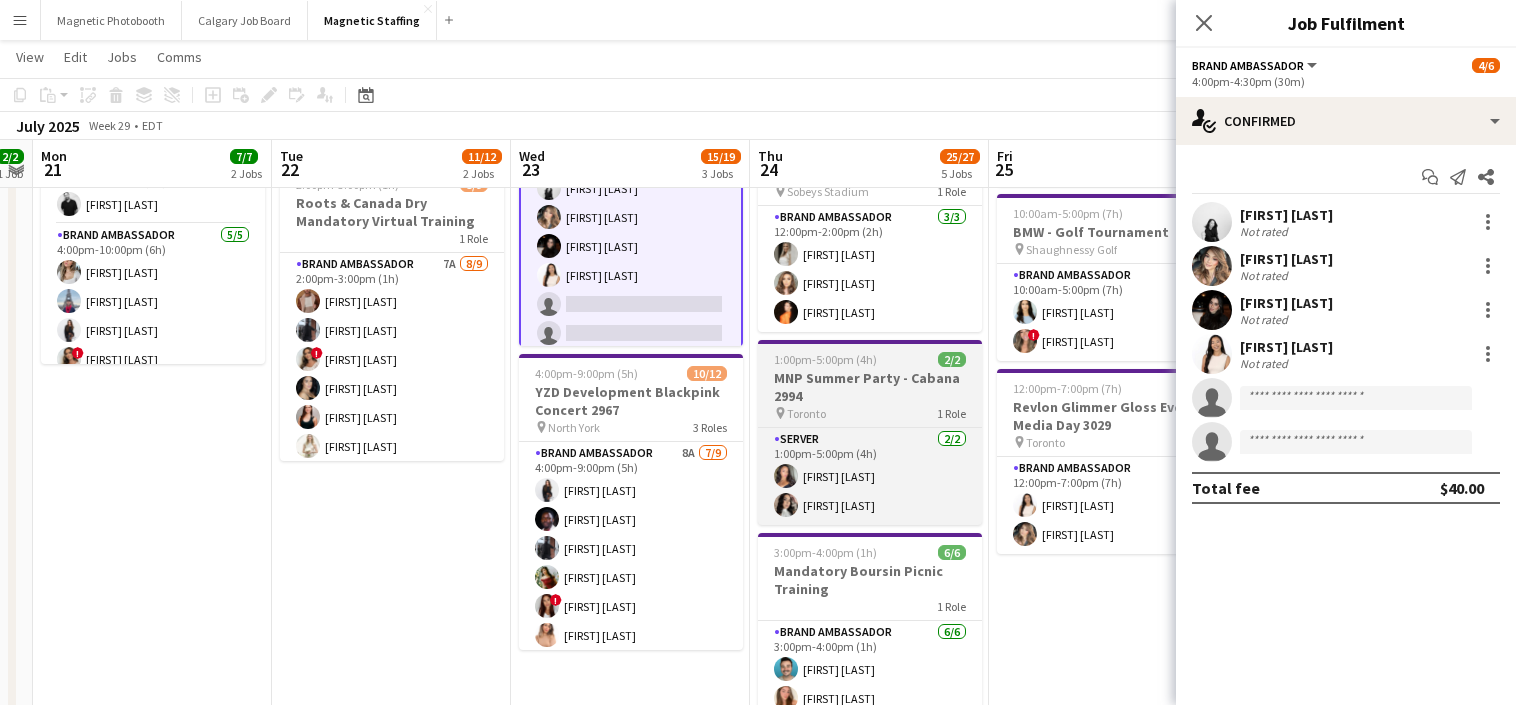 scroll, scrollTop: 331, scrollLeft: 0, axis: vertical 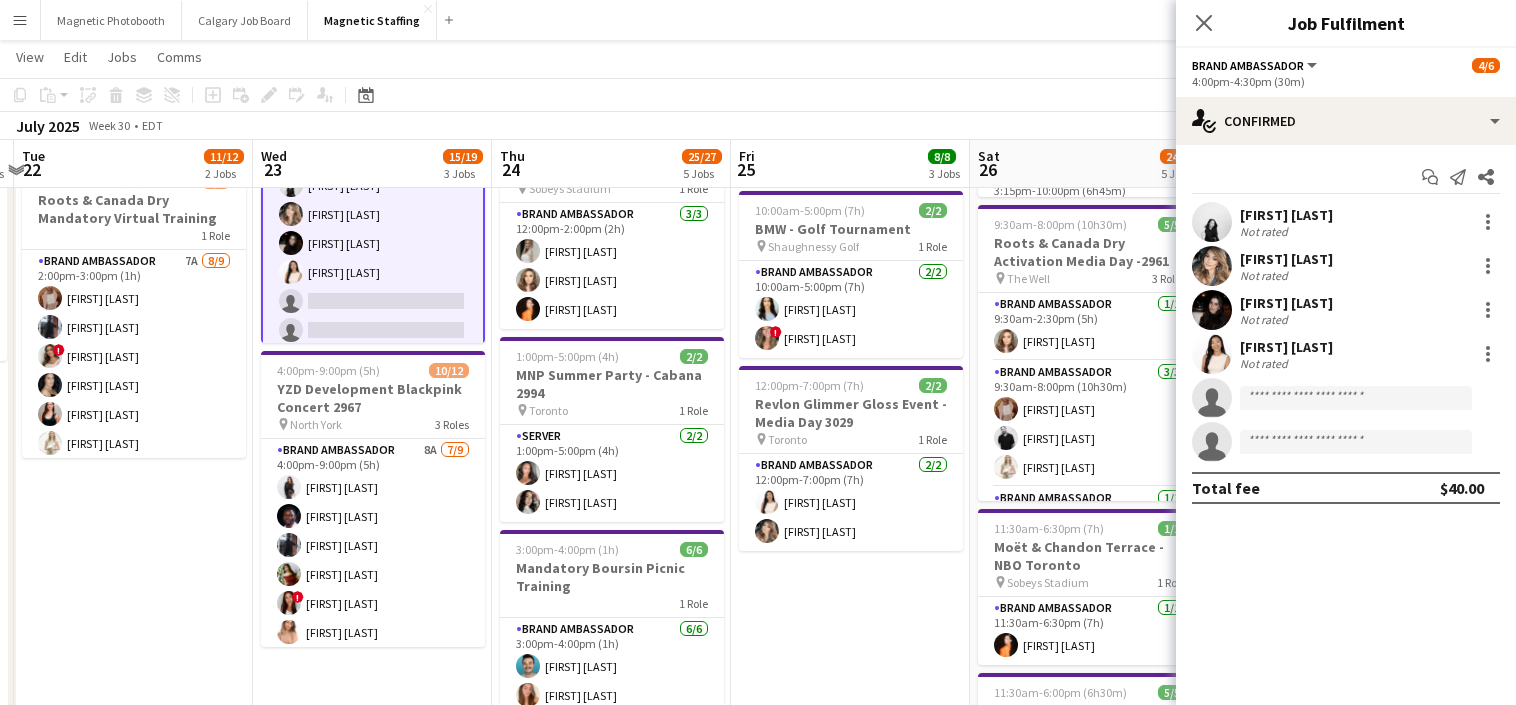 drag, startPoint x: 890, startPoint y: 501, endPoint x: 605, endPoint y: 522, distance: 285.77264 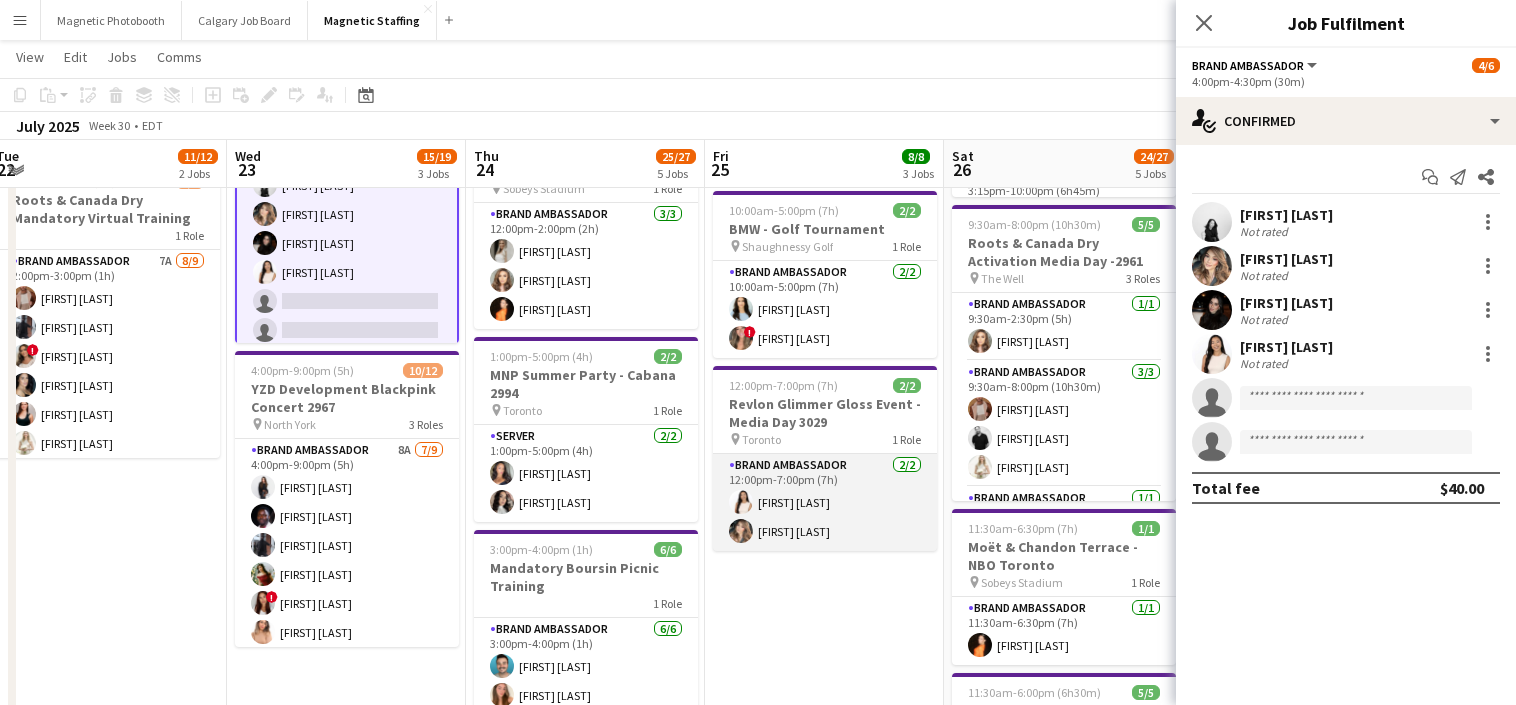 click on "Brand Ambassador   2/2   [TIME]-[TIME] ([DURATION])
[FIRST] [LAST] [FIRST] [LAST]" at bounding box center (825, 502) 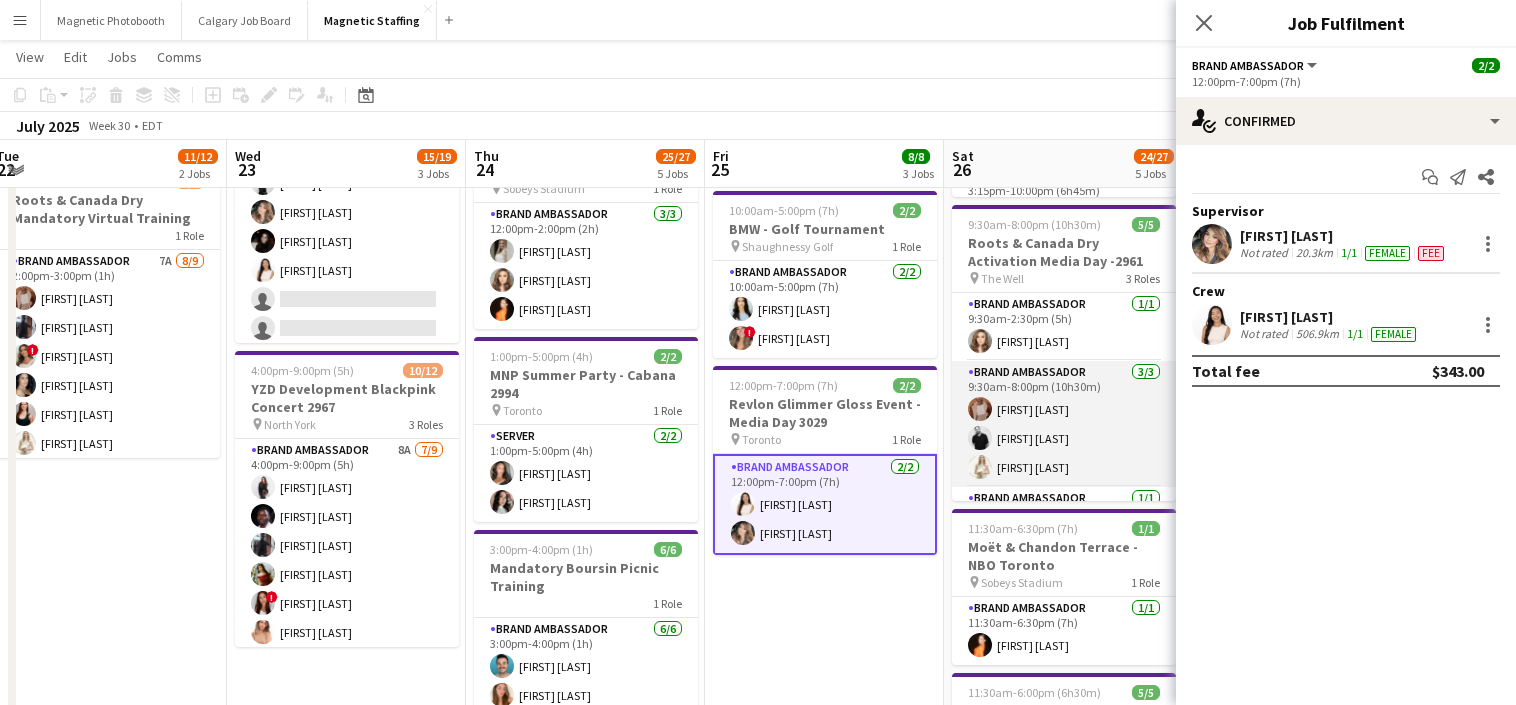 click on "Brand Ambassador   3/3   9:30am-8:00pm (10h30m)
[FIRST] [LAST] [FIRST] [LAST] [FIRST] [LAST]" at bounding box center (1064, 424) 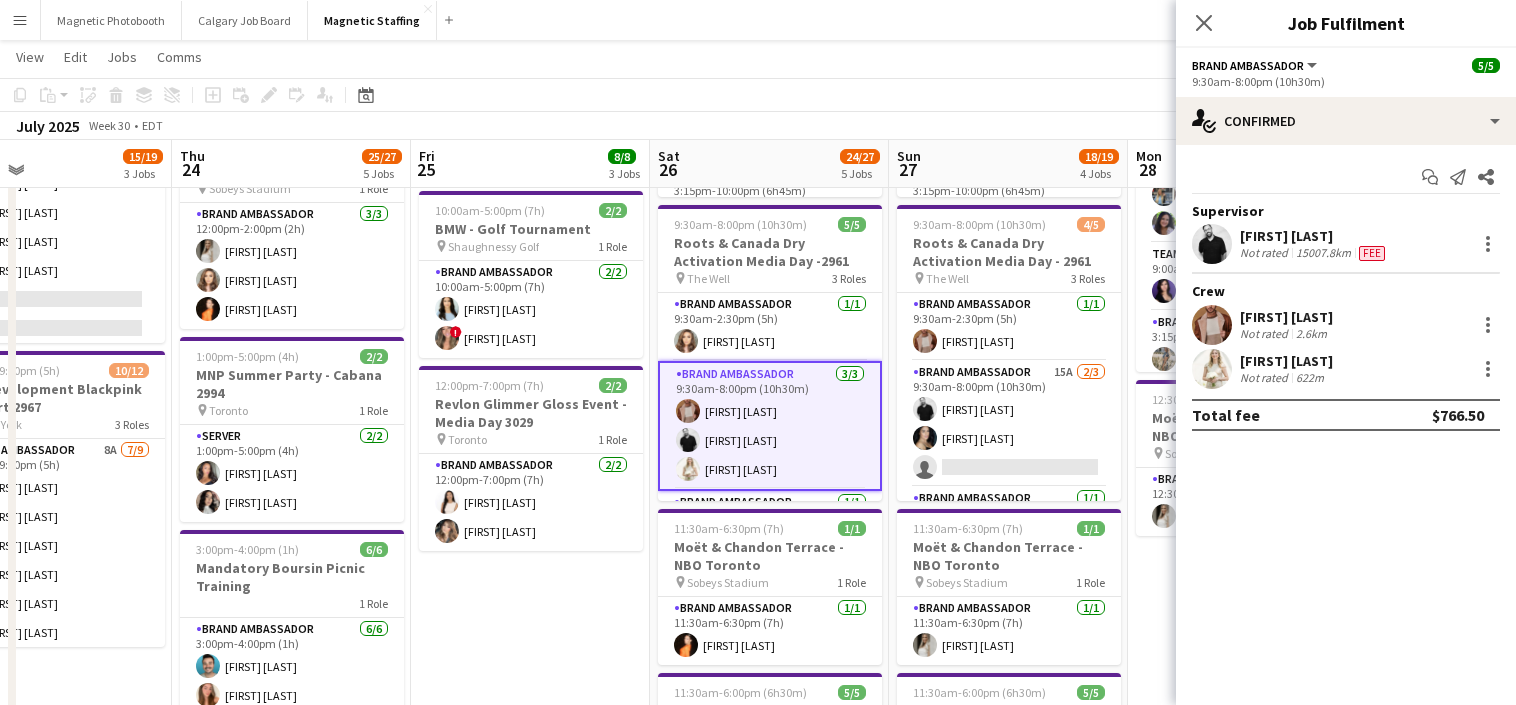 drag, startPoint x: 1072, startPoint y: 436, endPoint x: 757, endPoint y: 436, distance: 315 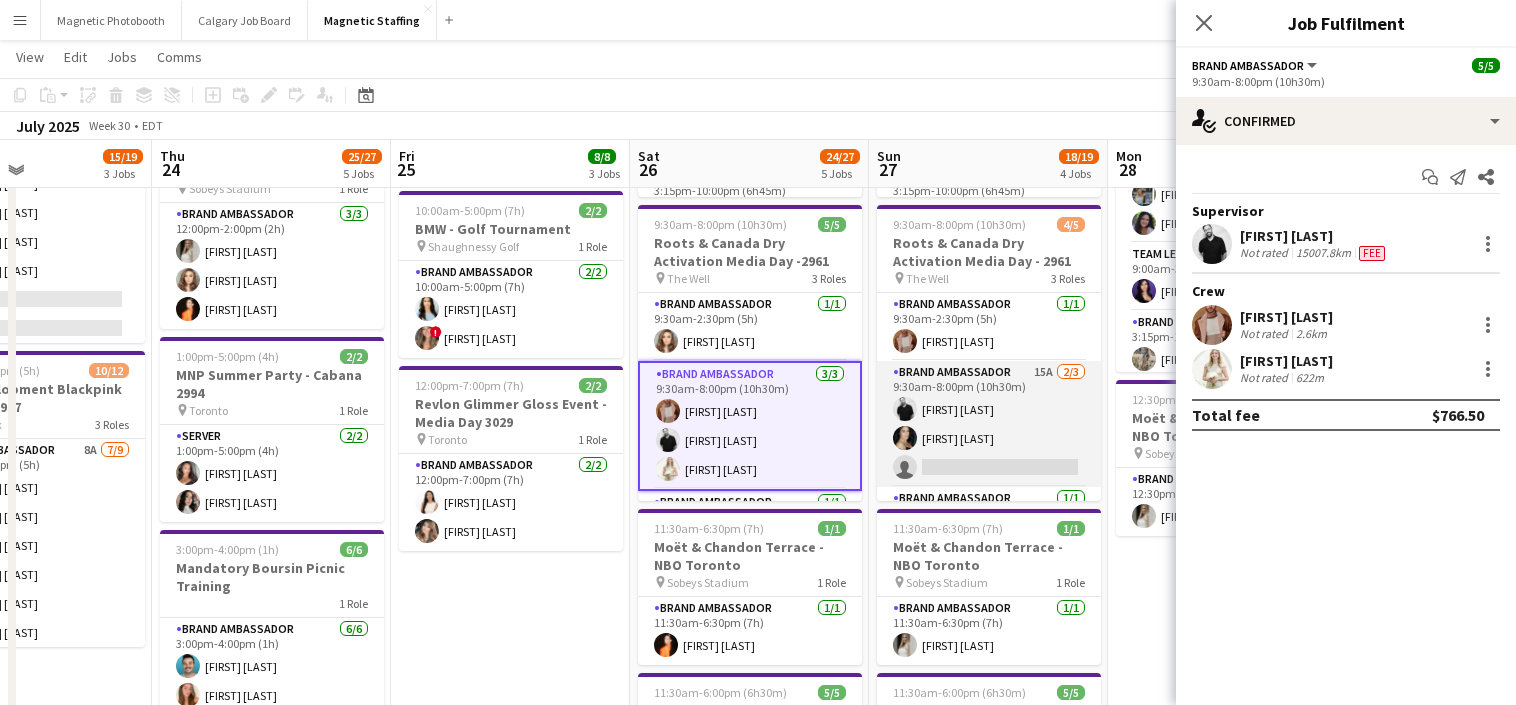 click at bounding box center (905, 409) 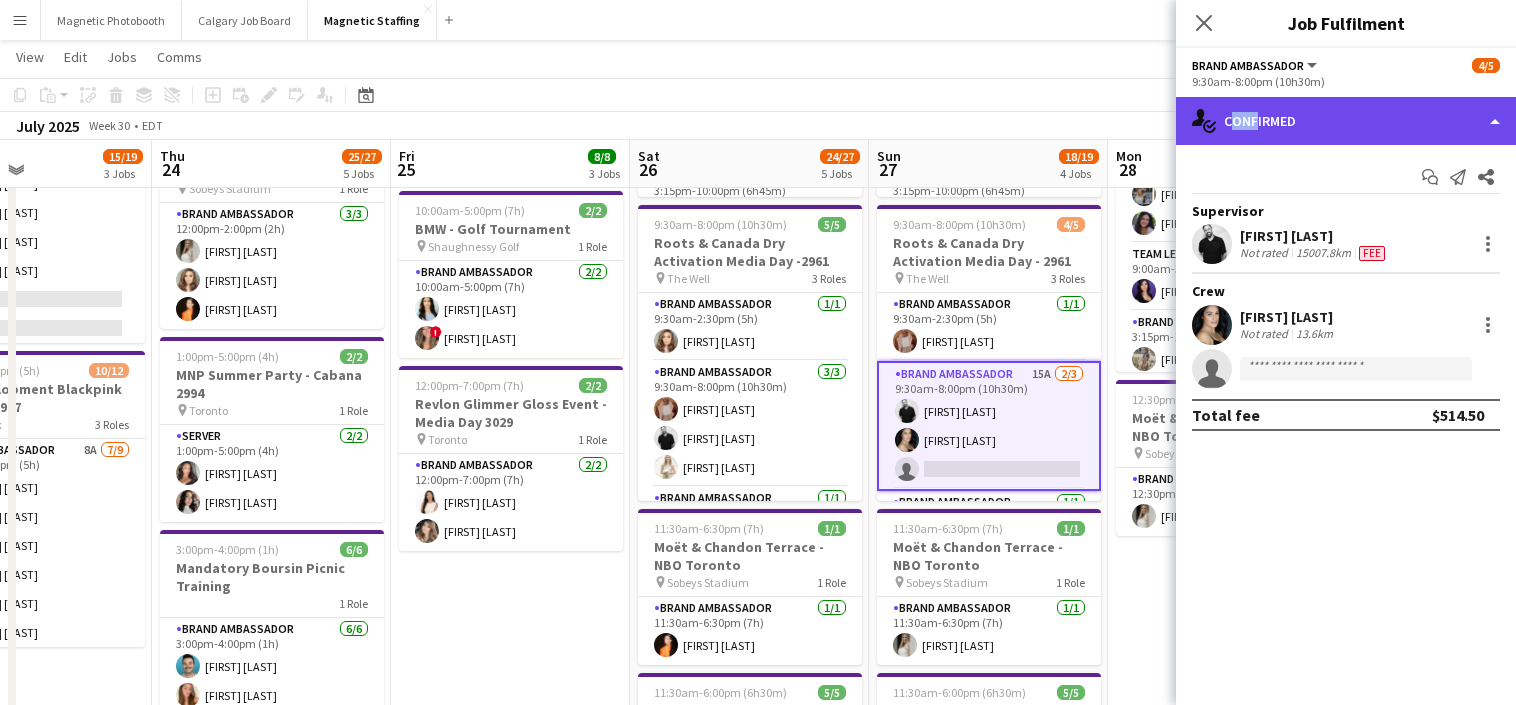 click on "single-neutral-actions-check-2
Confirmed" 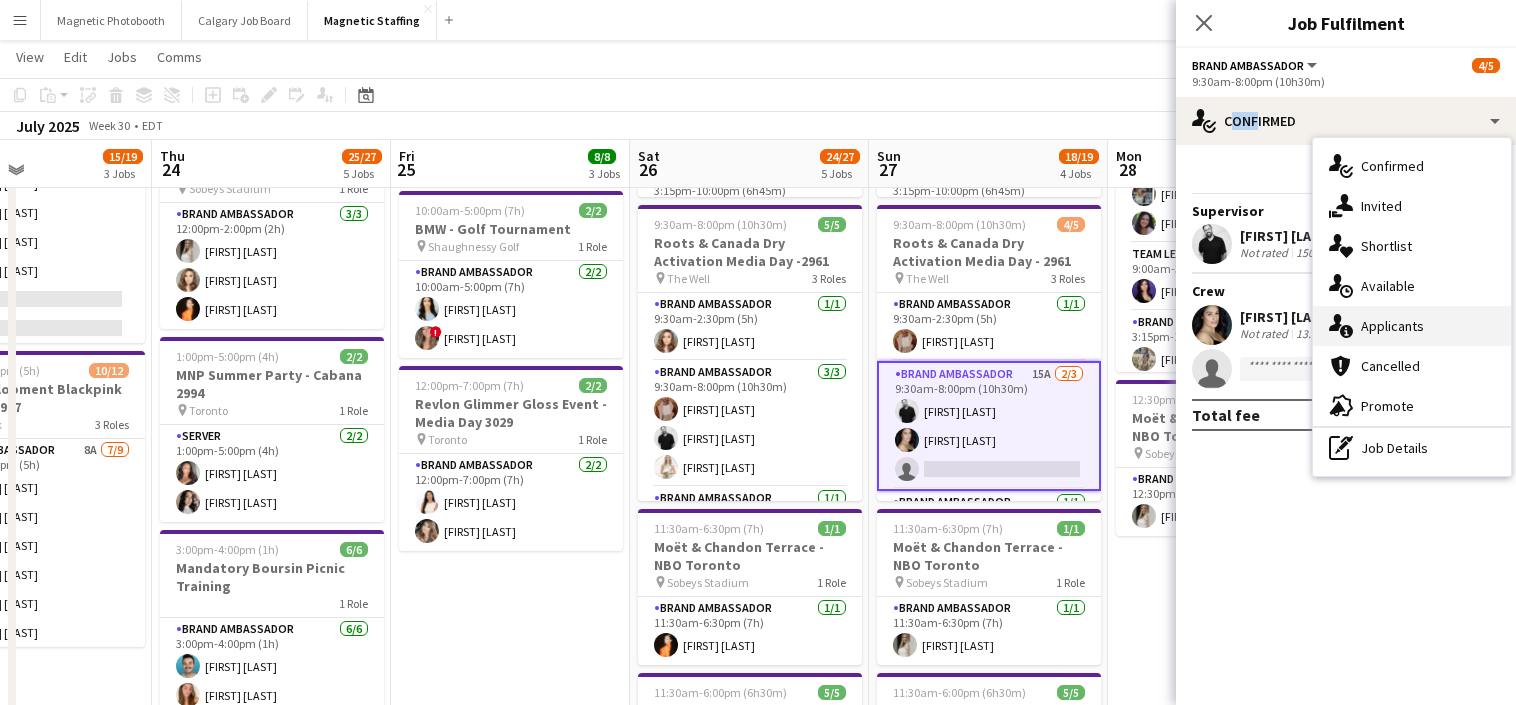 click on "single-neutral-actions-information
Applicants" at bounding box center [1412, 326] 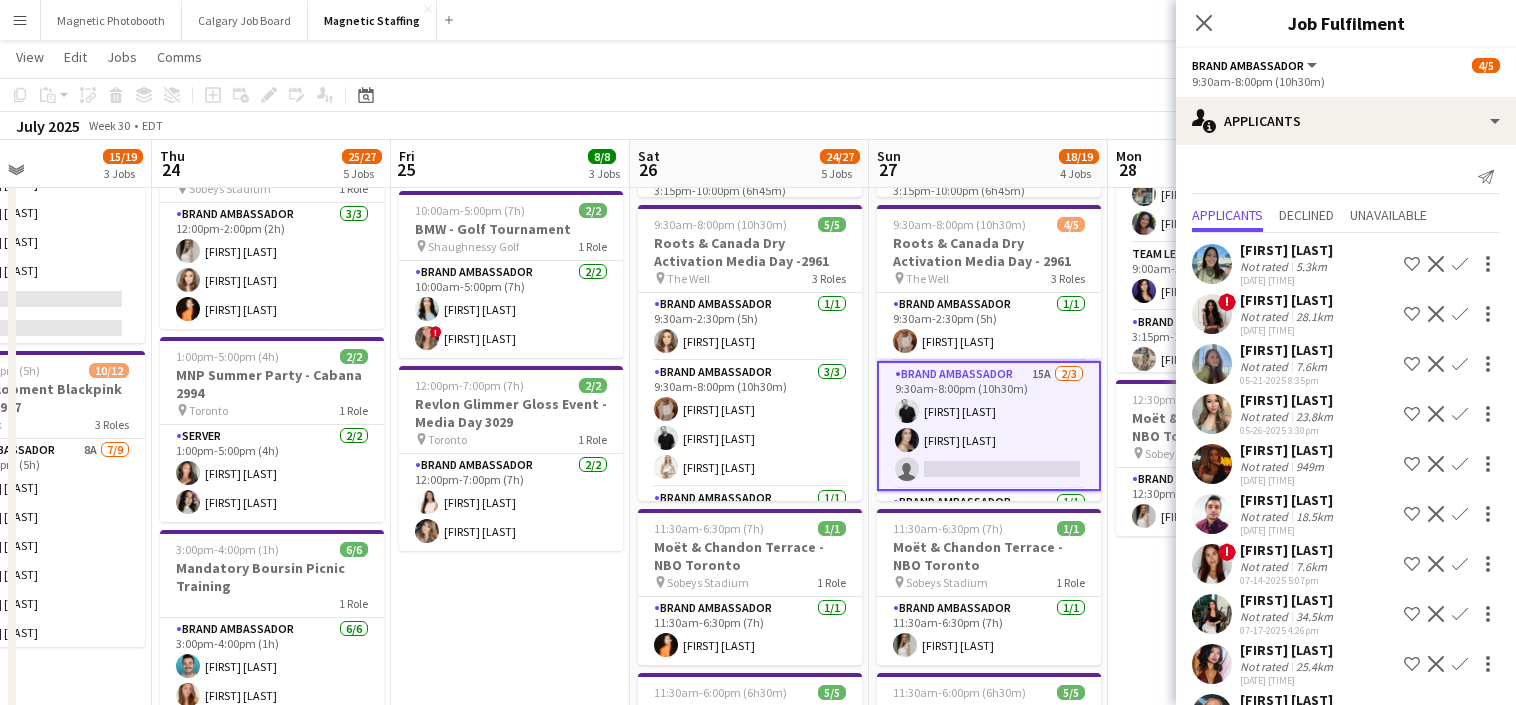 scroll, scrollTop: 152, scrollLeft: 0, axis: vertical 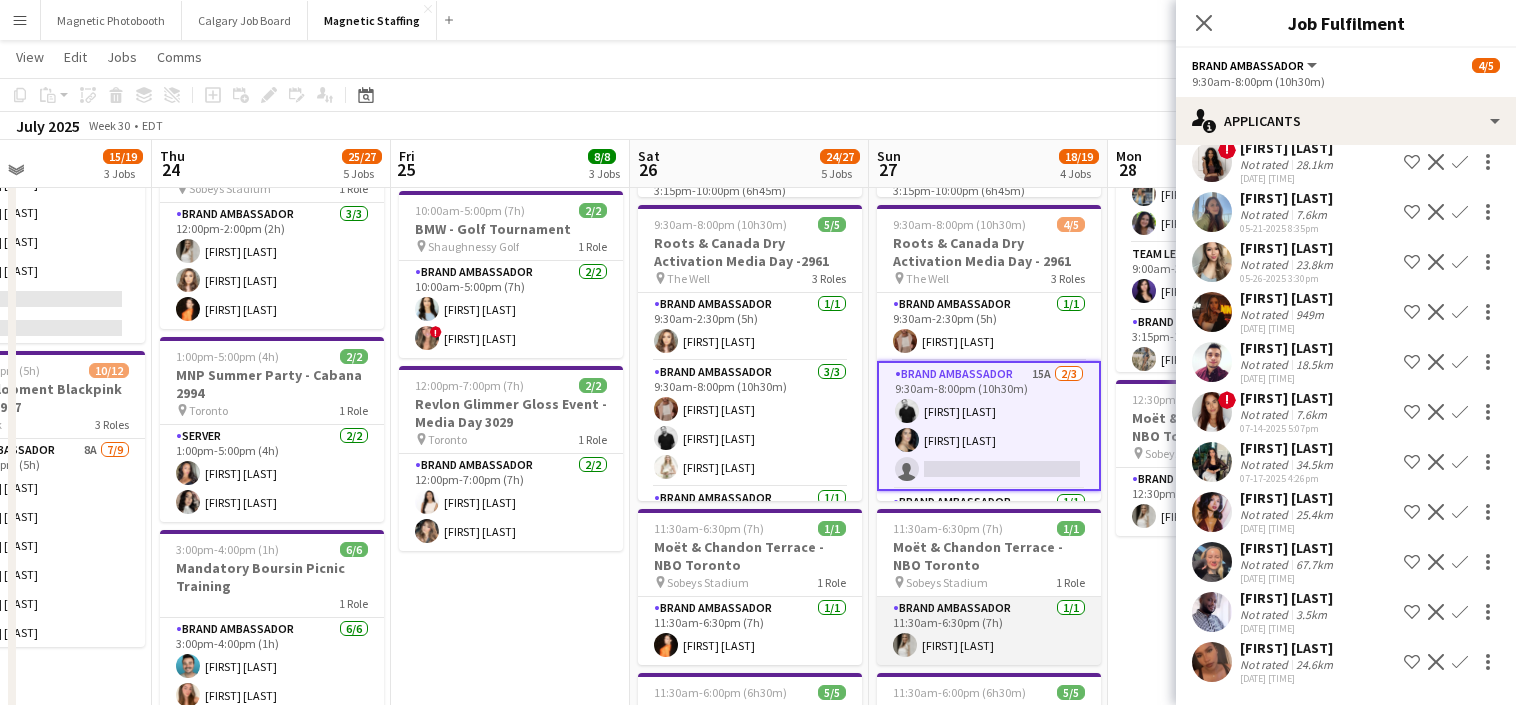 click on "Brand Ambassador   1/1   11:30am-6:30pm (7h)
[FIRST] [LAST]" at bounding box center (989, 631) 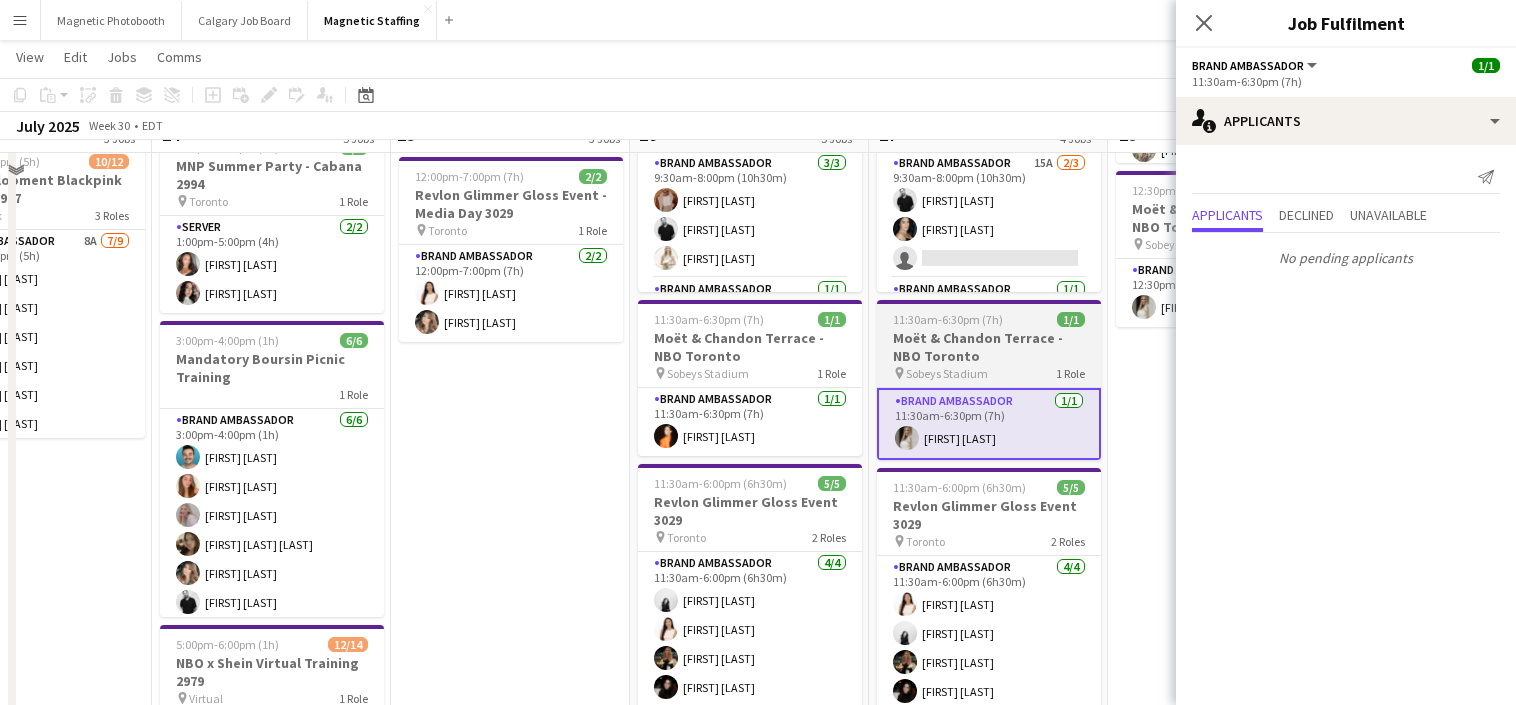 scroll, scrollTop: 545, scrollLeft: 0, axis: vertical 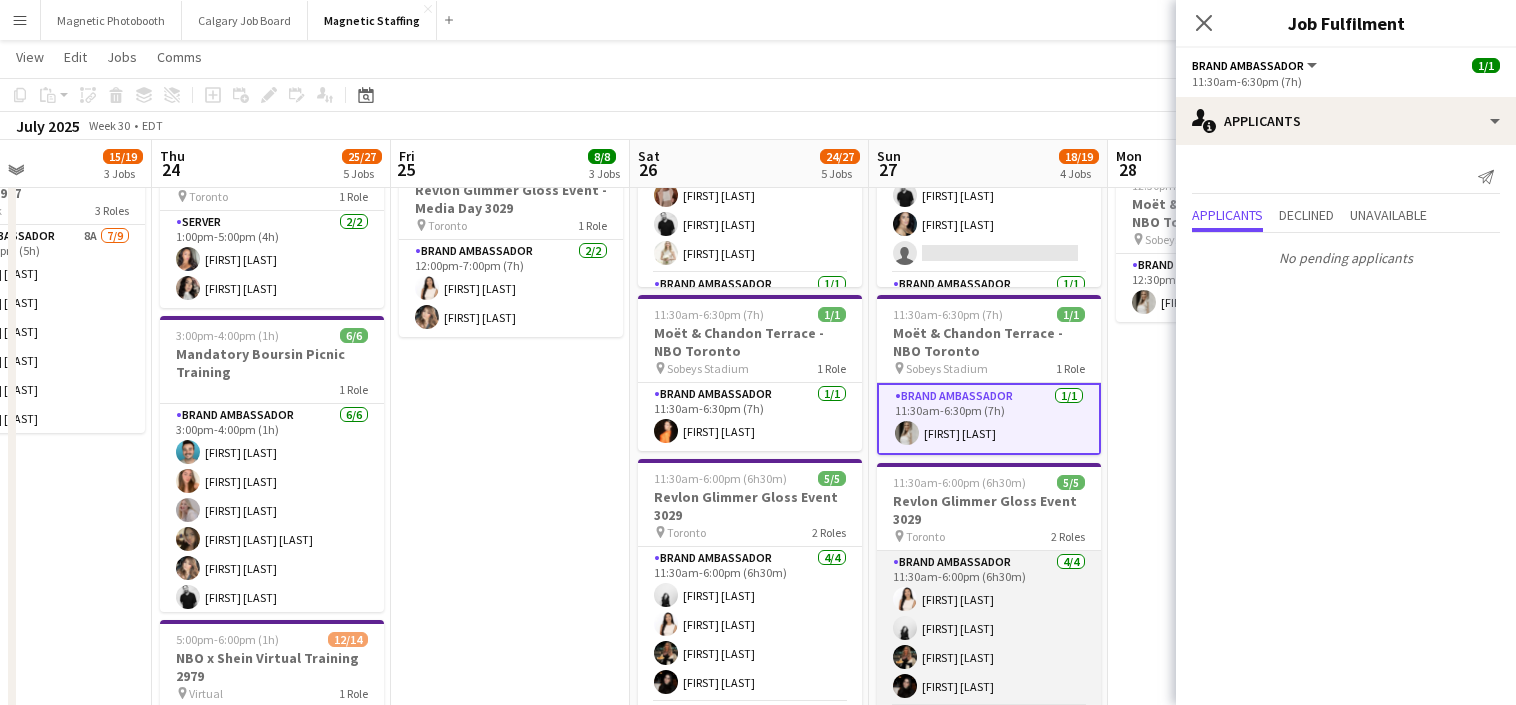 click on "Brand Ambassador   4/4   [TIME]-[TIME] ([DURATION])
[FIRST] [LAST] [FIRST] [LAST] [FIRST] [LAST] [FIRST] [LAST]" at bounding box center (989, 628) 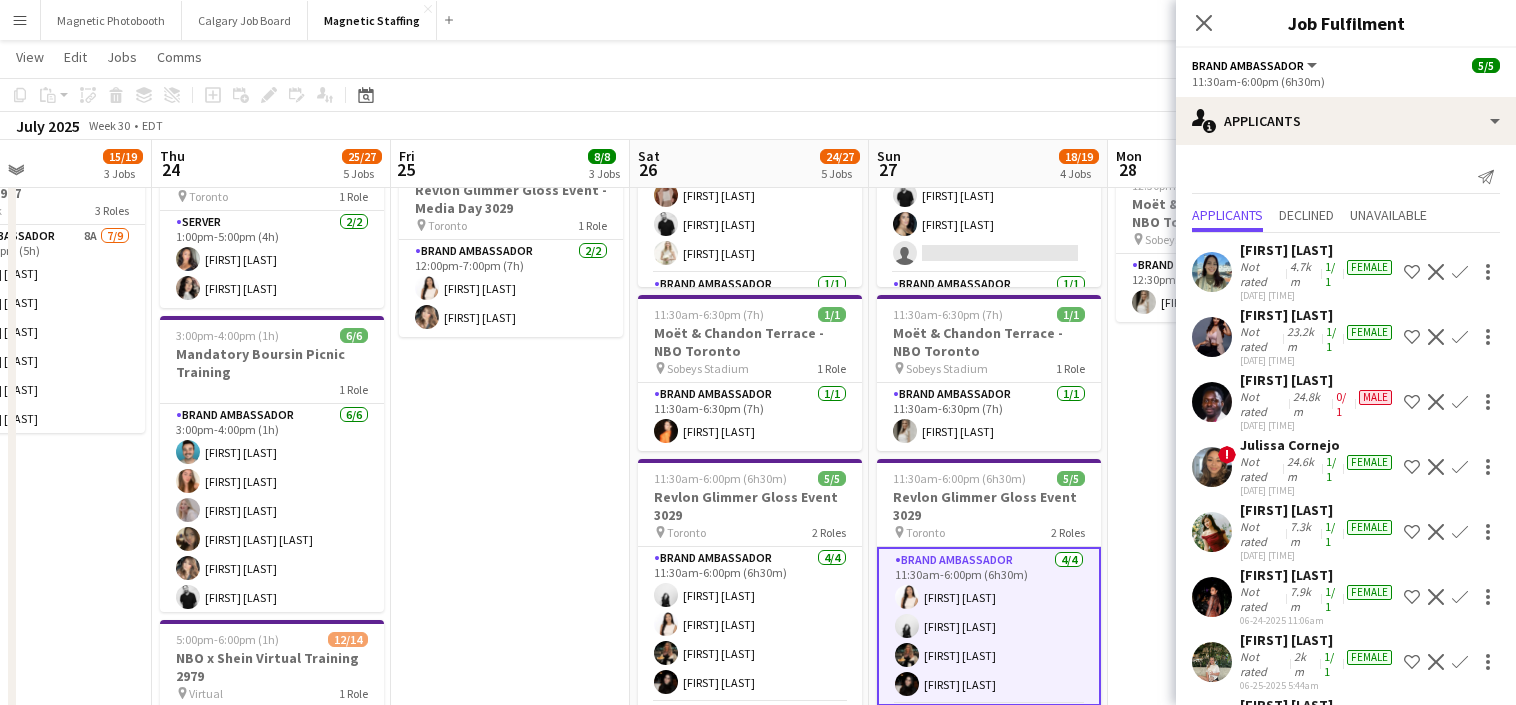 scroll, scrollTop: 19, scrollLeft: 0, axis: vertical 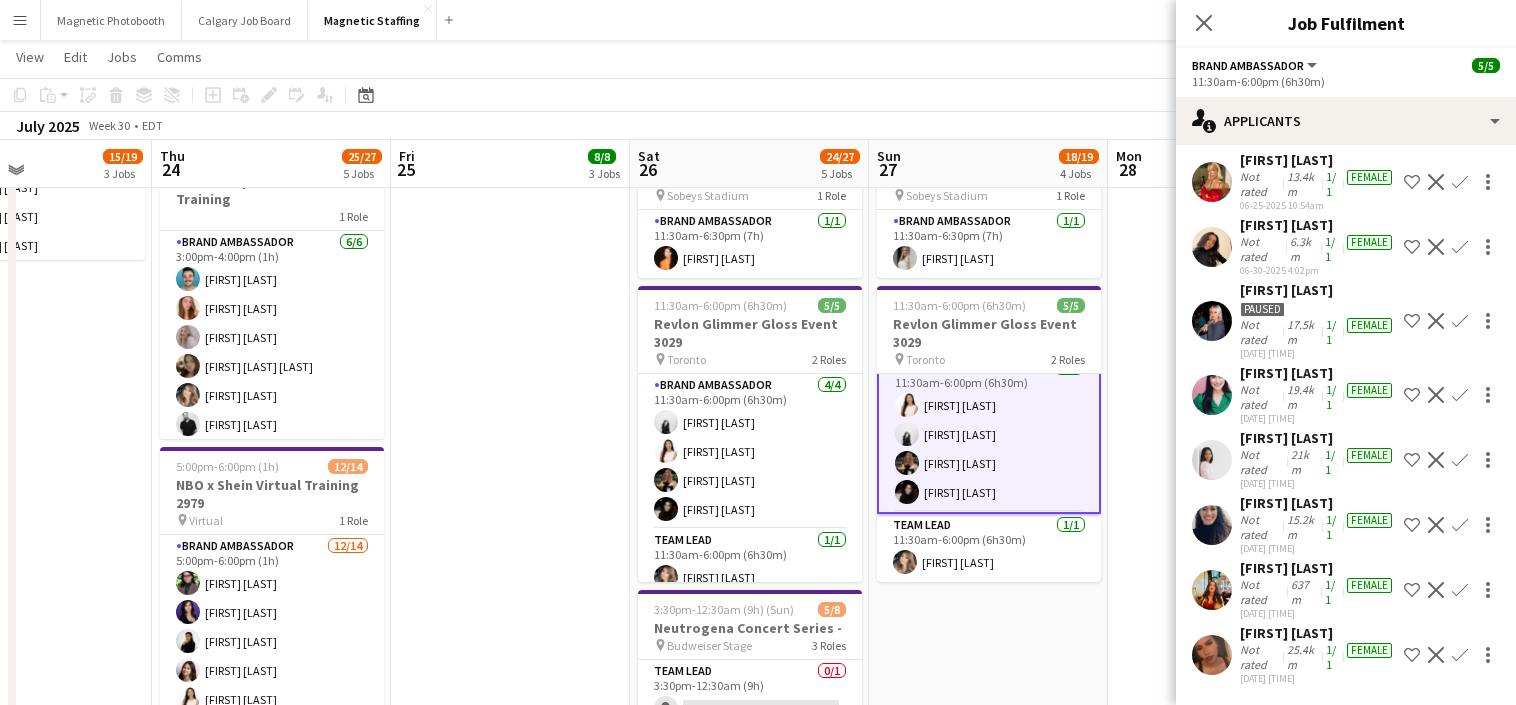 click on "Decline" at bounding box center [1436, 590] 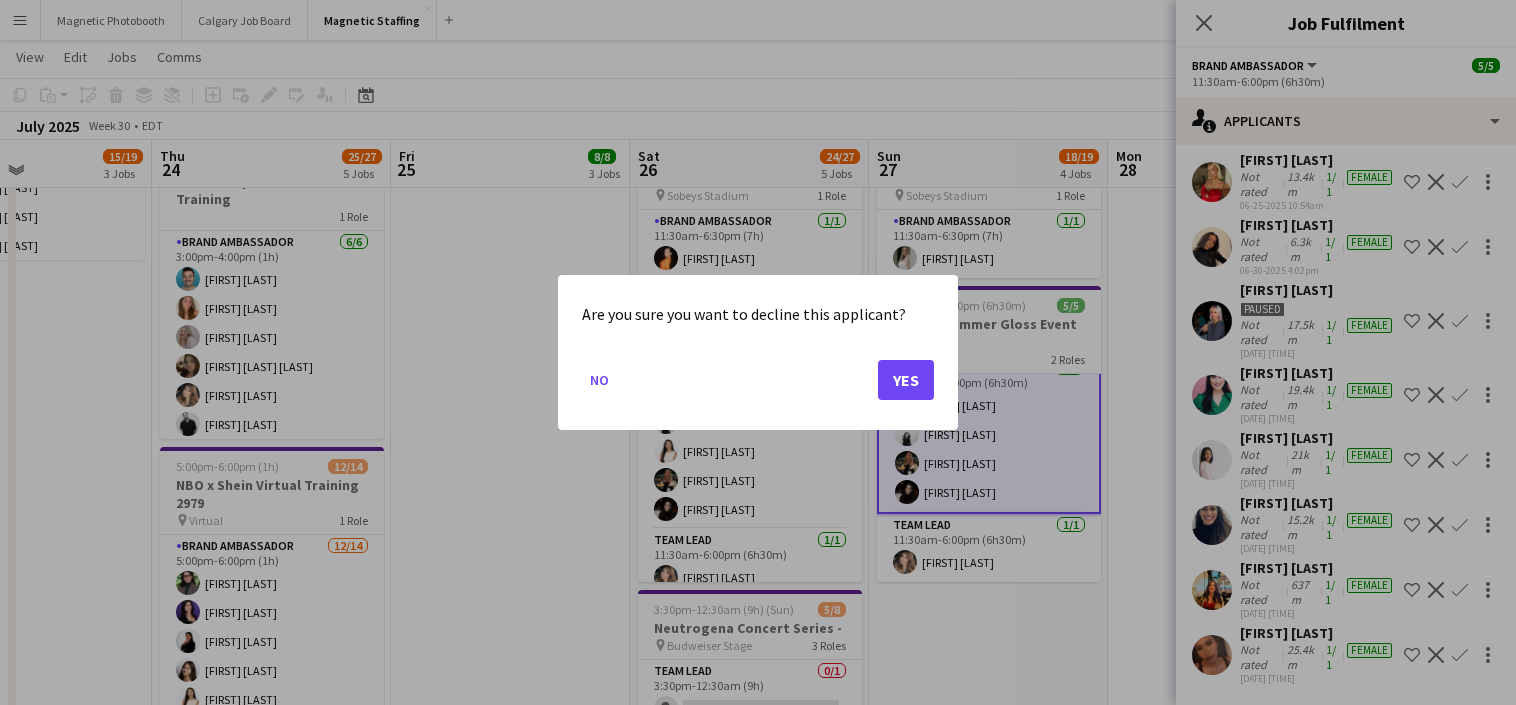 scroll, scrollTop: 0, scrollLeft: 0, axis: both 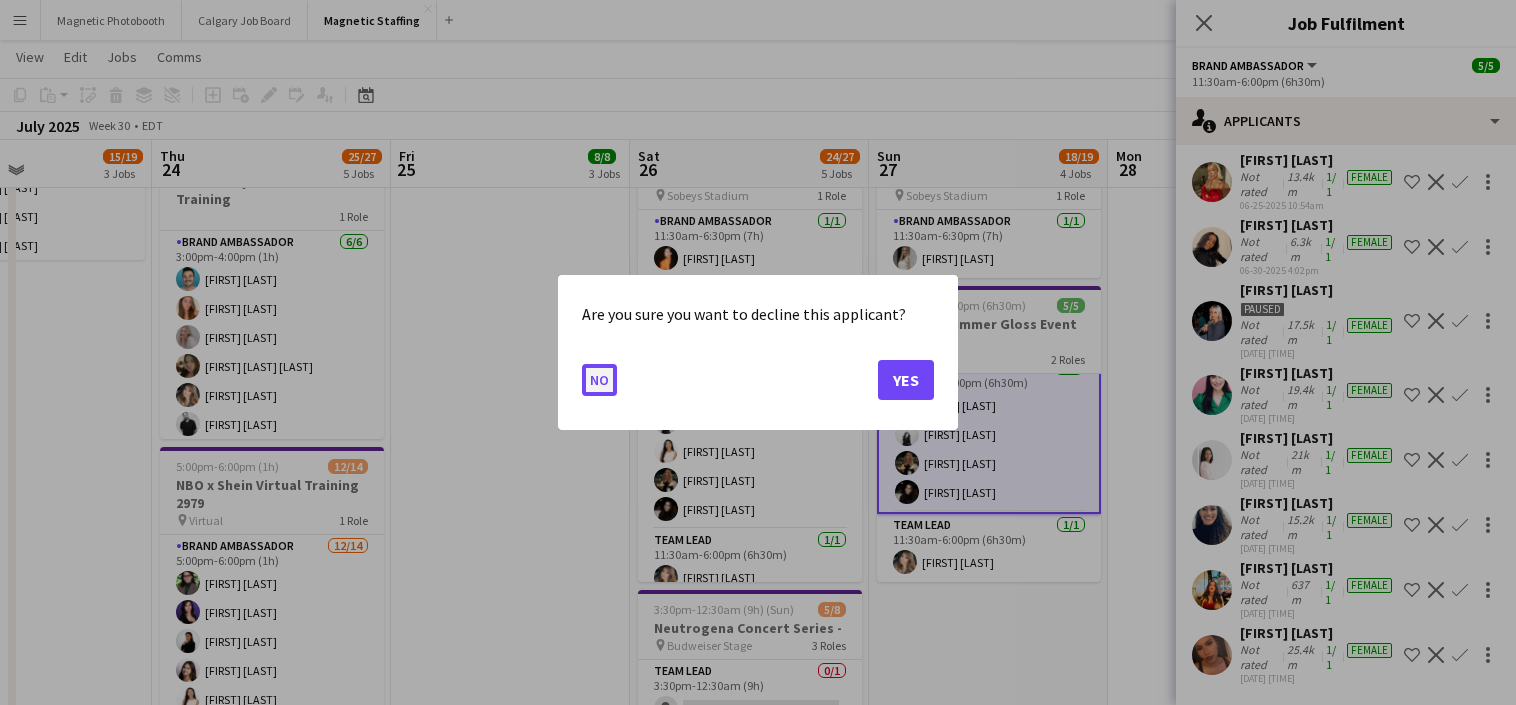 click on "No" 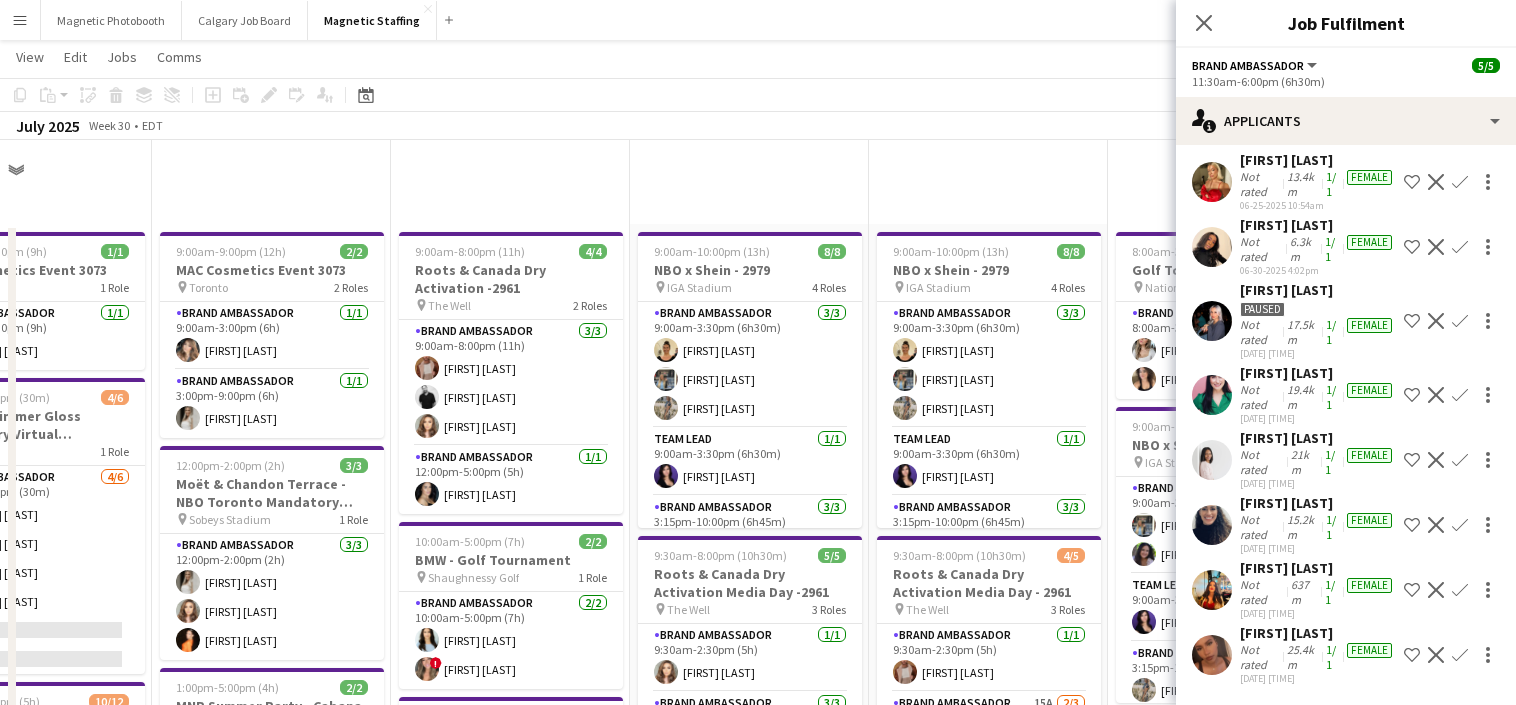 scroll, scrollTop: 718, scrollLeft: 0, axis: vertical 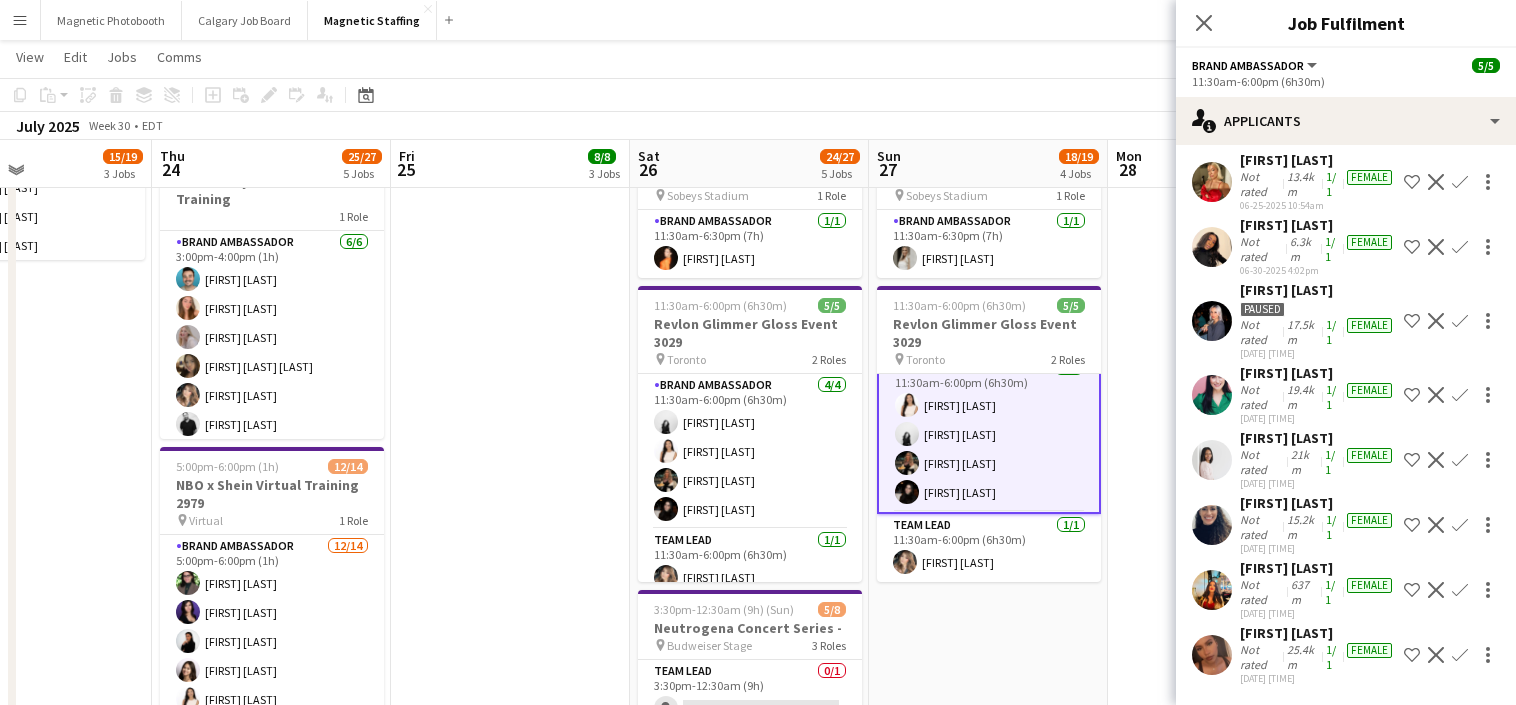 click on "Decline" at bounding box center [1436, 395] 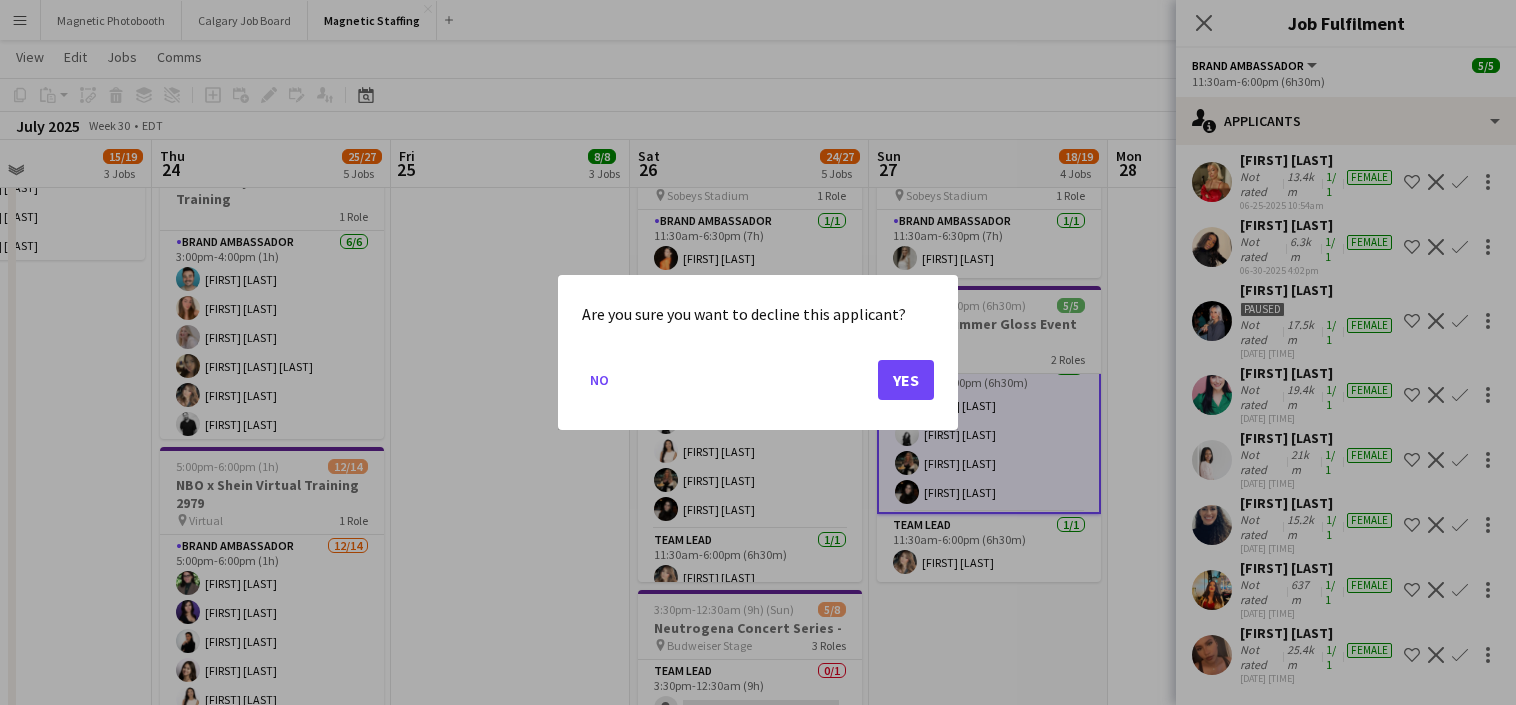 scroll, scrollTop: 0, scrollLeft: 0, axis: both 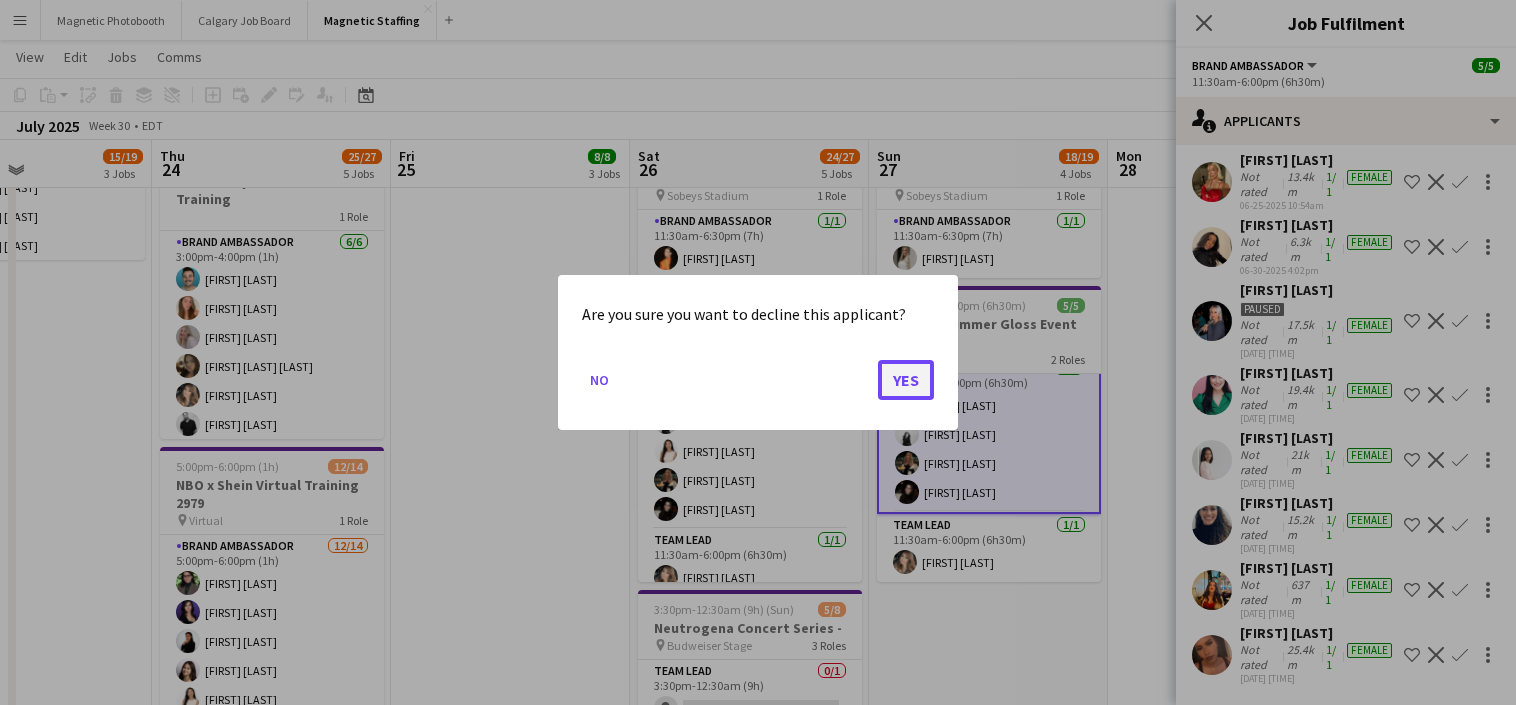 click on "Yes" 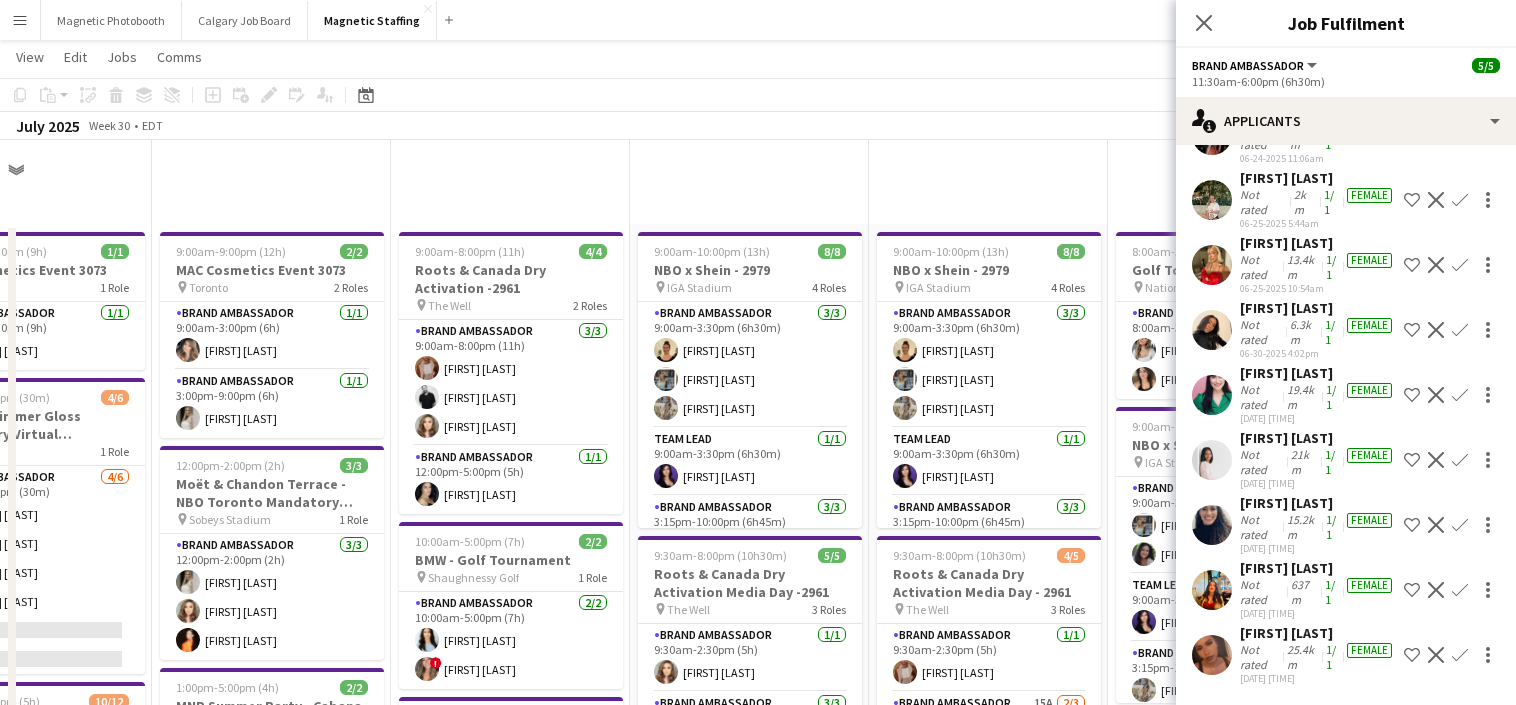 scroll, scrollTop: 718, scrollLeft: 0, axis: vertical 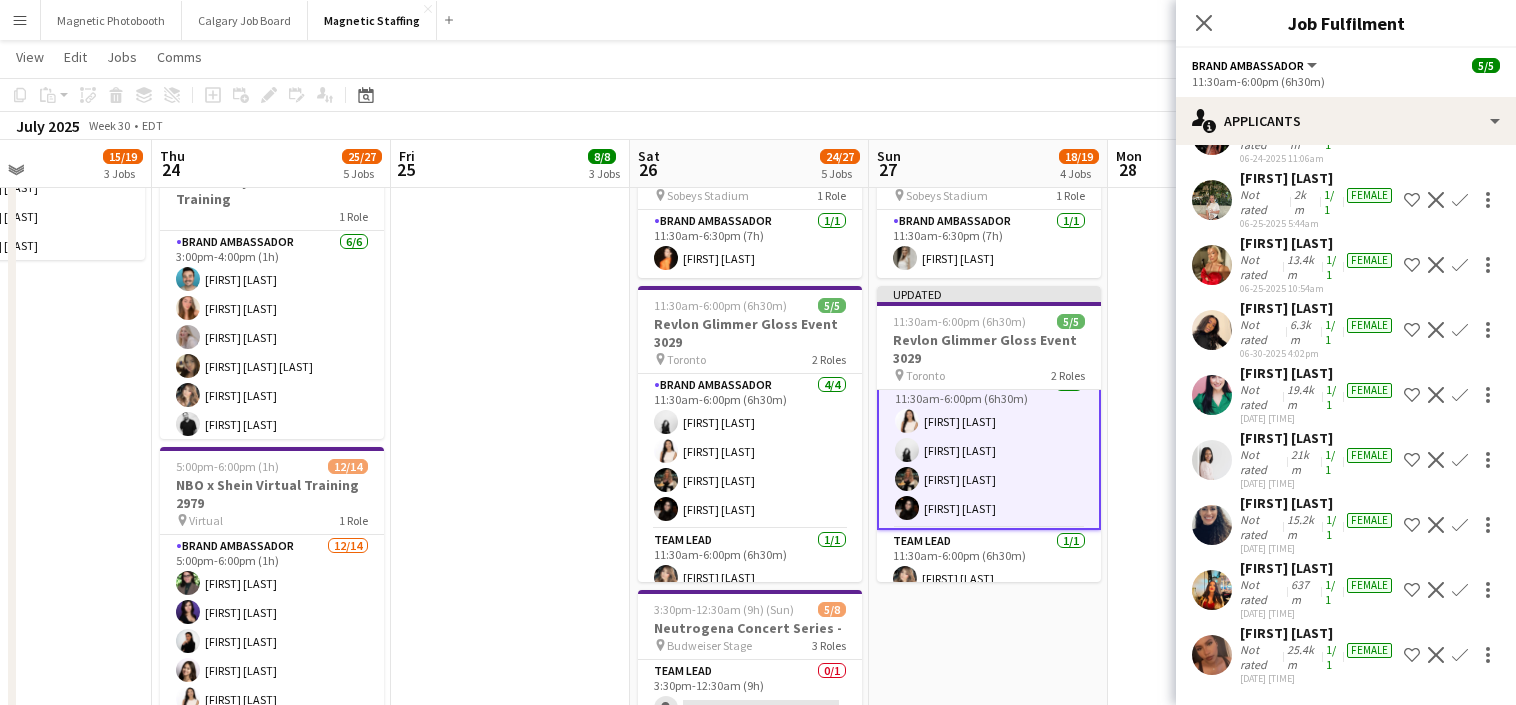 click on "Decline" at bounding box center (1436, 265) 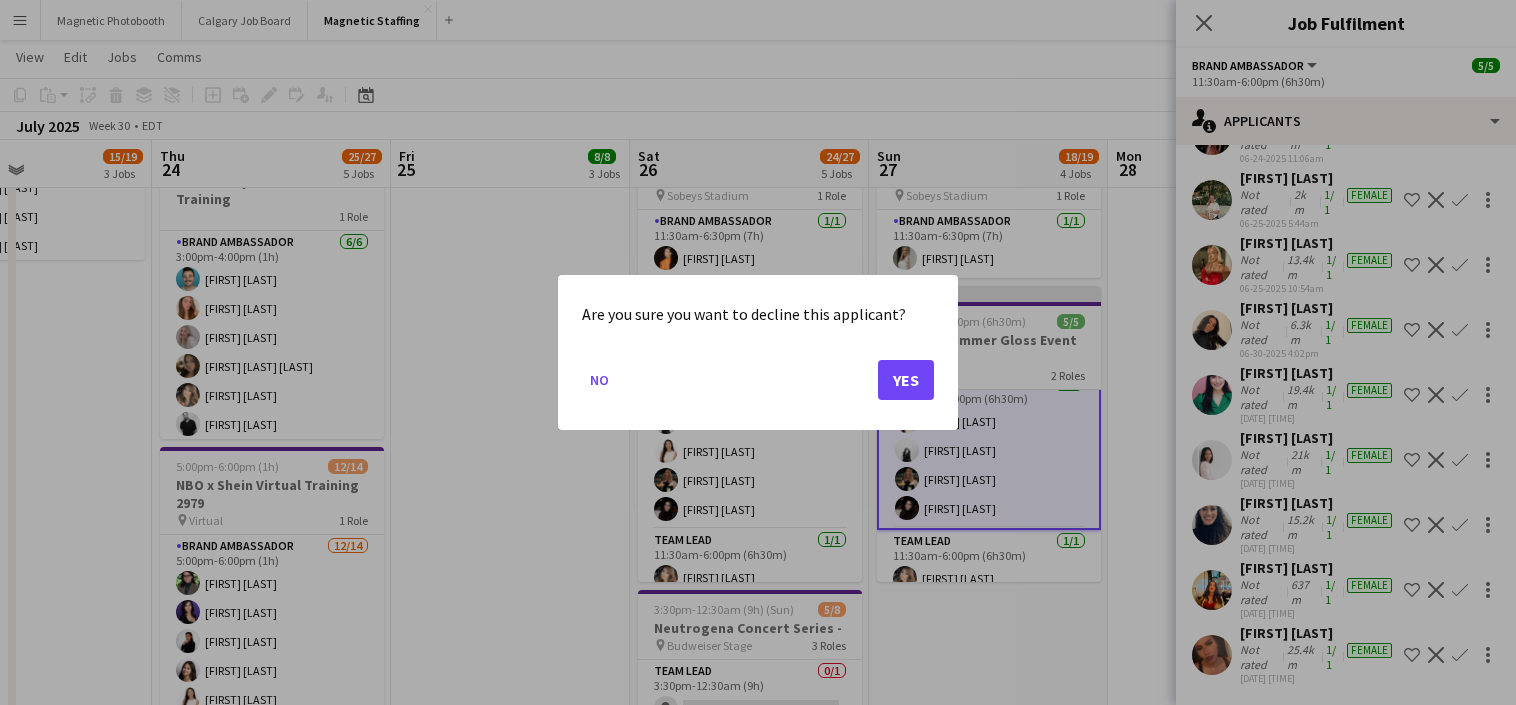 scroll, scrollTop: 0, scrollLeft: 0, axis: both 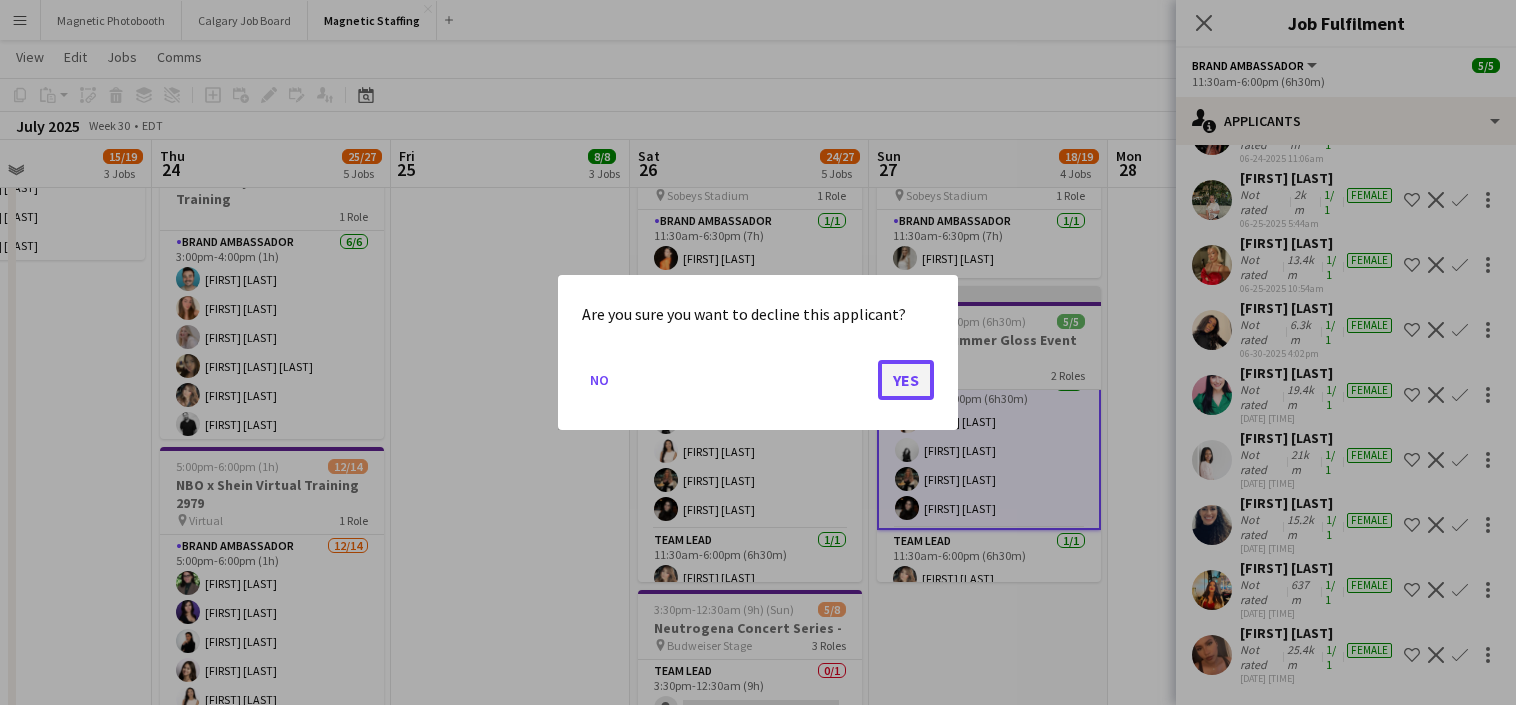 click on "Yes" 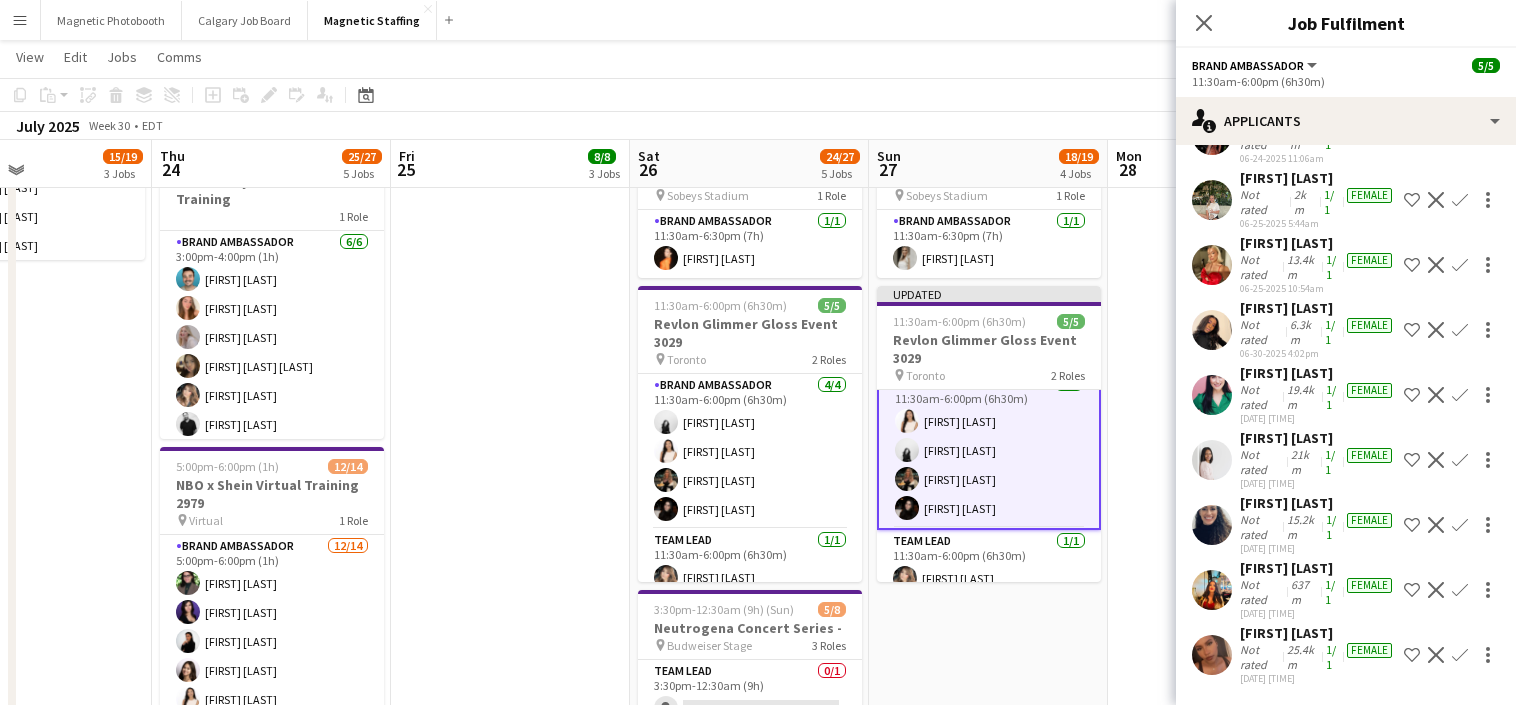 scroll, scrollTop: 718, scrollLeft: 0, axis: vertical 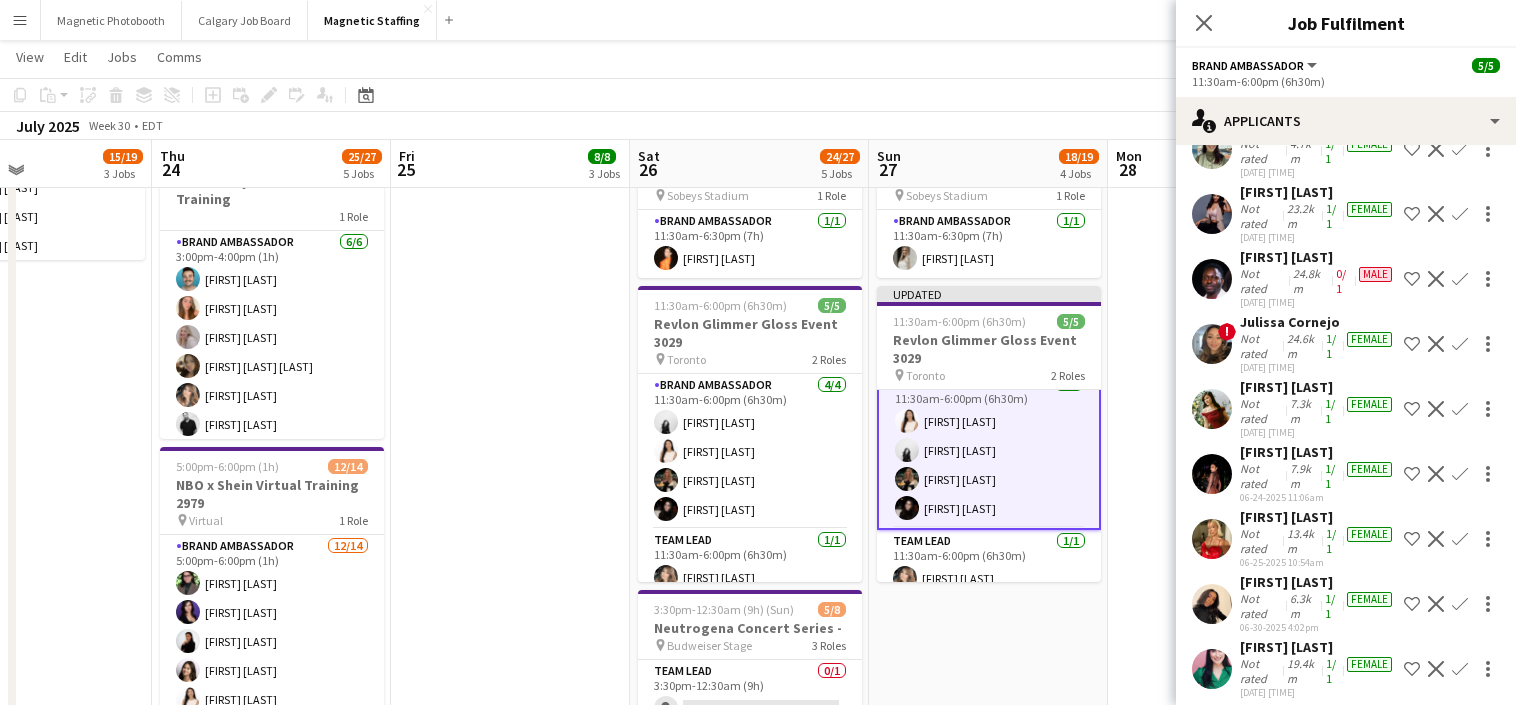 click on "Decline" at bounding box center [1436, 409] 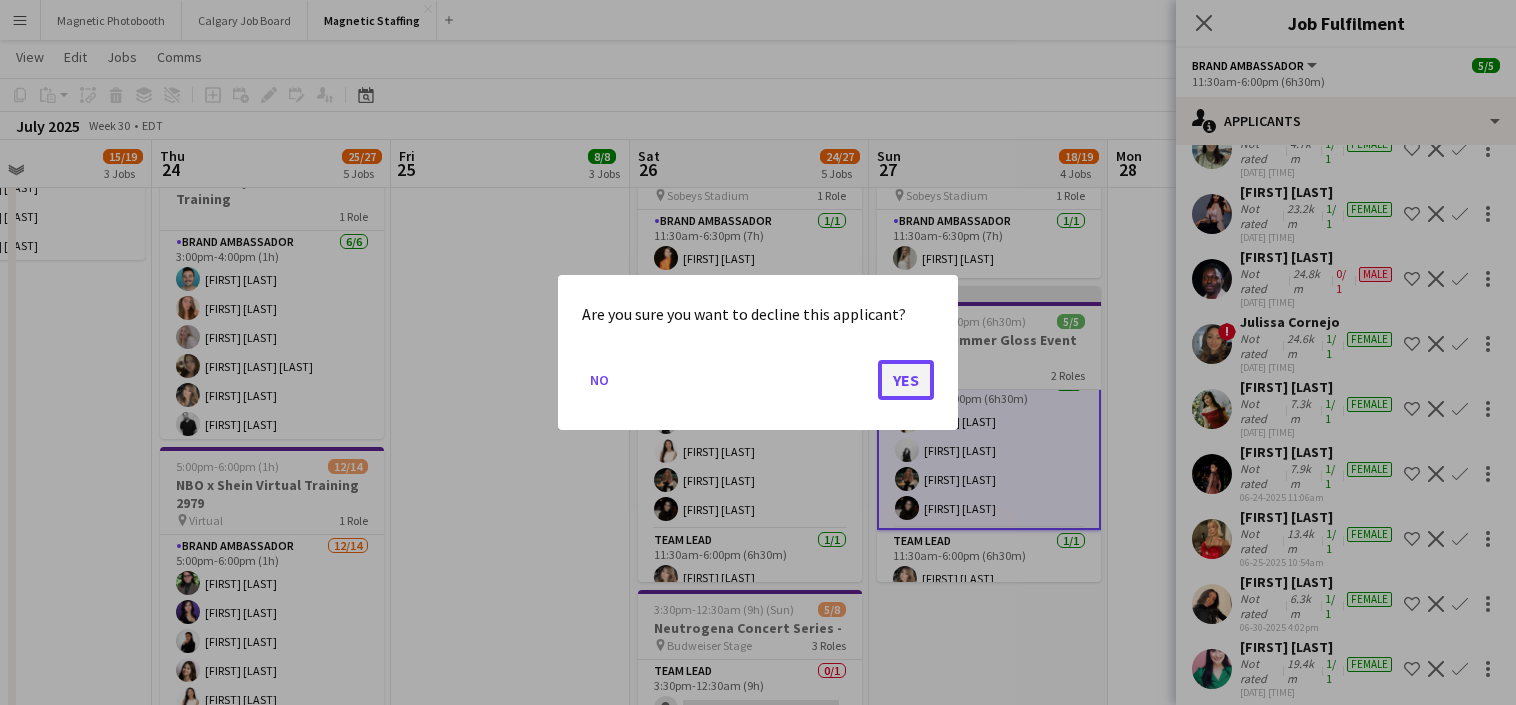 click on "Yes" 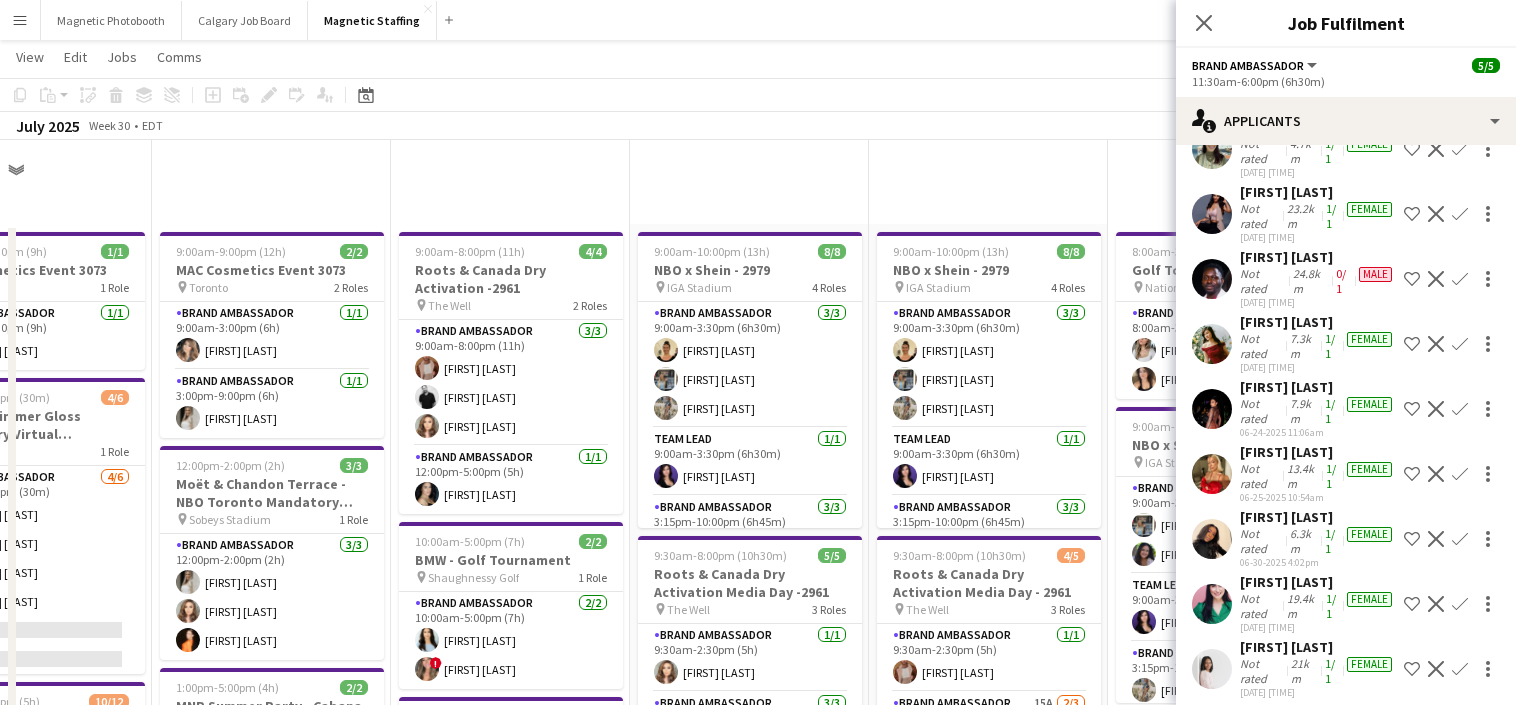 scroll, scrollTop: 718, scrollLeft: 0, axis: vertical 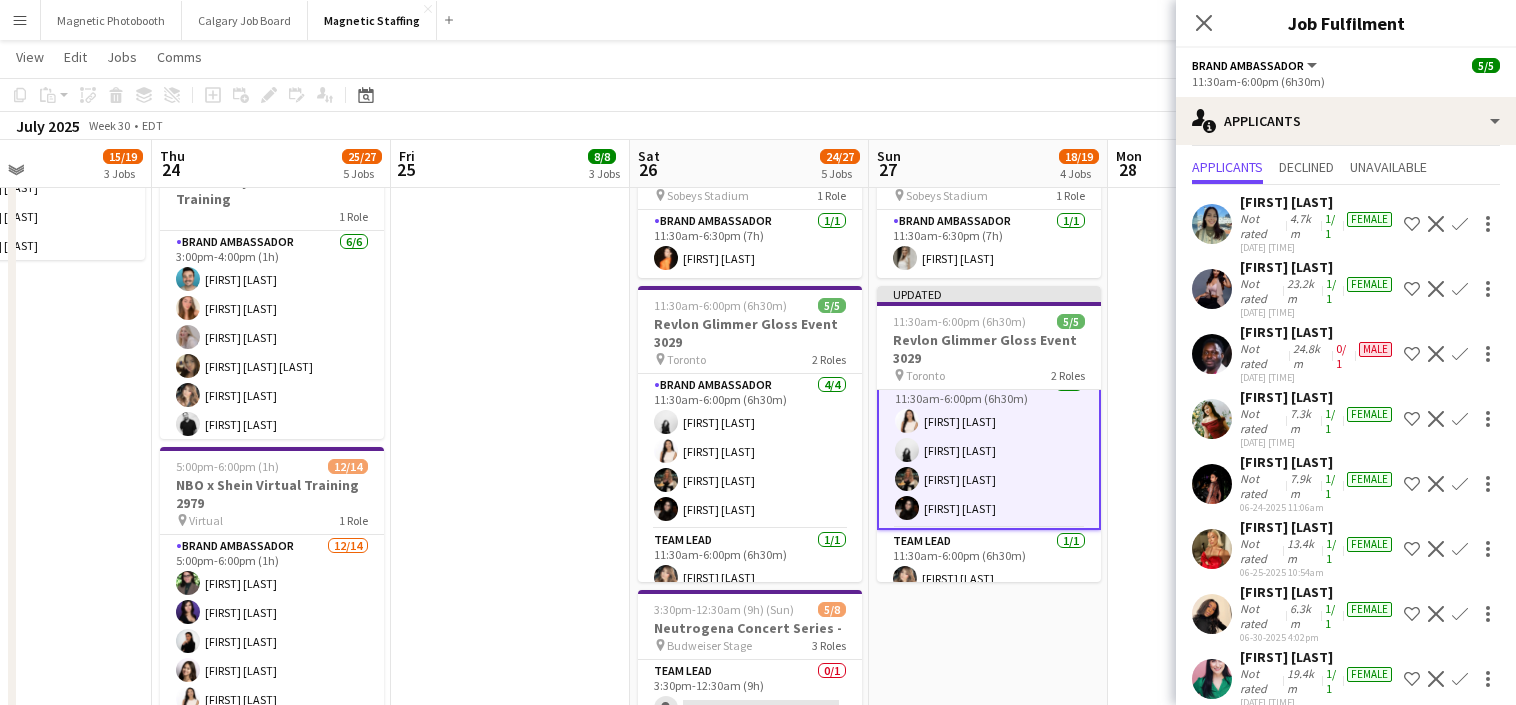 click on "[FIRST] [LAST]     [TIME] ([DURATION])    [COUNT]   [EVENT_NAME]
pin
[LOCATION]   [ROLE_COUNT]   [ROLE_NAME]   [COUNT]   [TIME] ([DURATION])
[FIRST] [LAST] [FIRST] [NICKNAME] [LAST]     [TIME] ([DURATION])    [COUNT]   [EVENT_NAME]
pin
[LOCATION]   [ROLE_COUNT]   [ROLE_NAME]   [ROLE_COUNT]   [TIME] ([DURATION])
[FIRST] [LAST] [FIRST] [LAST]  [ROLE_NAME]   [COUNT]   [TIME] ([DURATION])
[FIRST] [LAST]  [ROLE_NAME]   [COUNT]   [TIME] ([DURATION])
[FIRST] [LAST] [FIRST] [LAST]  [ROLE_NAME]   [COUNT]   [TIME] ([DURATION])
[FIRST] [LAST]     [TIME] ([DURATION])    [COUNT]   [EVENT_NAME] - [LOCATION_NAME]
pin
[LOCATION]    [ROLE_COUNT]   [ROLE_NAME]   [COUNT]   [TIME] ([DURATION])
[FIRST] [LAST]" at bounding box center [1227, 308] 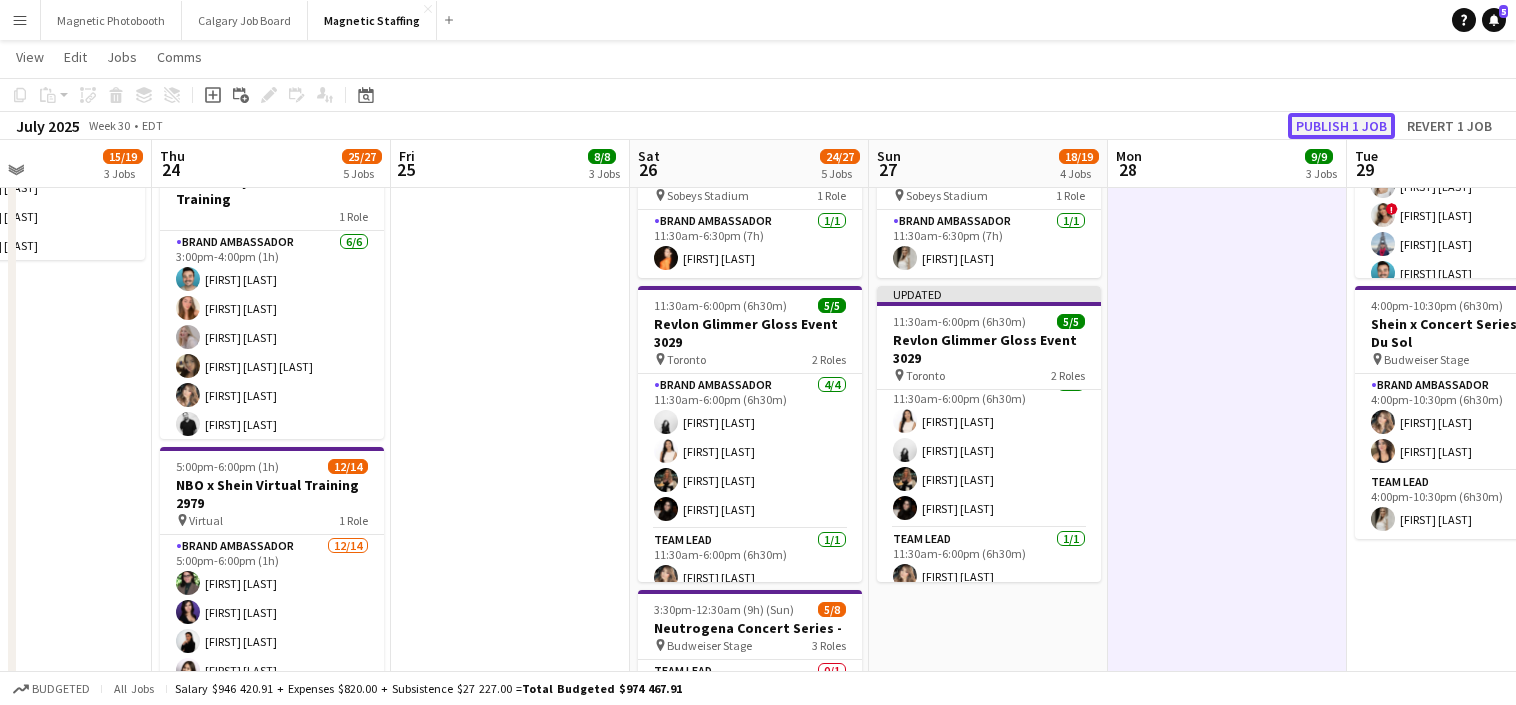 click on "Publish 1 job" 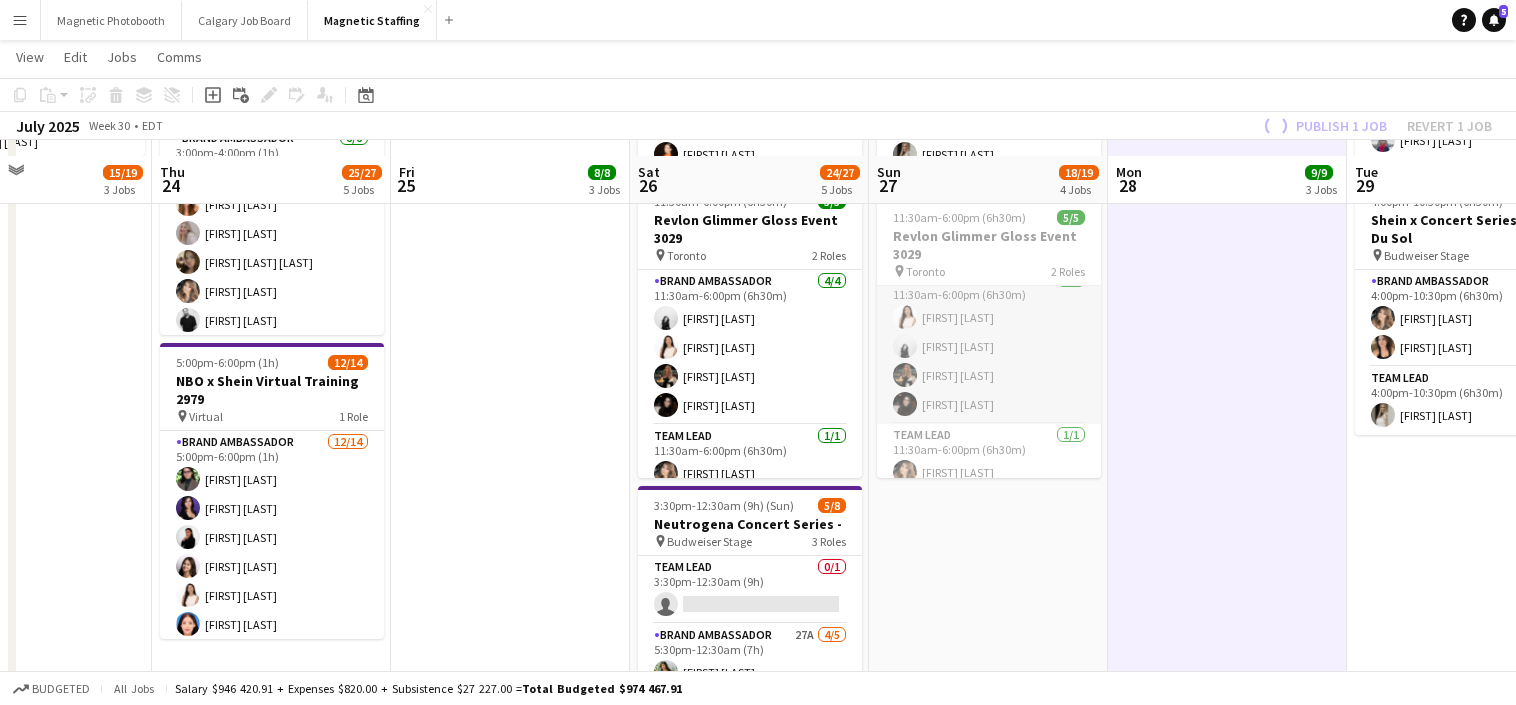 scroll, scrollTop: 839, scrollLeft: 0, axis: vertical 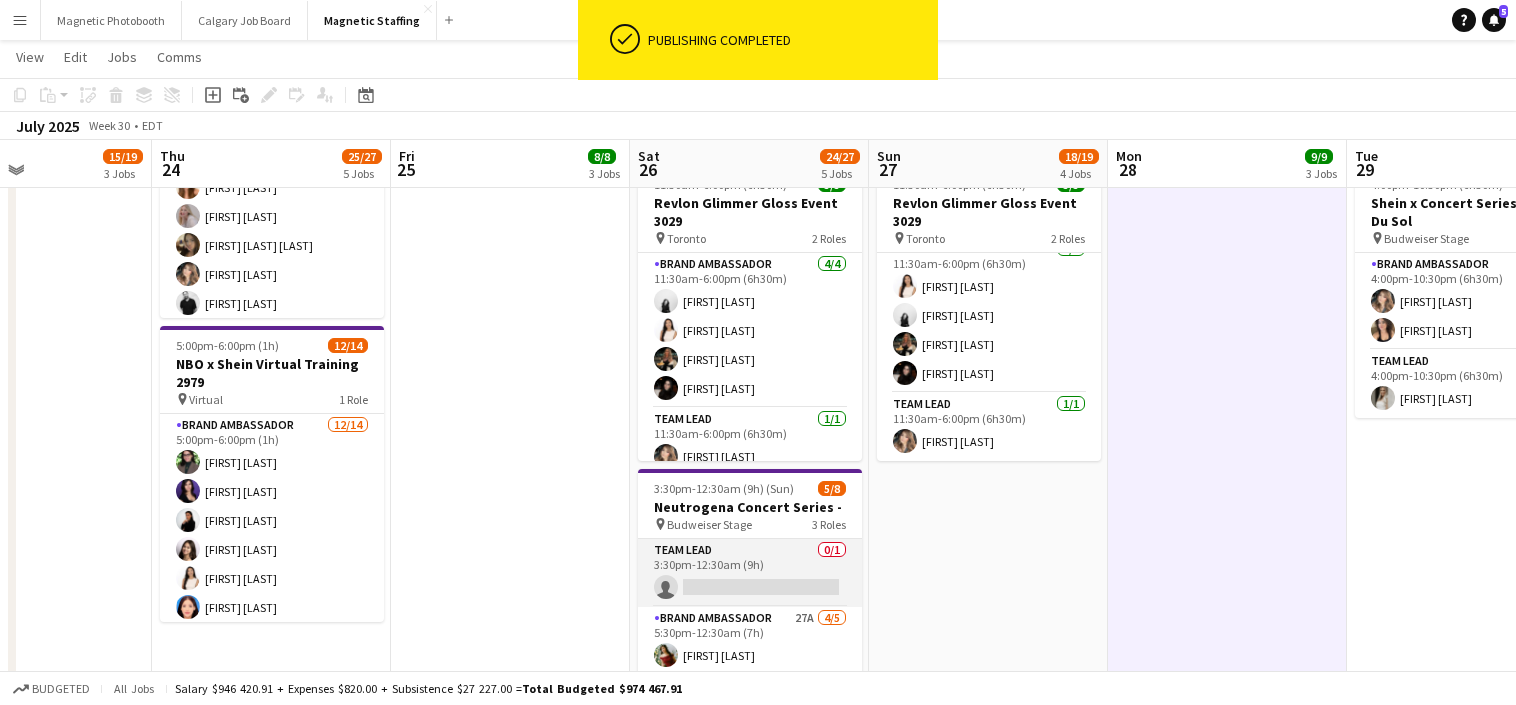 click on "Team Lead   0/1   3:30pm-12:30am (9h)
single-neutral-actions" at bounding box center [750, 573] 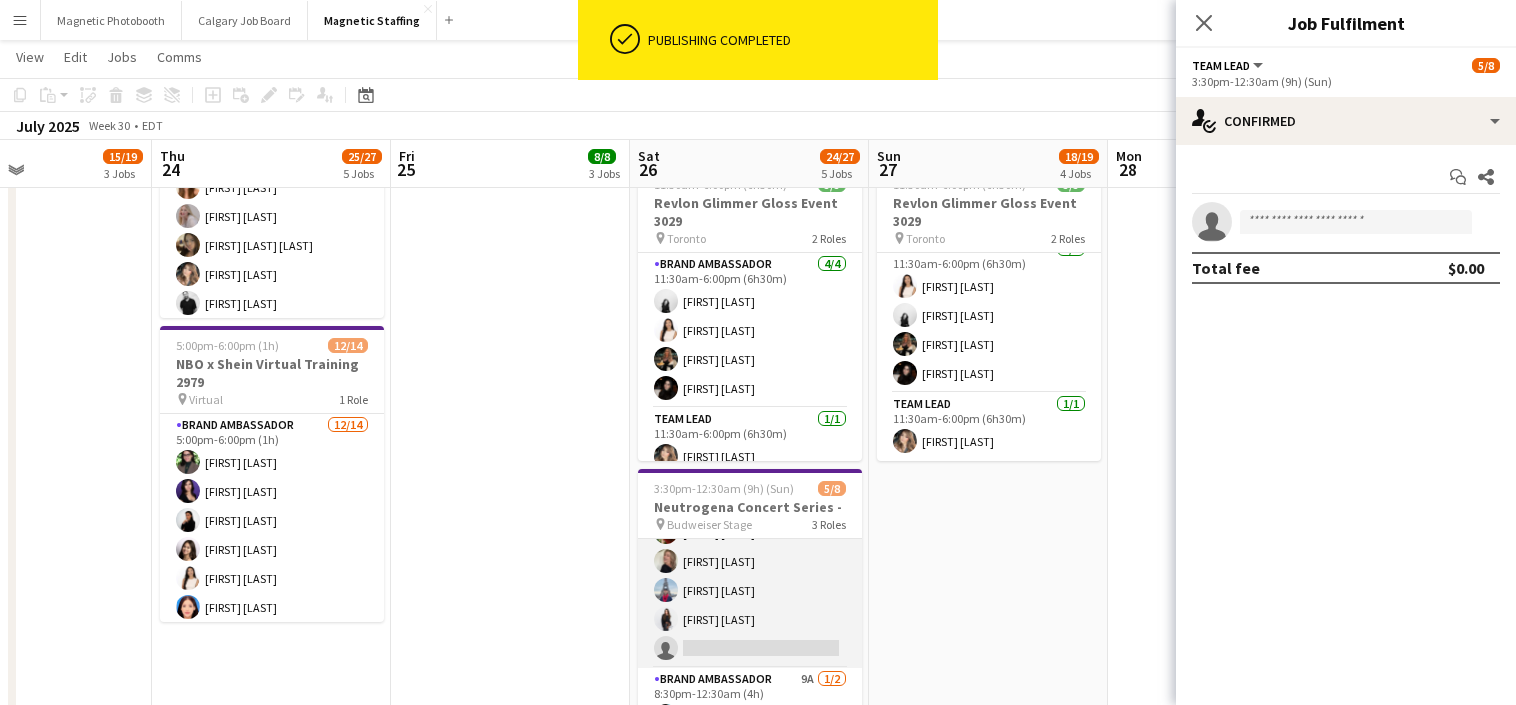 click on "[ROLE_NAME]   [NUMBER]   [COUNT]   [TIME] ([DURATION])
[FIRST] [LAST] [FIRST] [LAST] [FIRST] [LAST] [FIRST] [LAST]
single-neutral-actions" at bounding box center (750, 576) 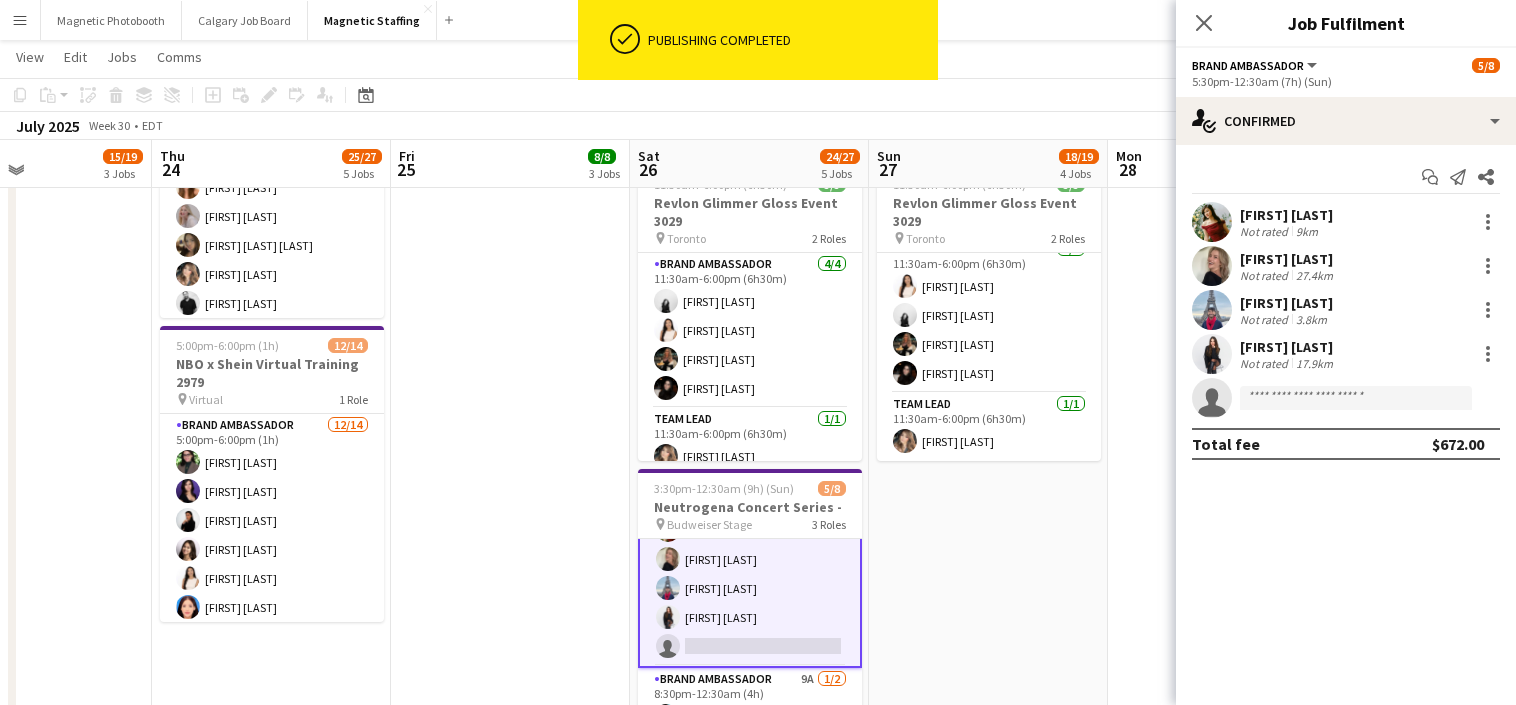 scroll, scrollTop: 125, scrollLeft: 0, axis: vertical 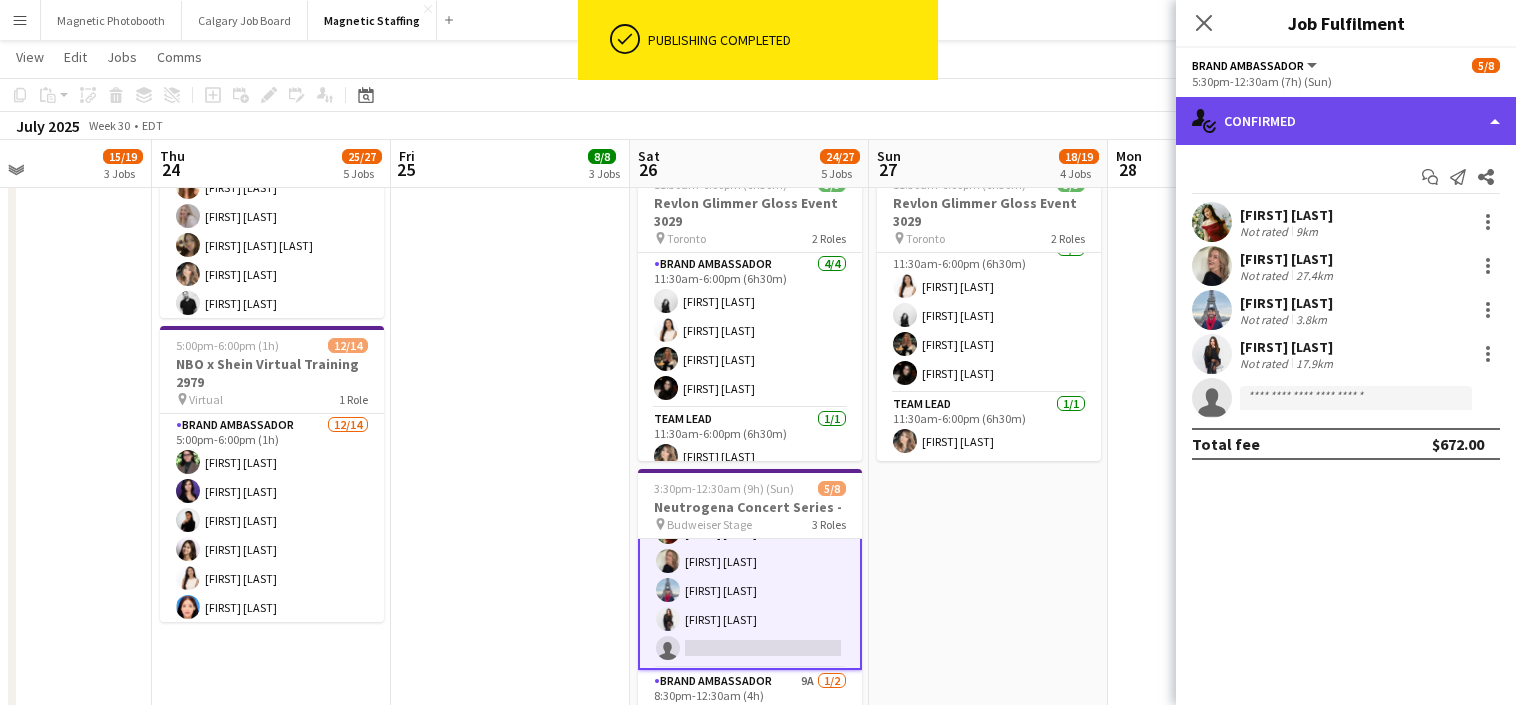 click on "single-neutral-actions-check-2
Confirmed" 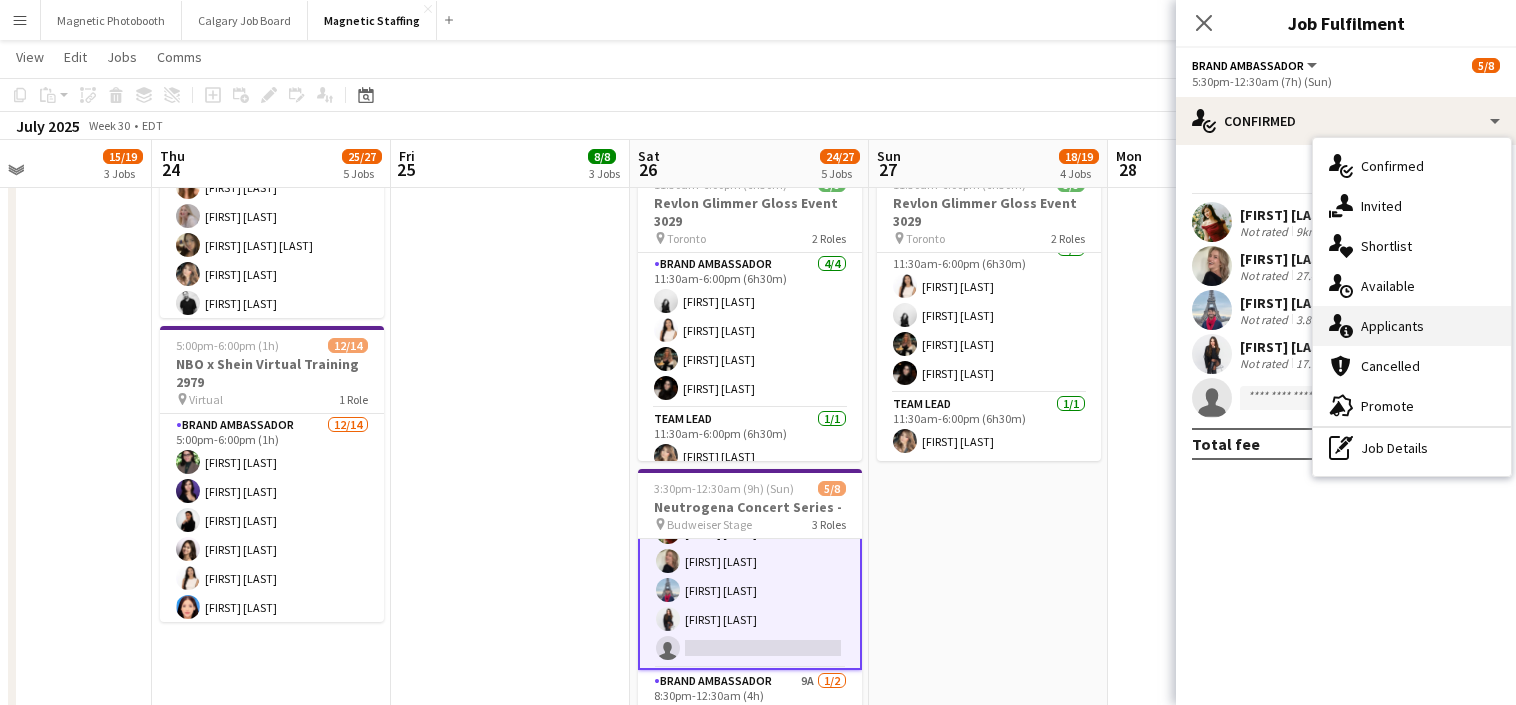 click on "single-neutral-actions-information
Applicants" at bounding box center [1412, 326] 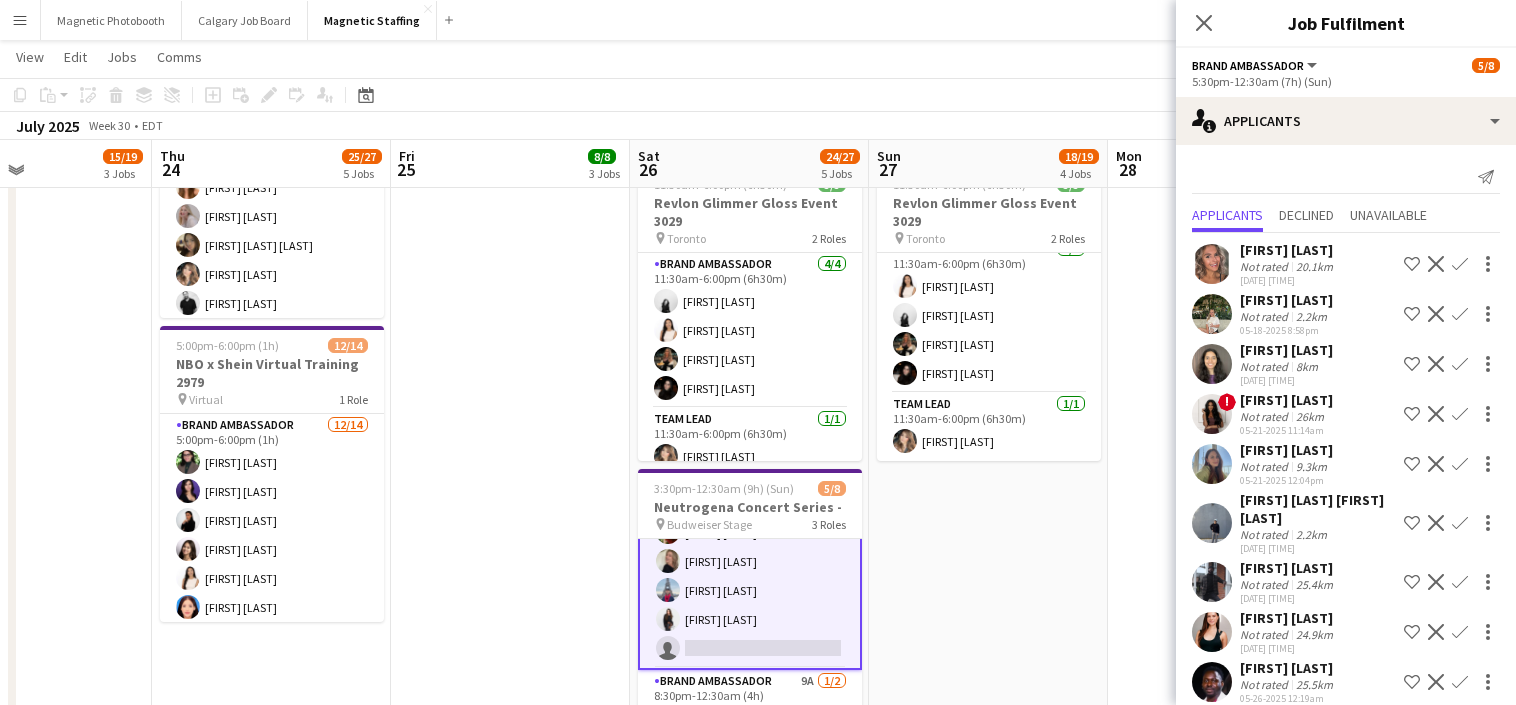 scroll, scrollTop: 770, scrollLeft: 0, axis: vertical 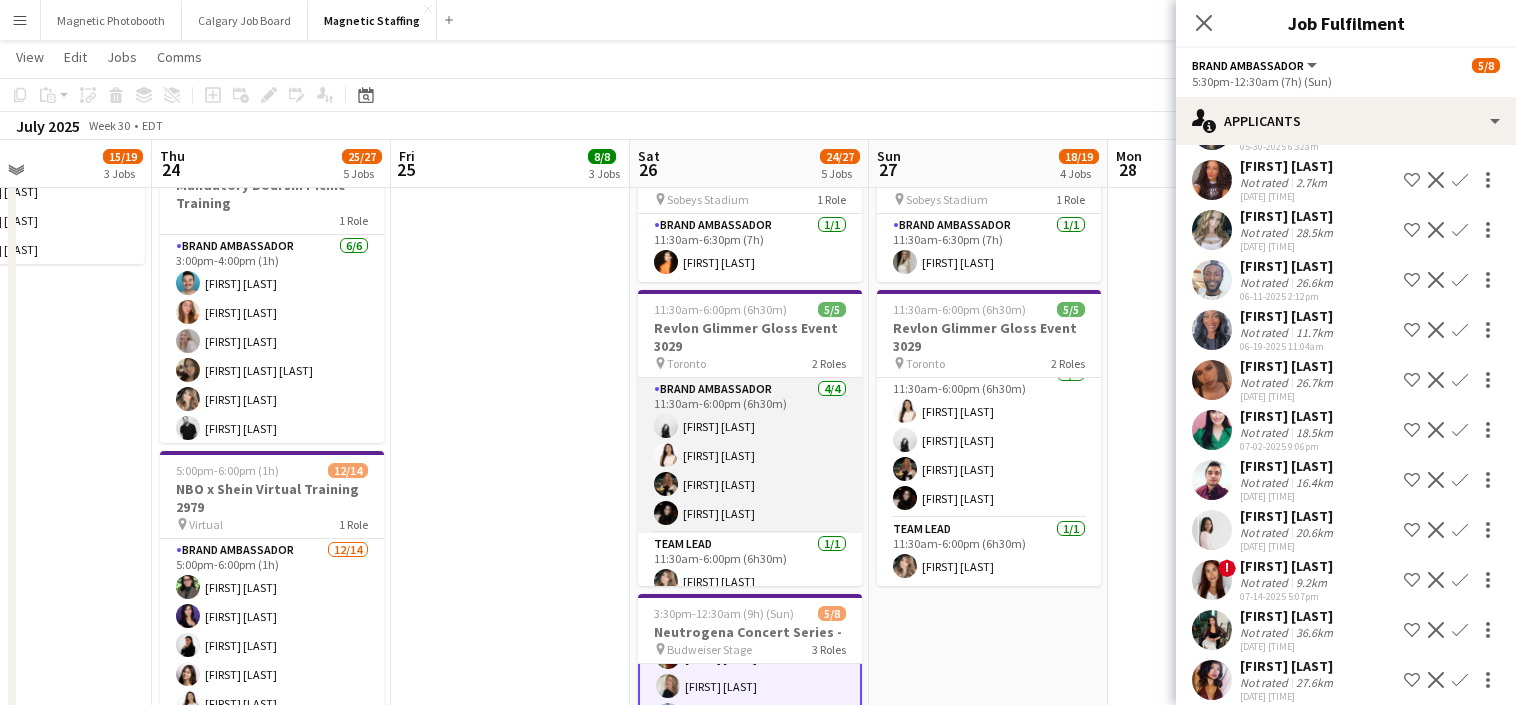 click on "[ROLE_NAME]   [COUNT]   [TIME] ([DURATION])
[FIRST] [LAST] [FIRST] [LAST] [FIRST] [LAST] [FIRST] [LAST]" at bounding box center (750, 455) 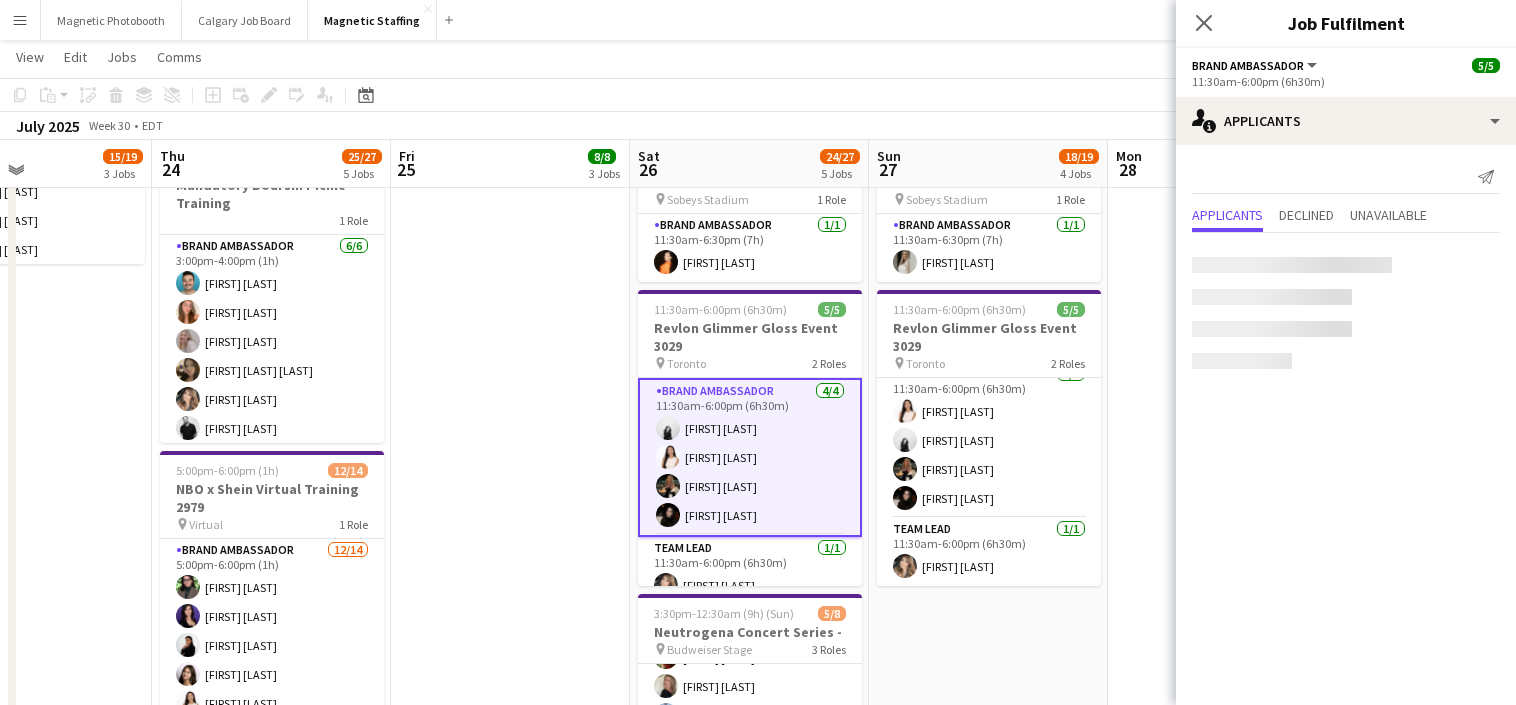 scroll, scrollTop: 123, scrollLeft: 0, axis: vertical 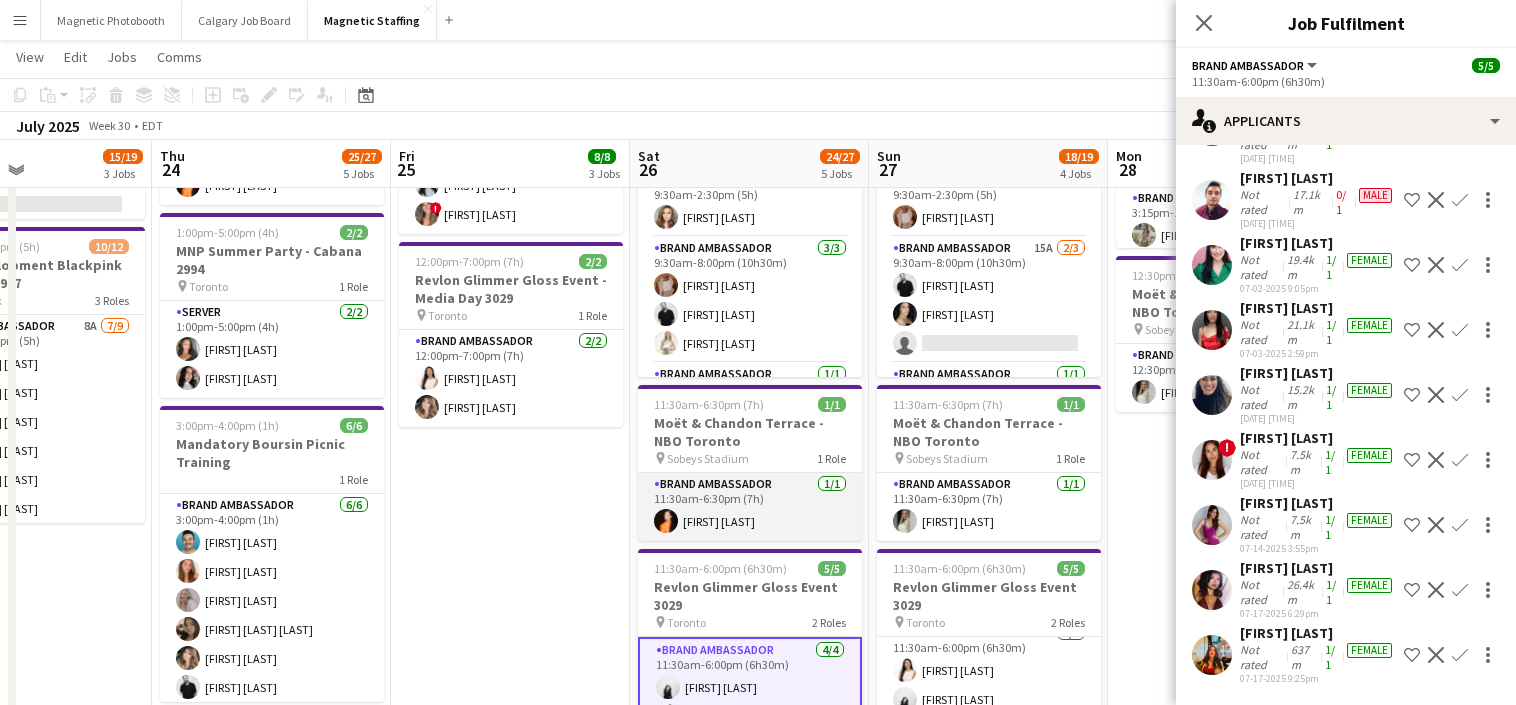 click on "Brand Ambassador   1/1   11:30am-6:30pm (7h)
[FIRST] [LAST]" at bounding box center (750, 507) 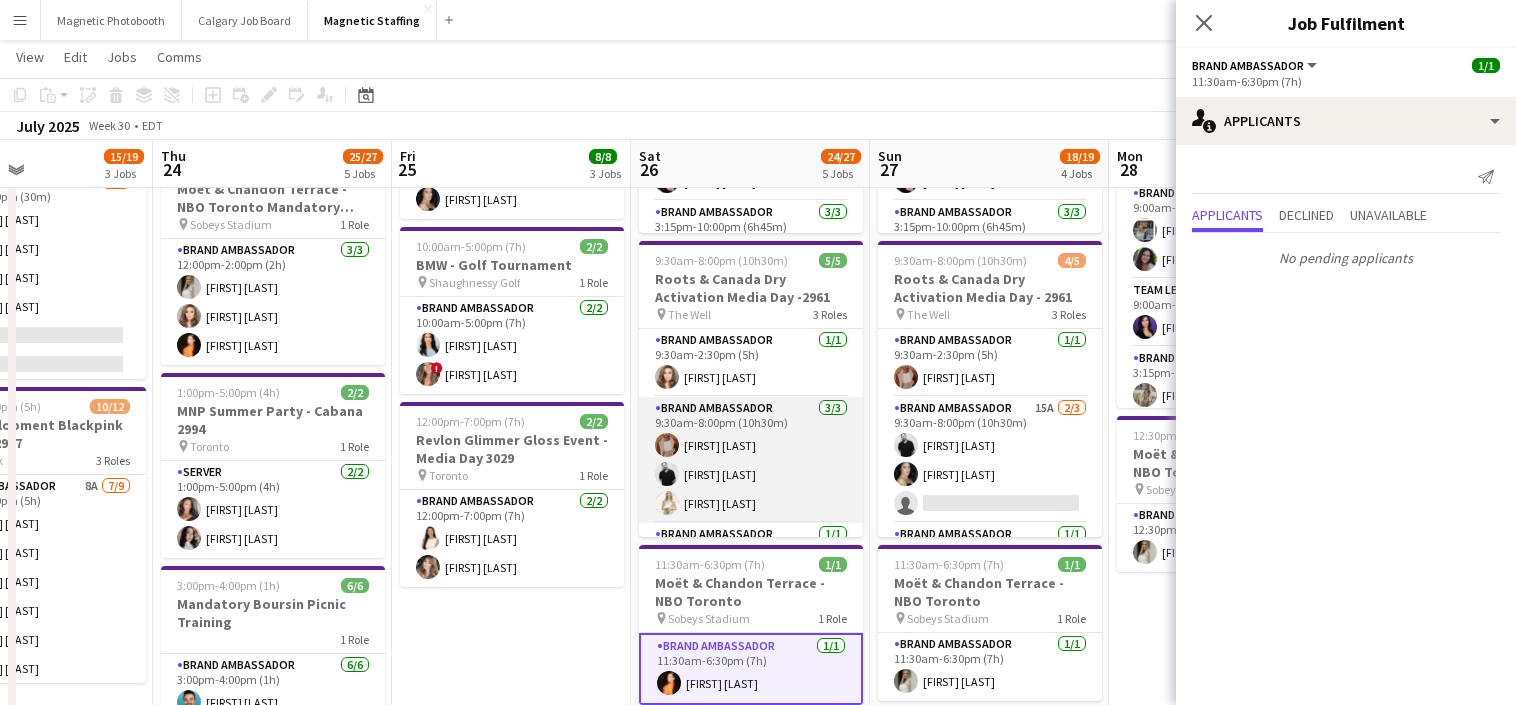 click on "Brand Ambassador   3/3   9:30am-8:00pm (10h30m)
[FIRST] [LAST] [FIRST] [LAST] [FIRST] [LAST]" at bounding box center (751, 460) 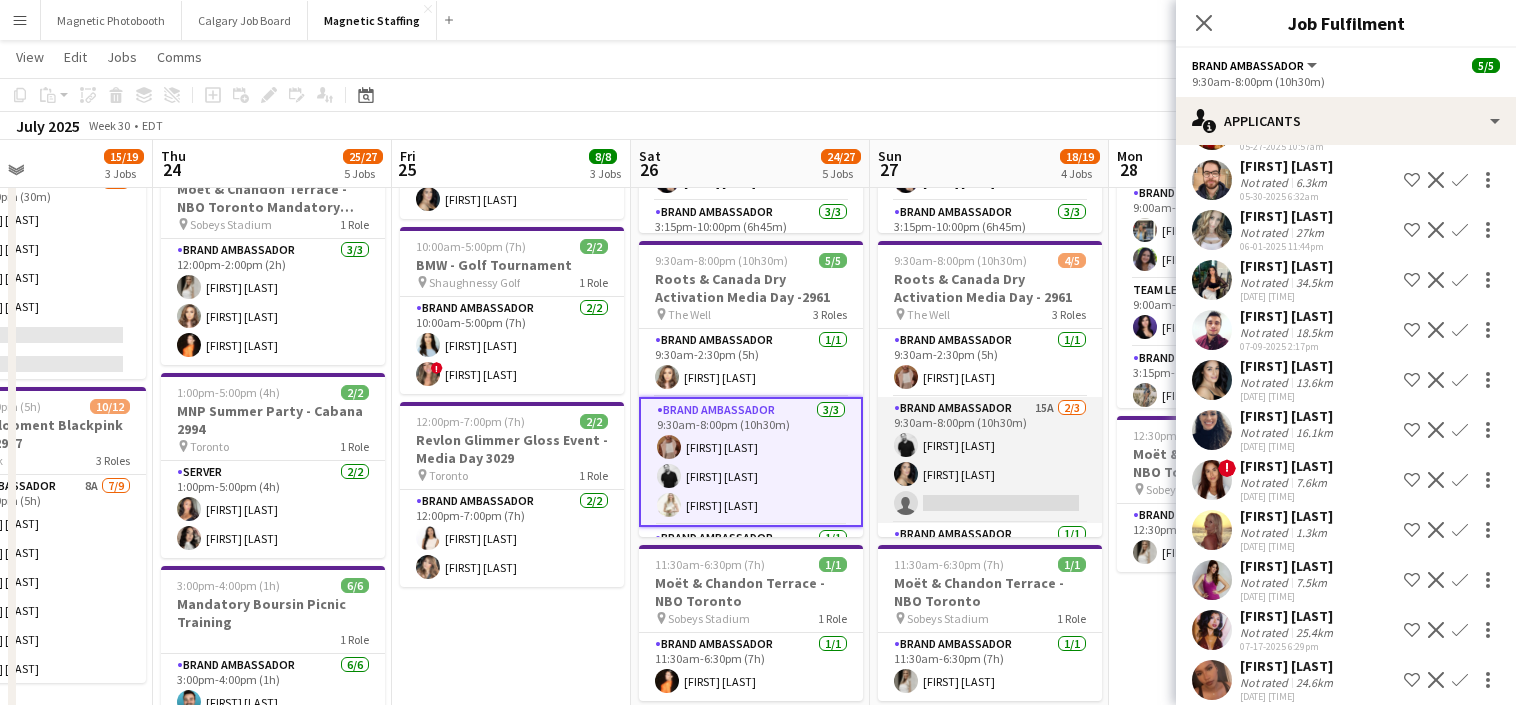 click on "Brand Ambassador   15A   2/3   [TIME]-[TIME] ([DURATION])
[FIRST] [LAST] [FIRST] [LAST]
single-neutral-actions" at bounding box center [990, 460] 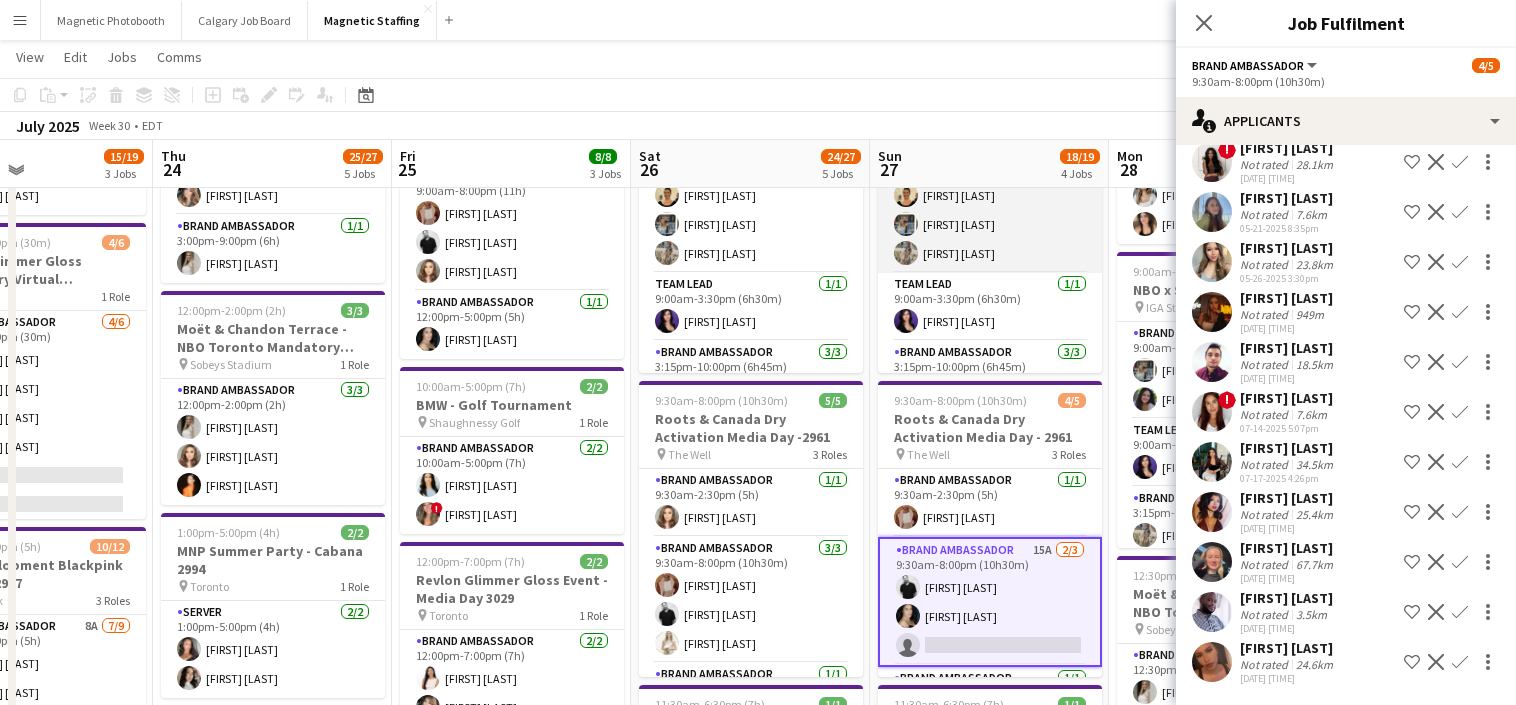 click on "[ROLE_NAME]   [COUNT]   [TIME] ([DURATION])
[FIRST] [LAST] [FIRST] [LAST] [FIRST] [LAST]" at bounding box center [990, 210] 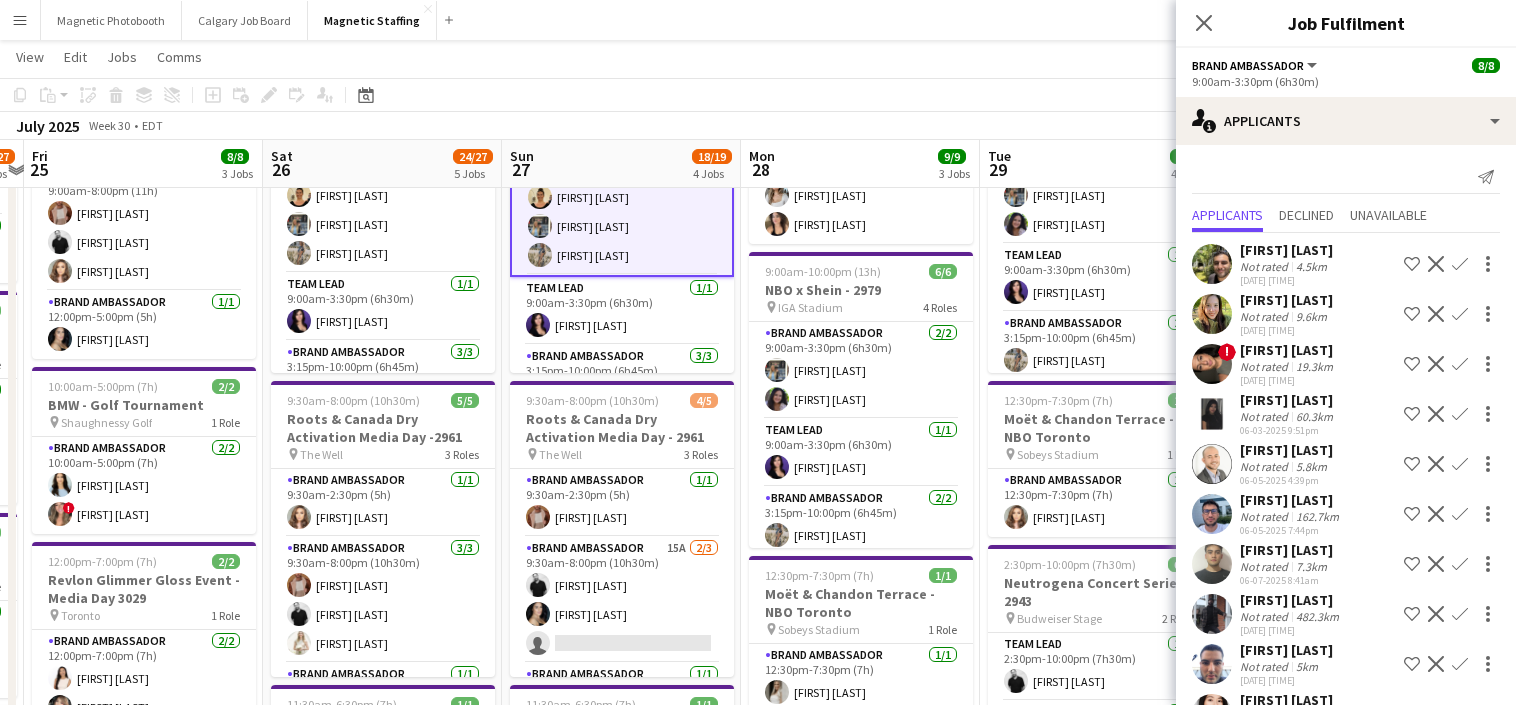 drag, startPoint x: 1102, startPoint y: 284, endPoint x: 592, endPoint y: 352, distance: 514.51337 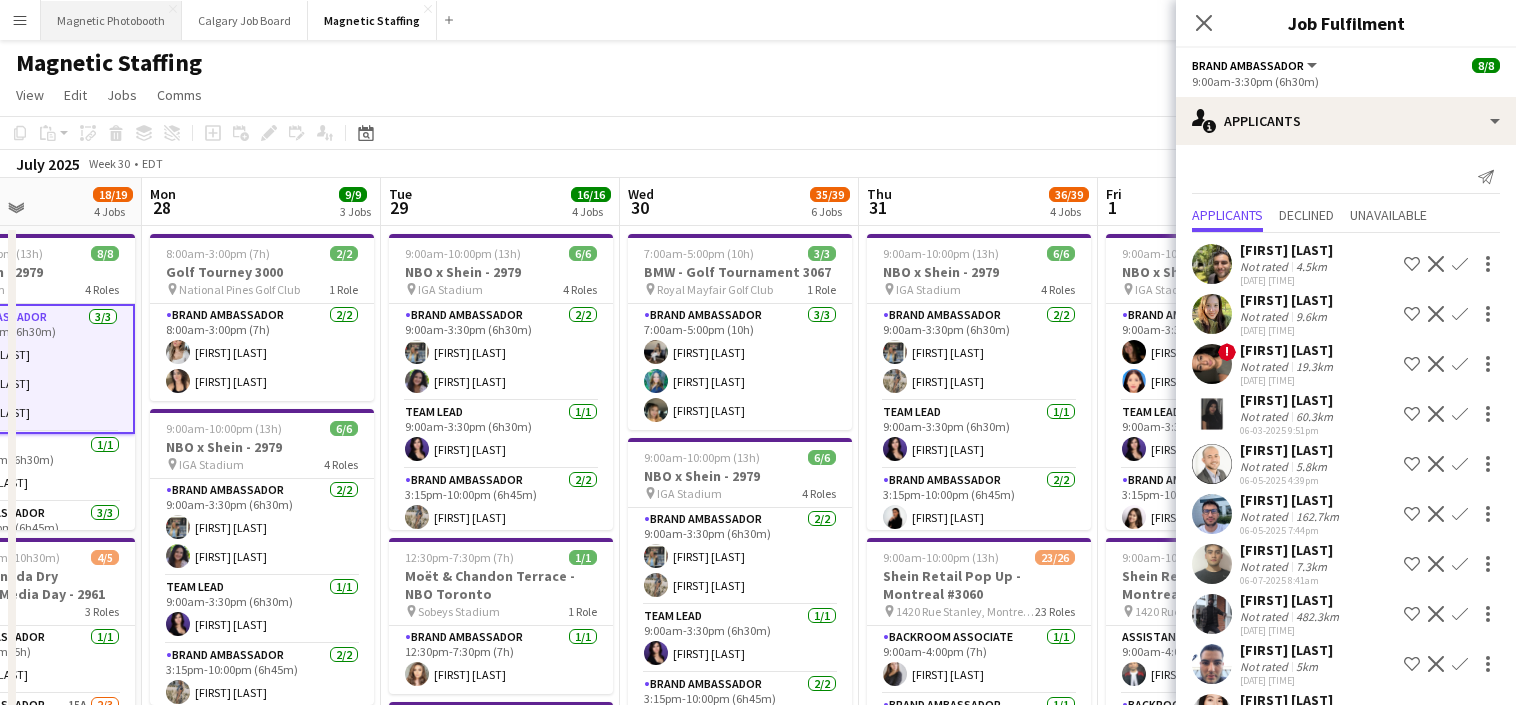 click on "Magnetic Photobooth
Close" at bounding box center [111, 20] 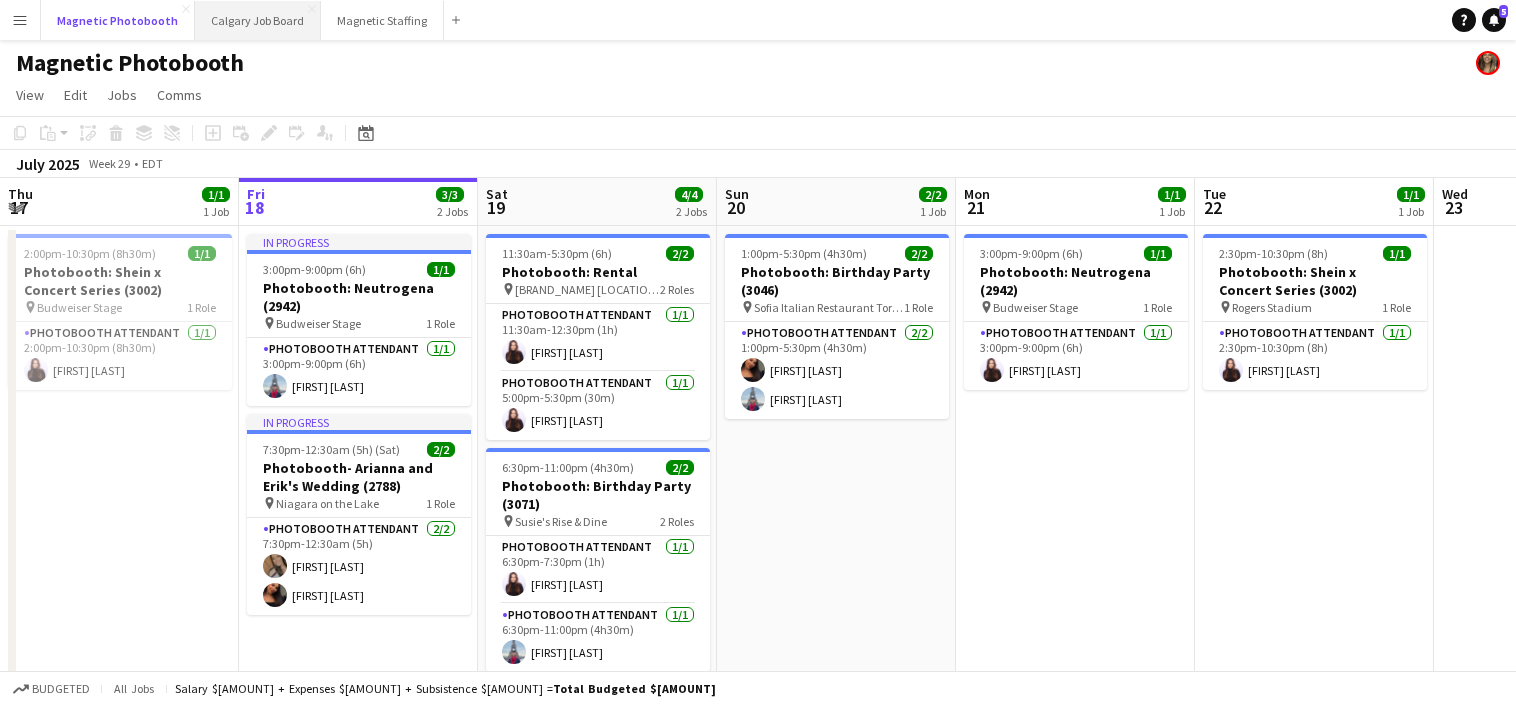 drag, startPoint x: 91, startPoint y: 34, endPoint x: 213, endPoint y: 33, distance: 122.0041 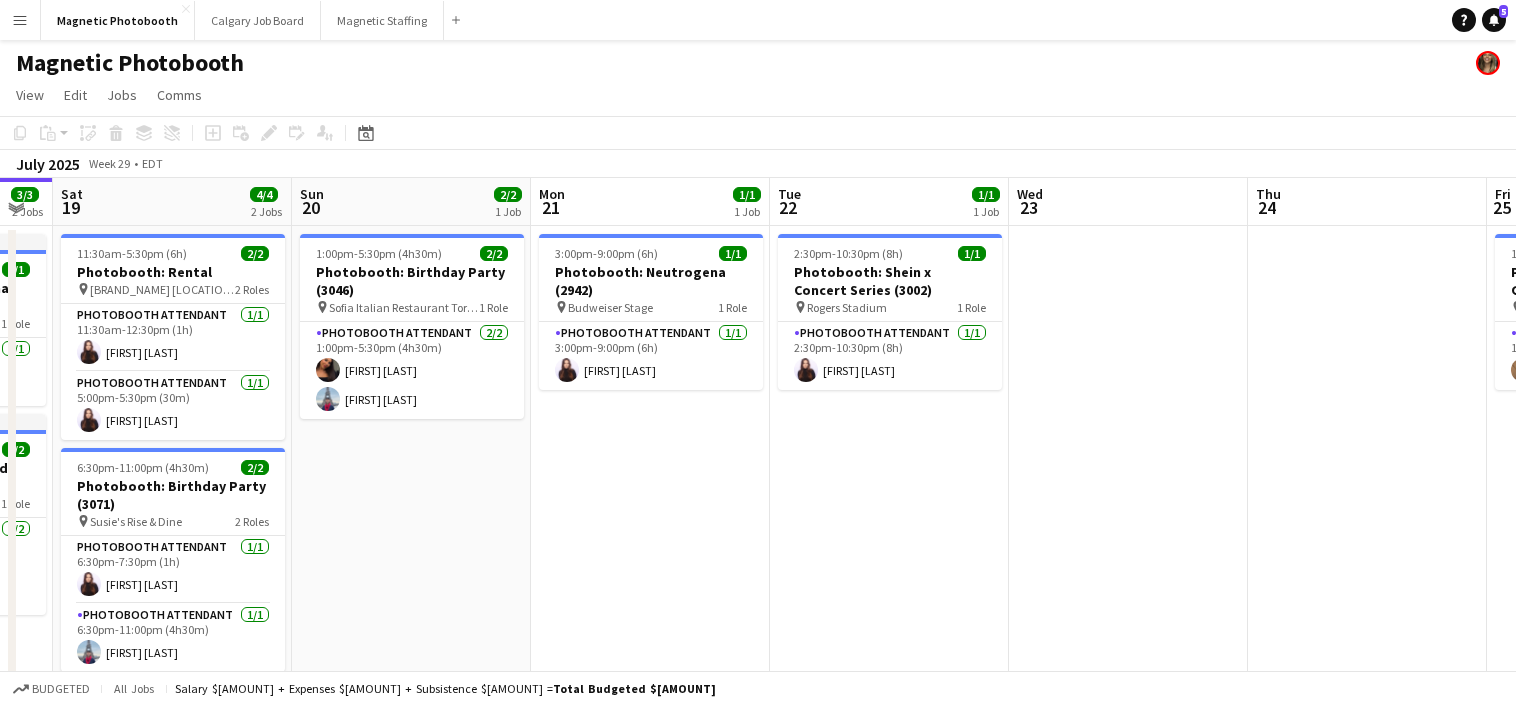 drag, startPoint x: 767, startPoint y: 414, endPoint x: 3, endPoint y: 435, distance: 764.2886 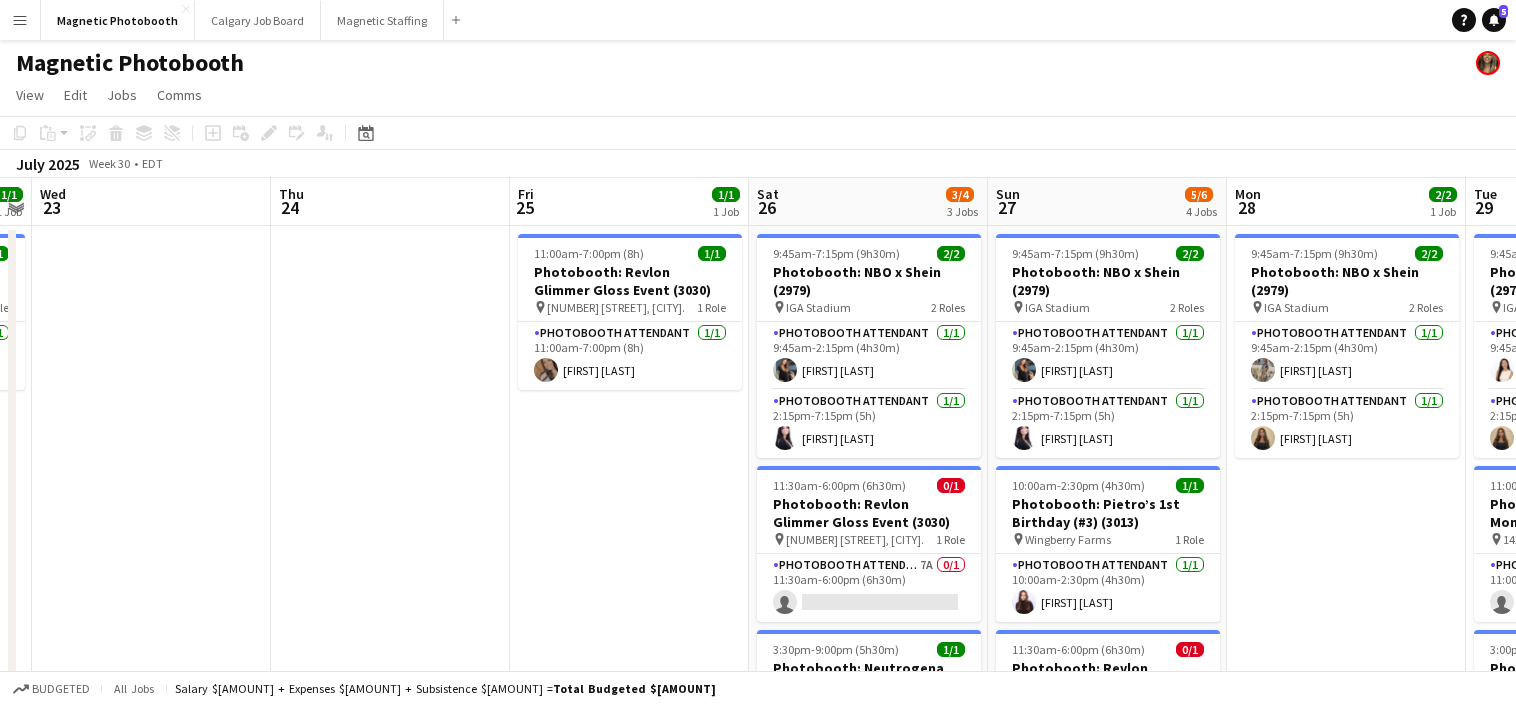 drag, startPoint x: 794, startPoint y: 396, endPoint x: 86, endPoint y: 396, distance: 708 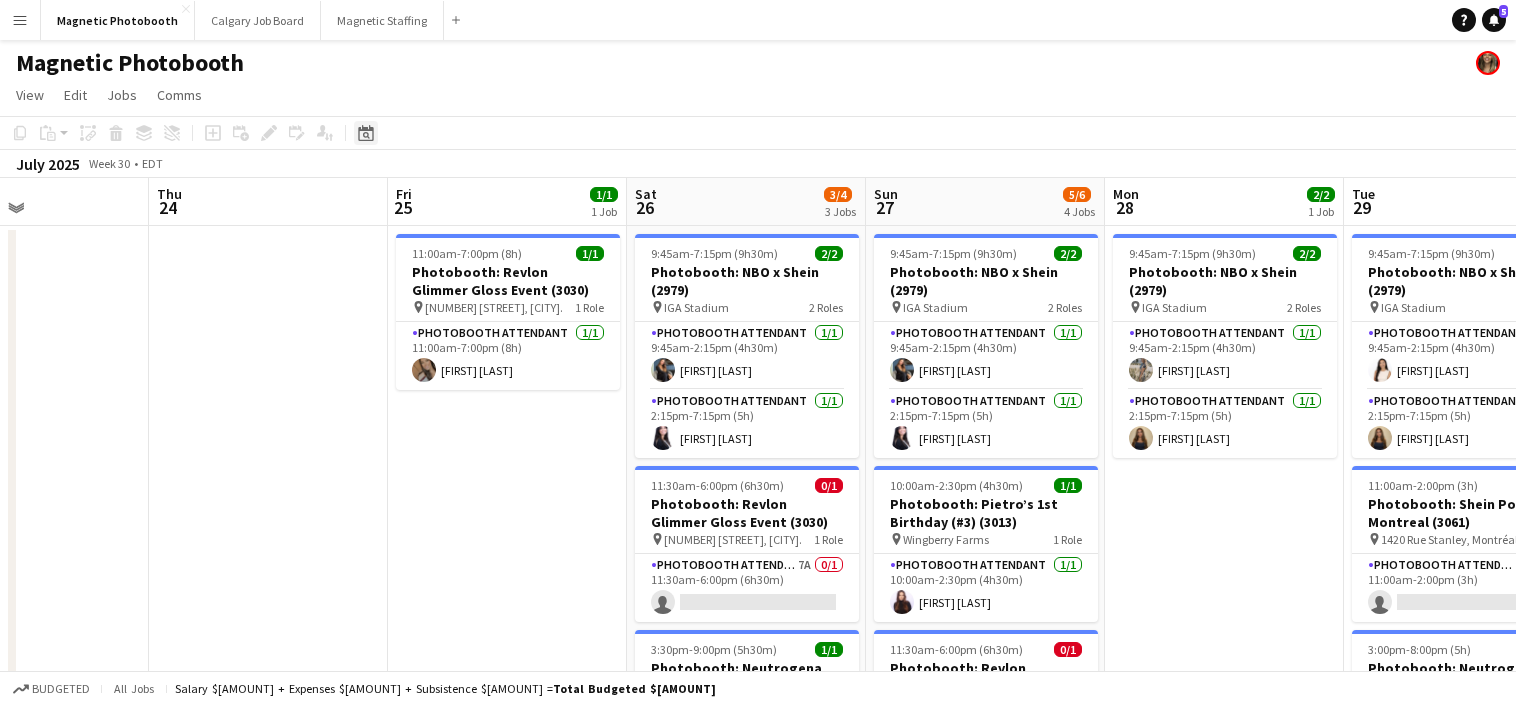 click on "Date picker" 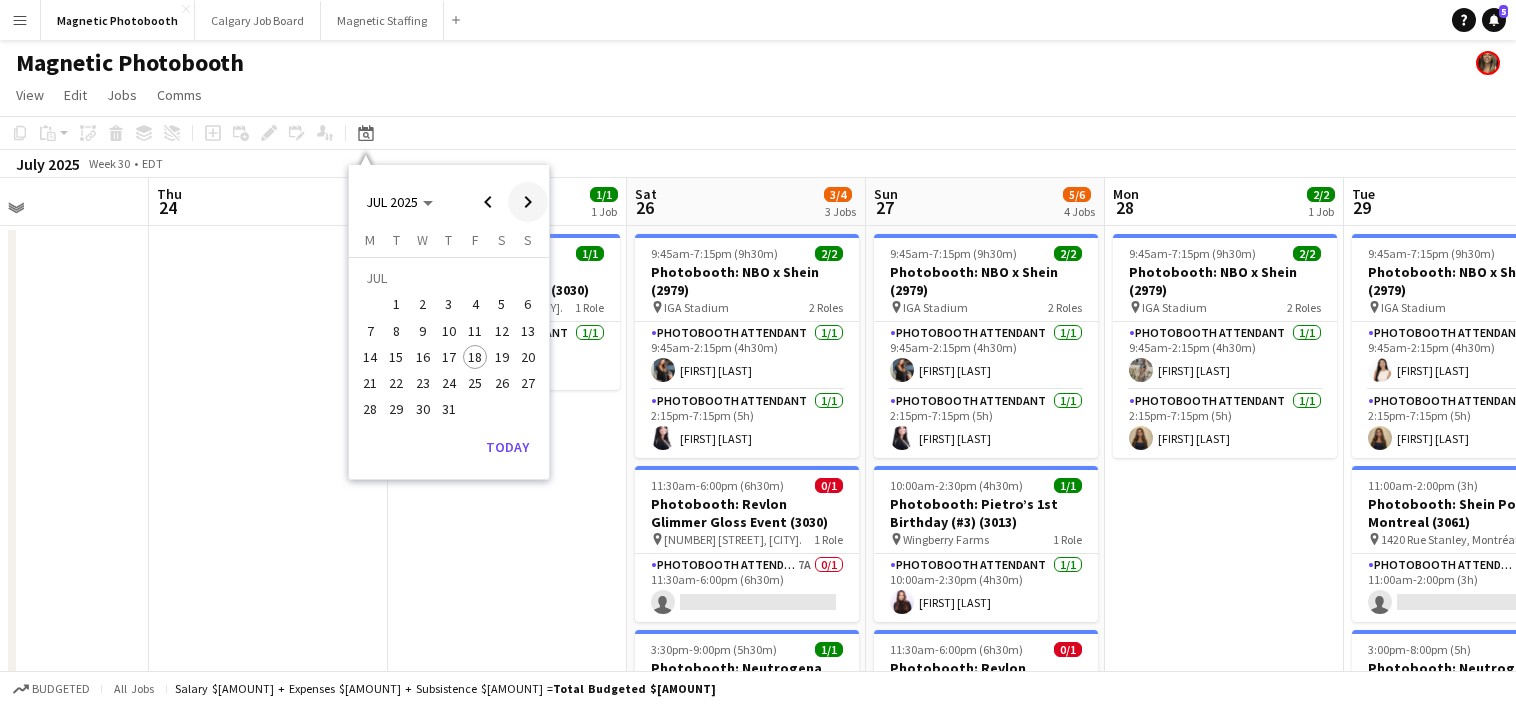click at bounding box center (528, 202) 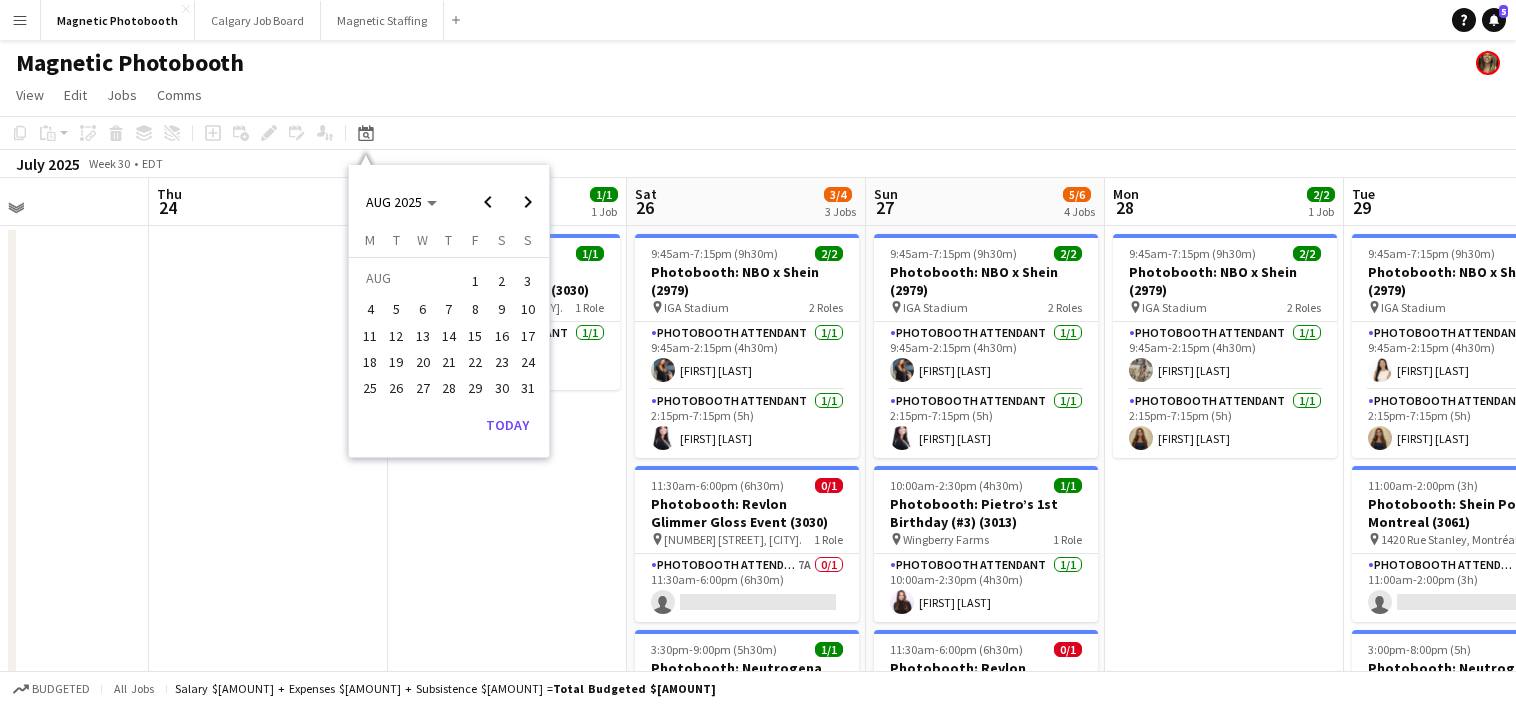 click on "1" at bounding box center [475, 281] 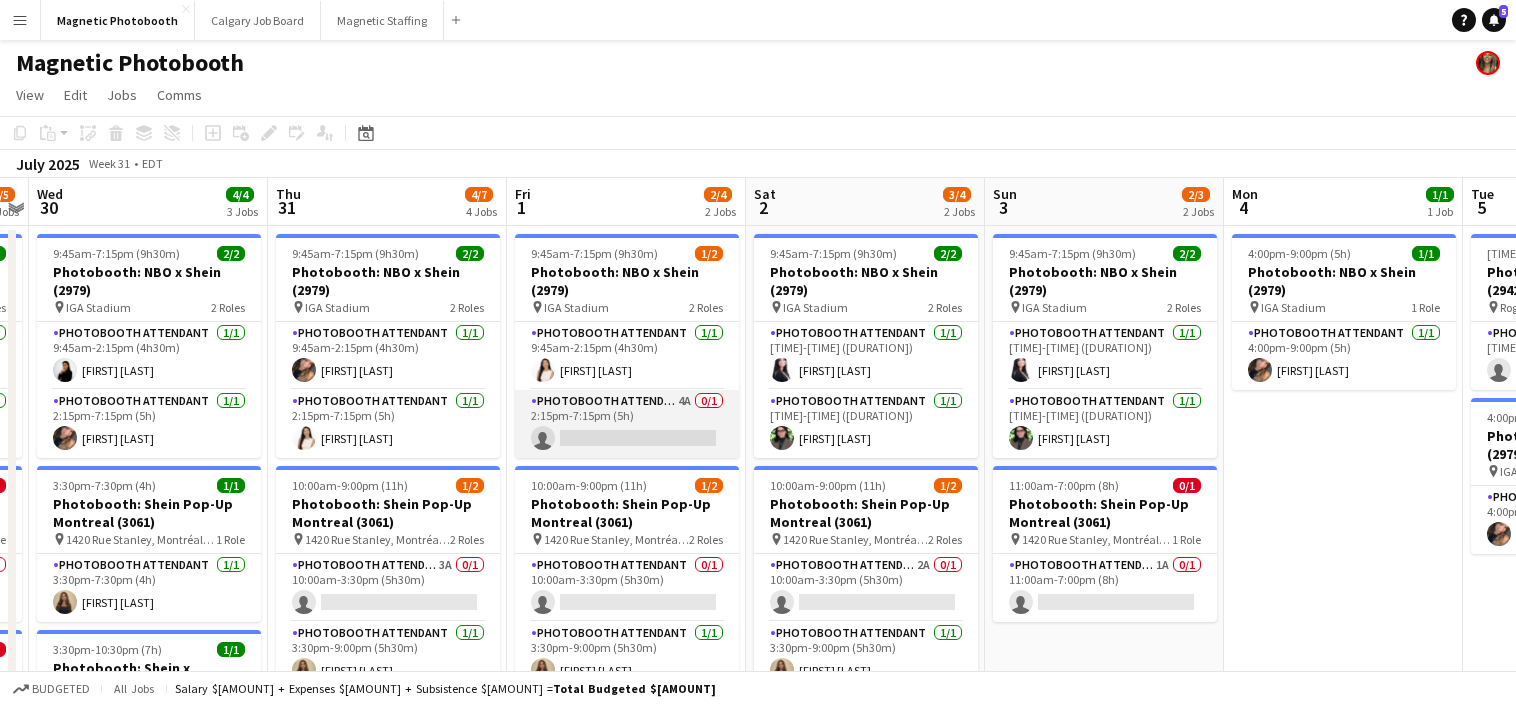 click on "Photobooth Attendant    4A   0/1   [TIME]-[TIME] ([DURATION])
single-neutral-actions" at bounding box center [627, 424] 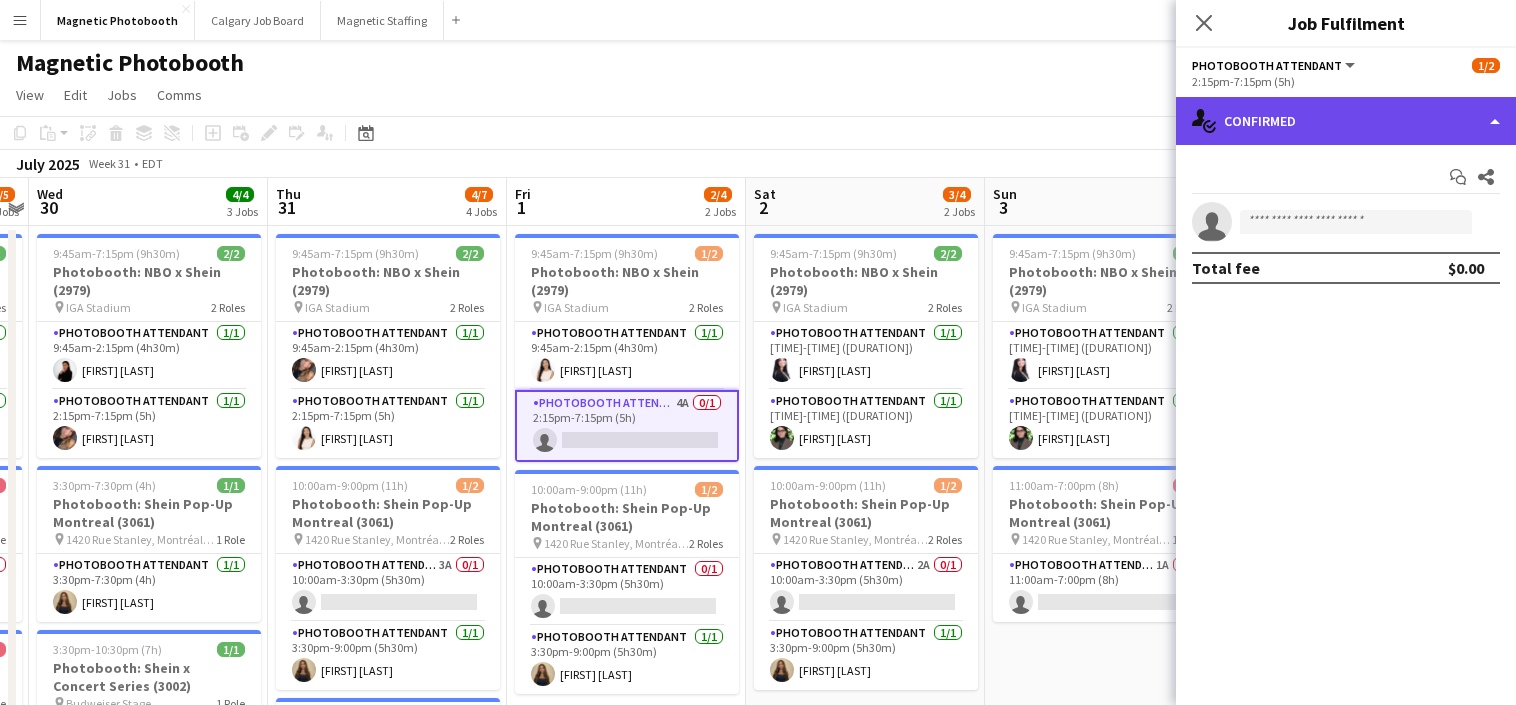 click on "single-neutral-actions-check-2
Confirmed" 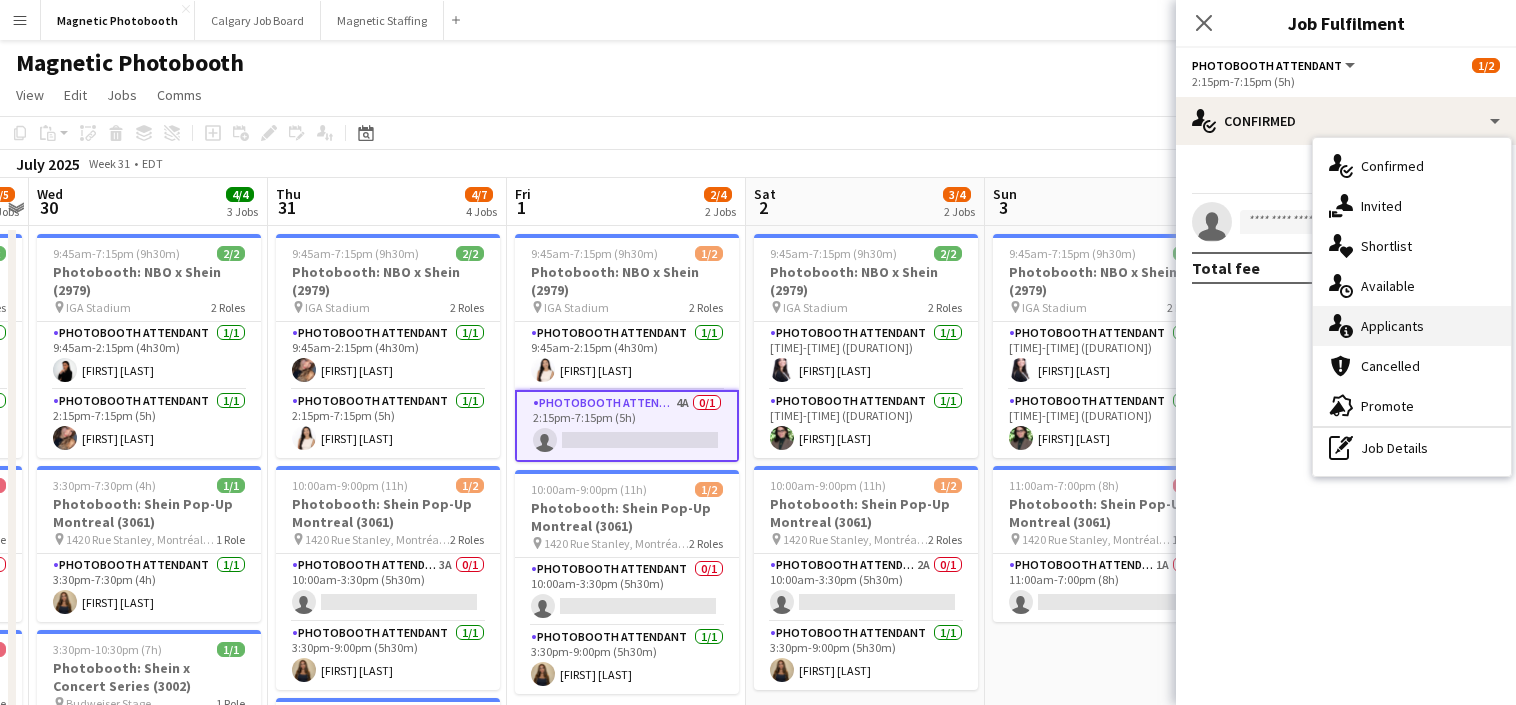 click on "single-neutral-actions-information" 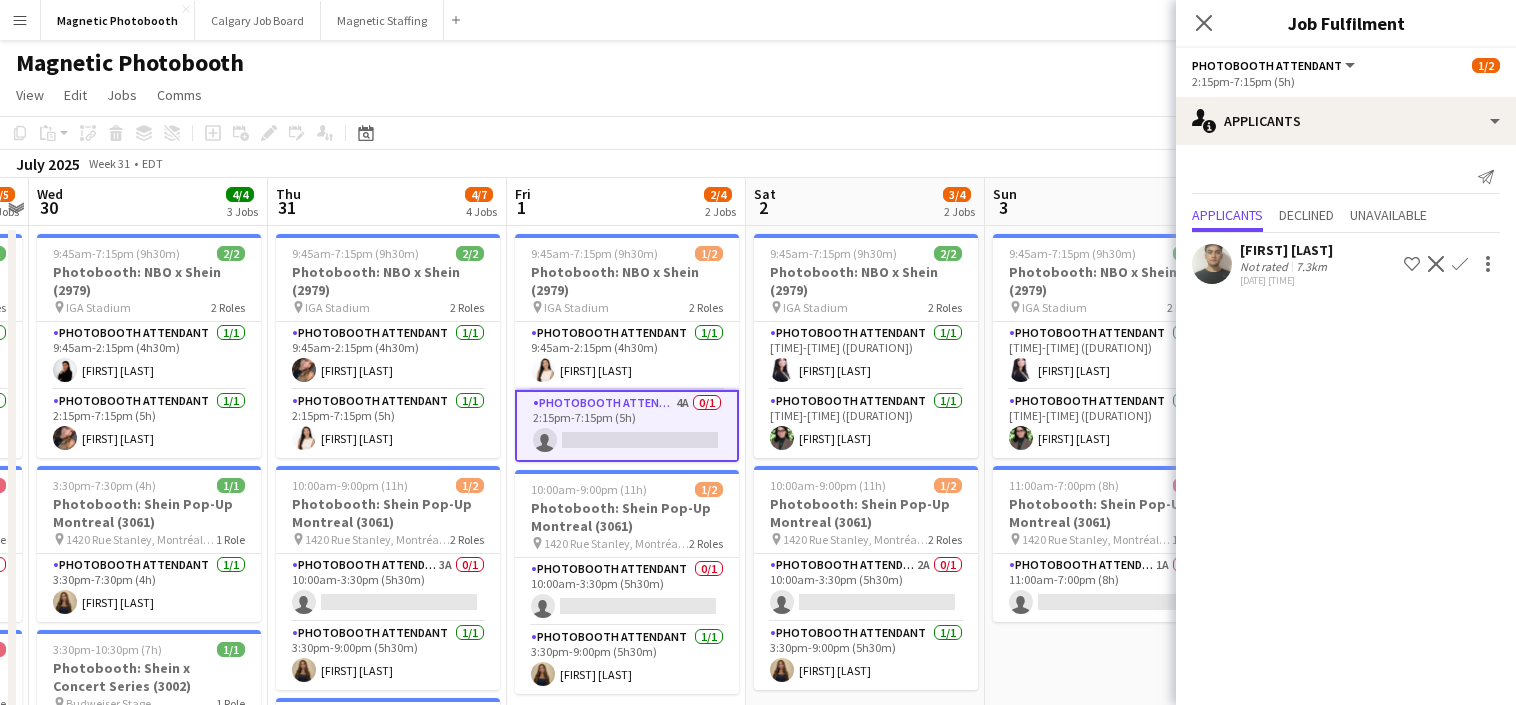 click on "Decline" 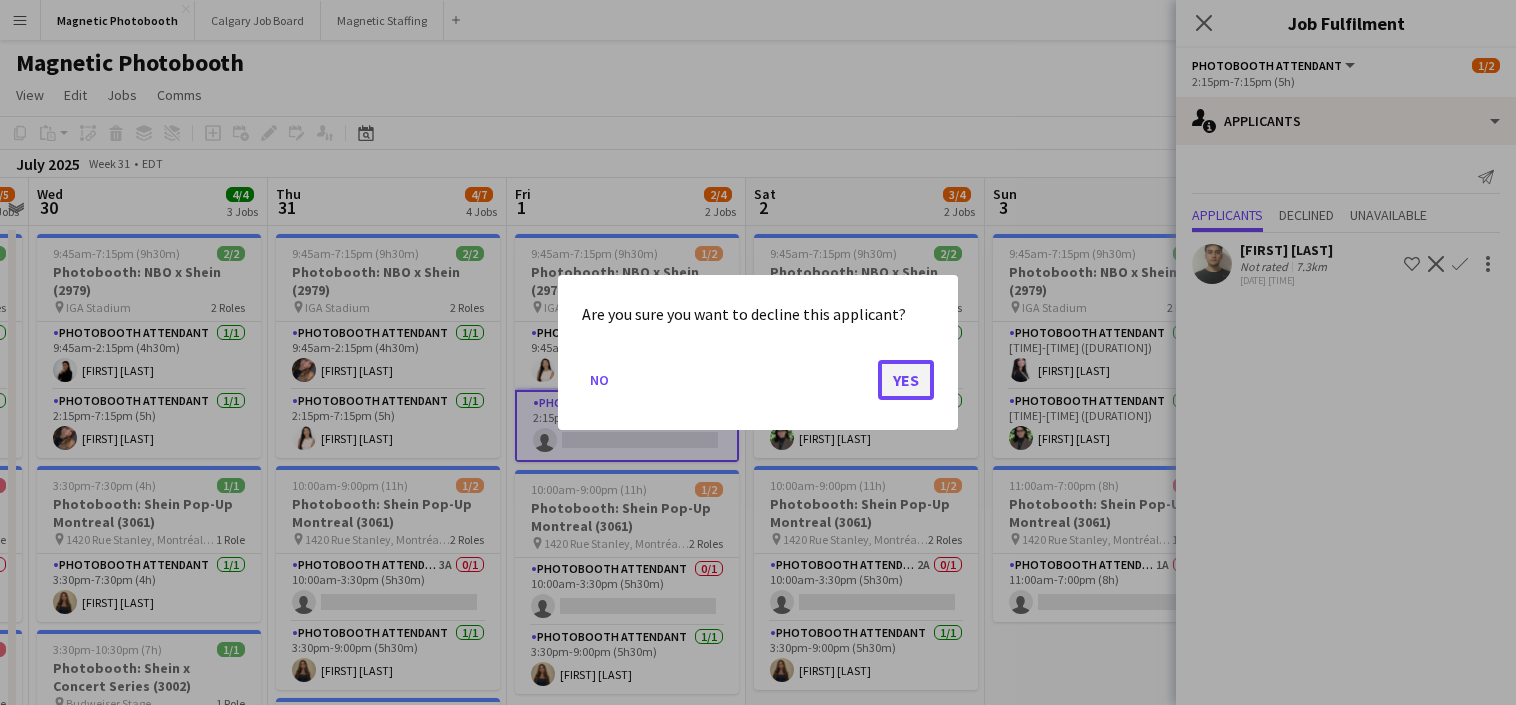 click on "Yes" 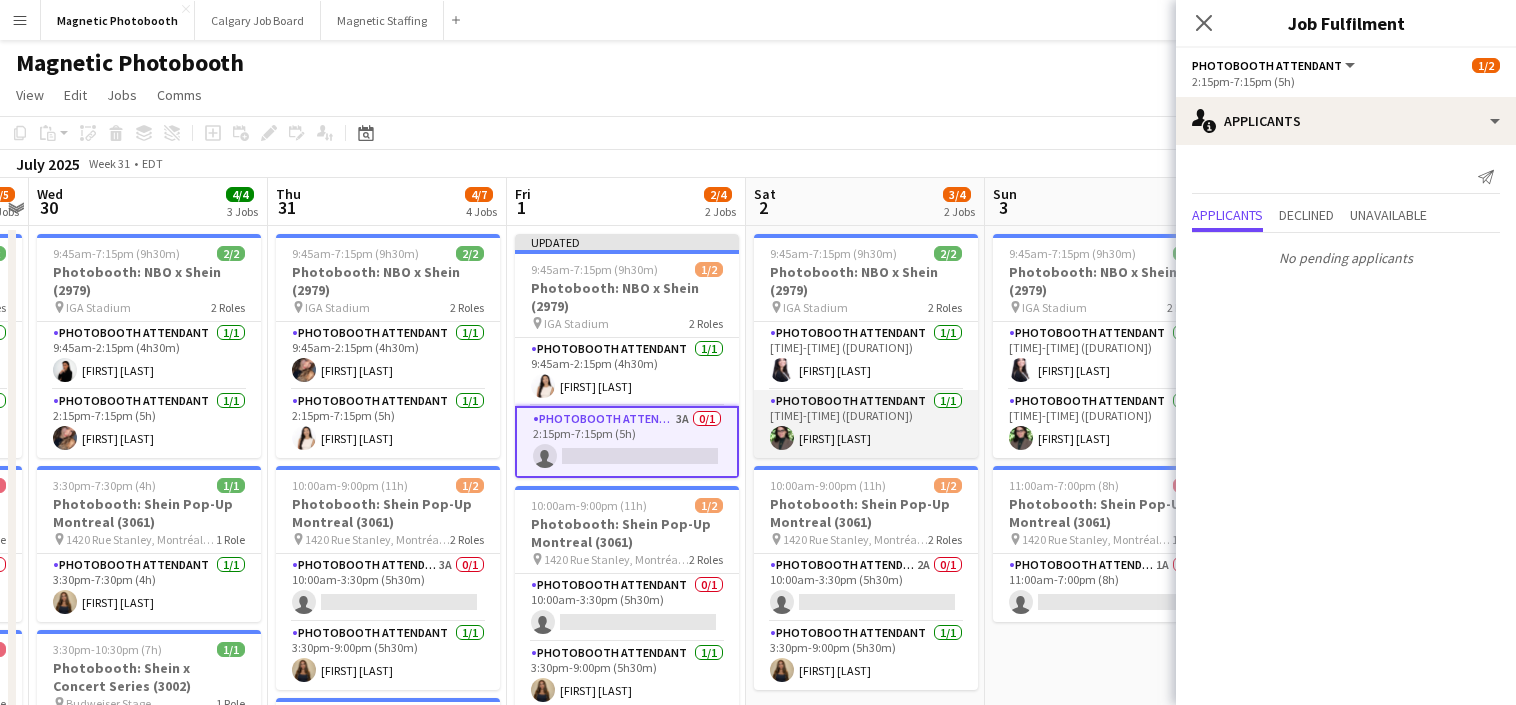click on "Photobooth Attendant    1/1   [TIME]-[TIME] ([DURATION])
[FIRST] [LAST]" at bounding box center (866, 424) 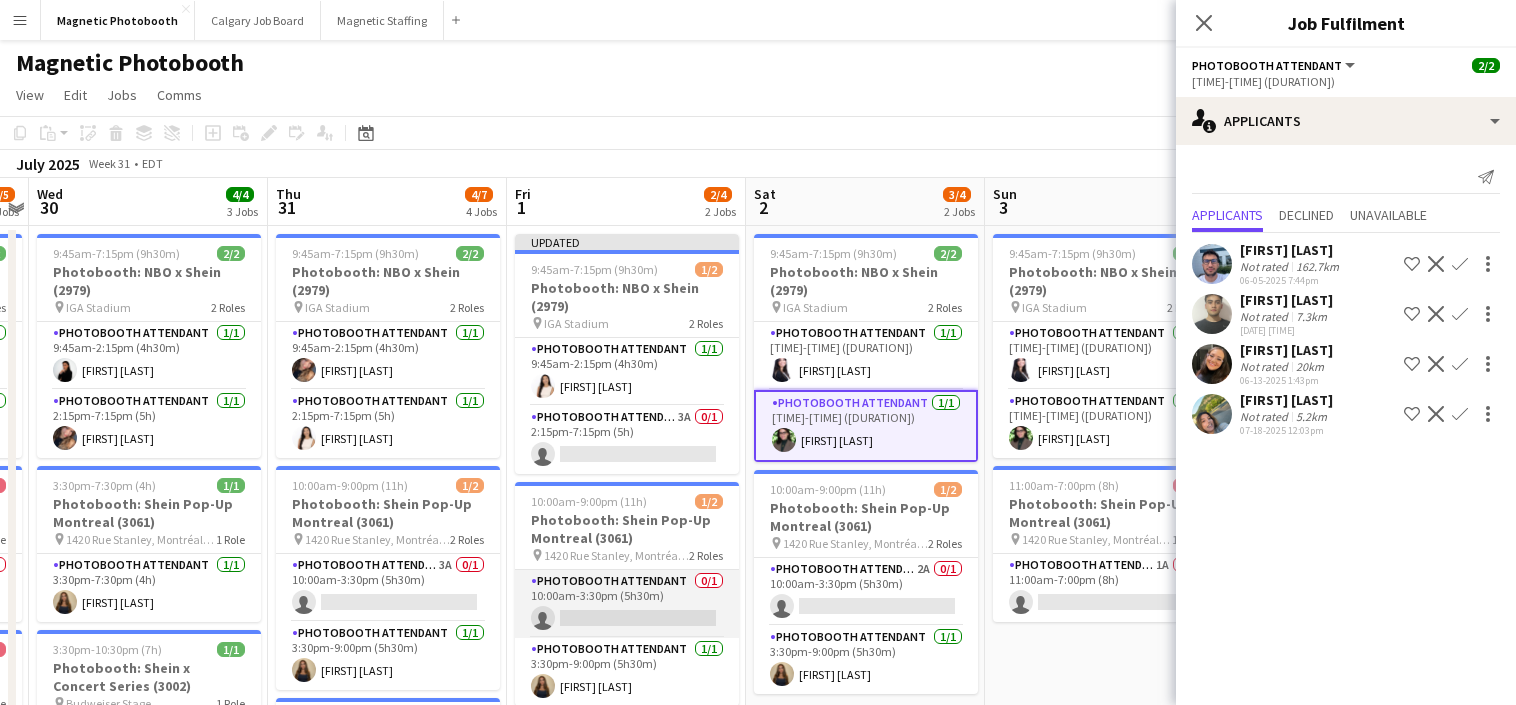 click on "Photobooth Attendant    0/1   [TIME]-[TIME] ([DURATION])
single-neutral-actions" at bounding box center [627, 604] 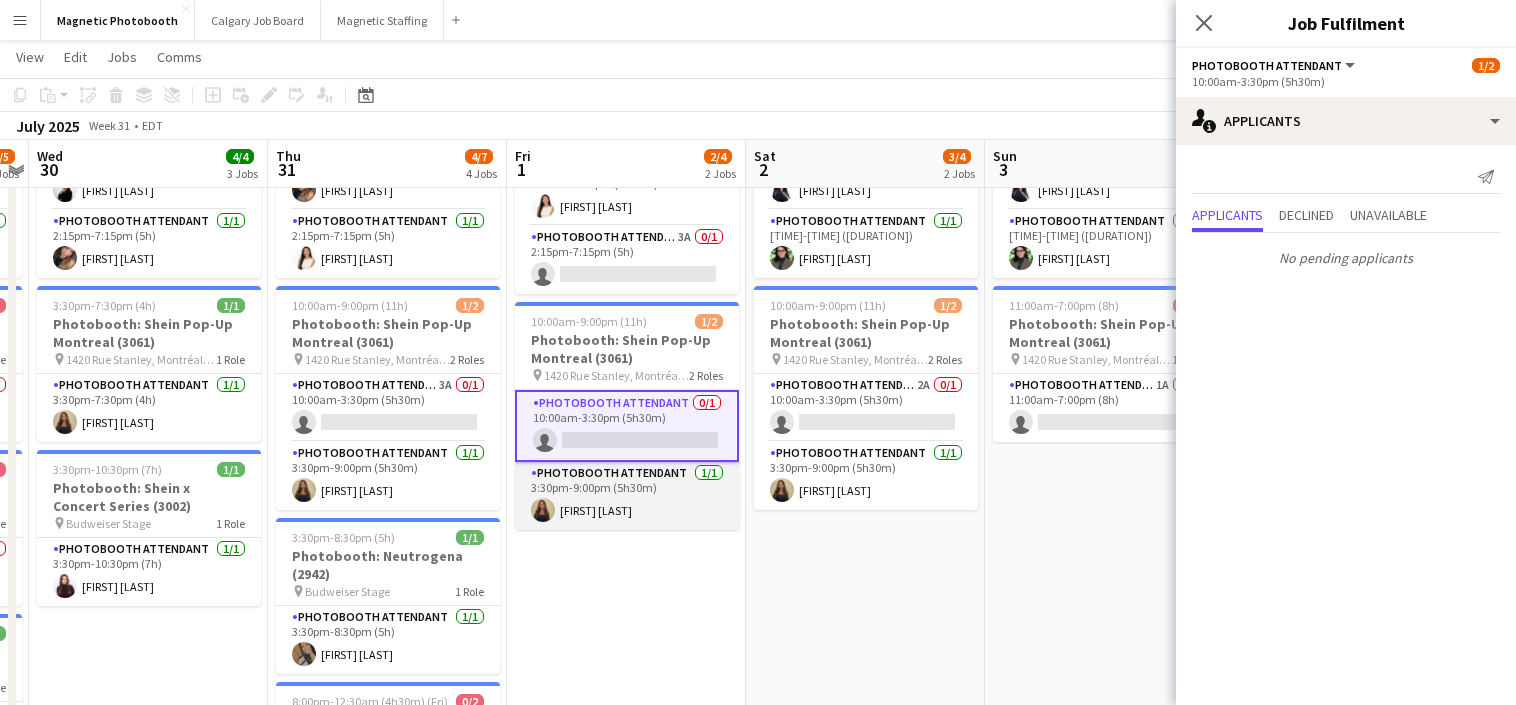 click on "Photobooth Attendant    1/1   3:30pm-9:00pm (5h30m)
[FIRST] [LAST]" at bounding box center [627, 496] 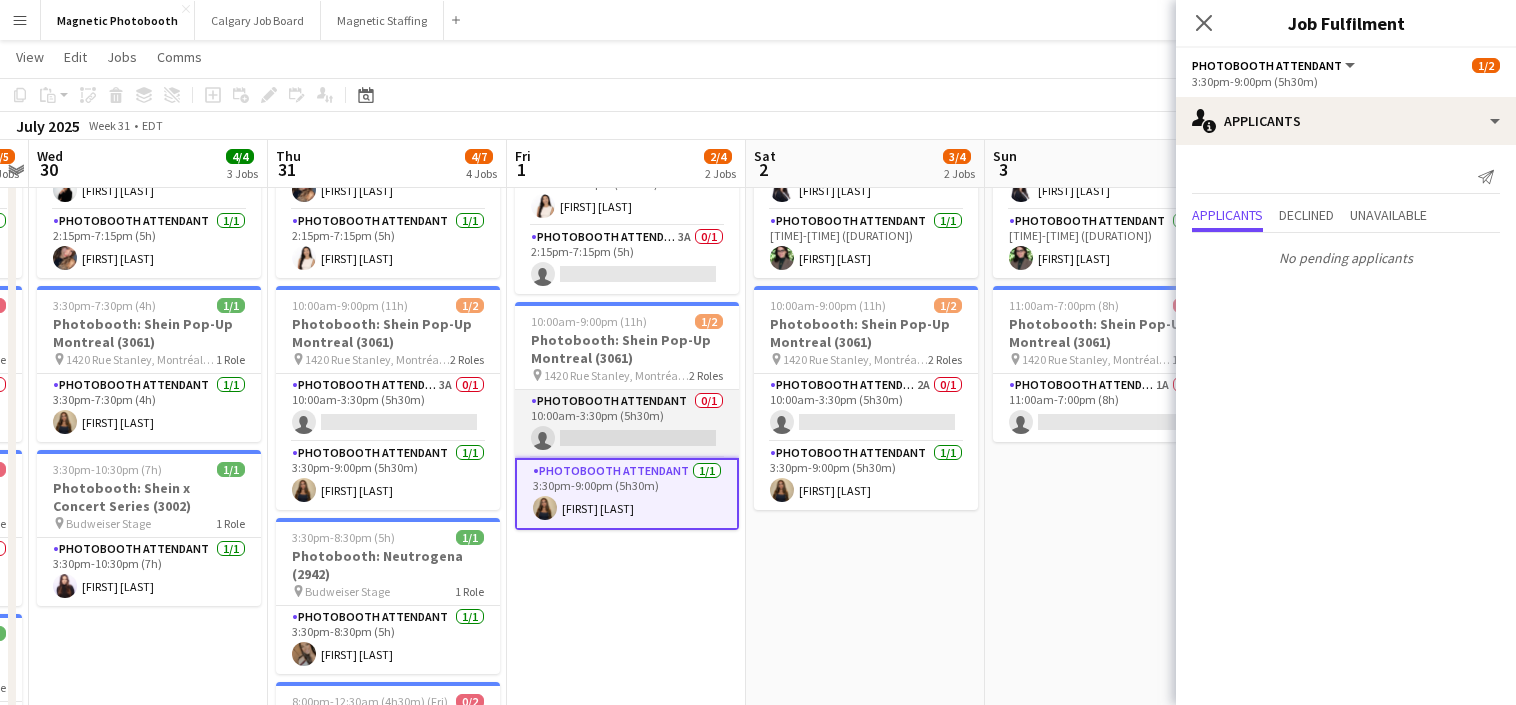 click on "Photobooth Attendant    0/1   [TIME]-[TIME] ([DURATION])
single-neutral-actions" at bounding box center (627, 424) 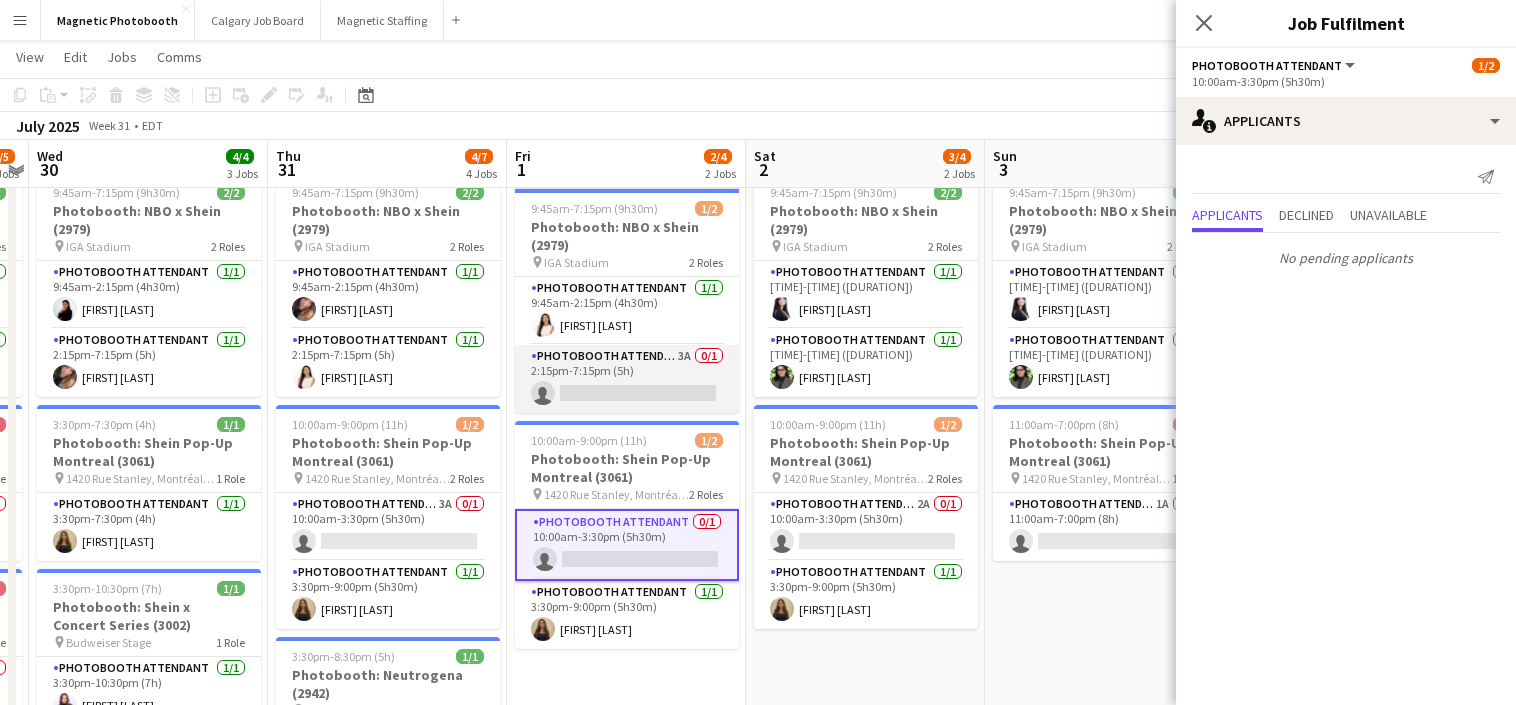 click on "Photobooth Attendant    3A   0/1   2:15pm-7:15pm (5h)
single-neutral-actions" at bounding box center (627, 379) 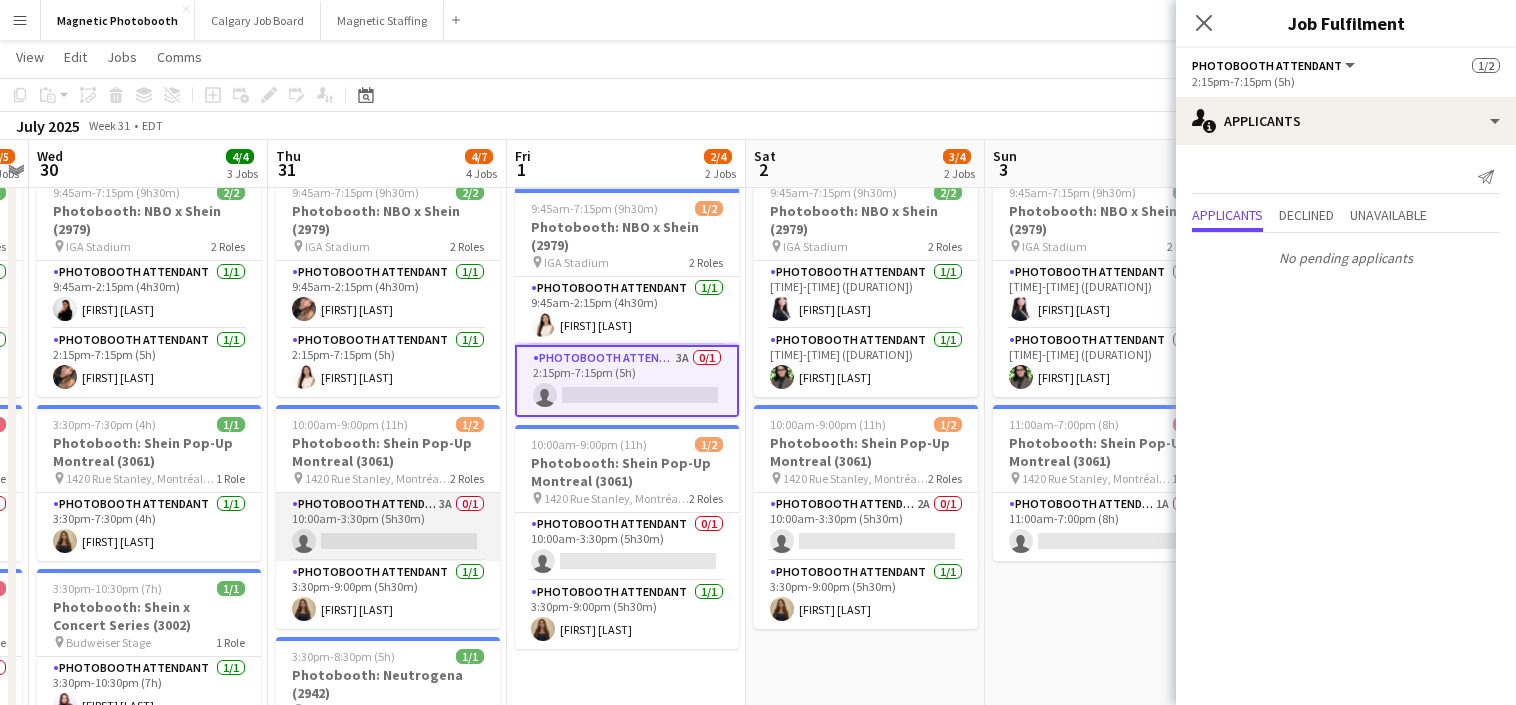 click on "[ROLE_NAME]    [NUMBER]   [COUNT]   [TIME] ([DURATION])
single-neutral-actions" at bounding box center (388, 527) 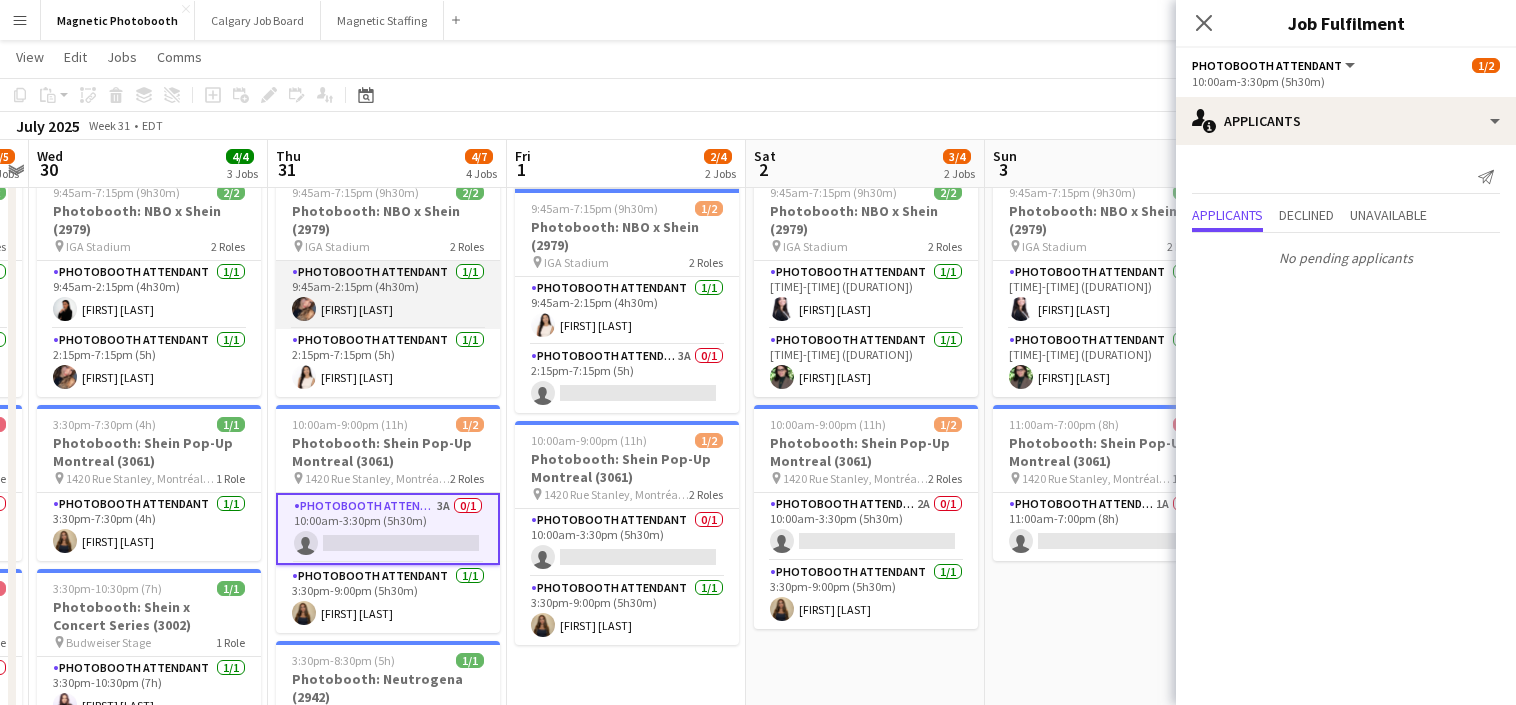 click on "Photobooth Attendant    1/1   9:45am-2:15pm (4h30m)
[FIRST] [LAST]" at bounding box center [388, 295] 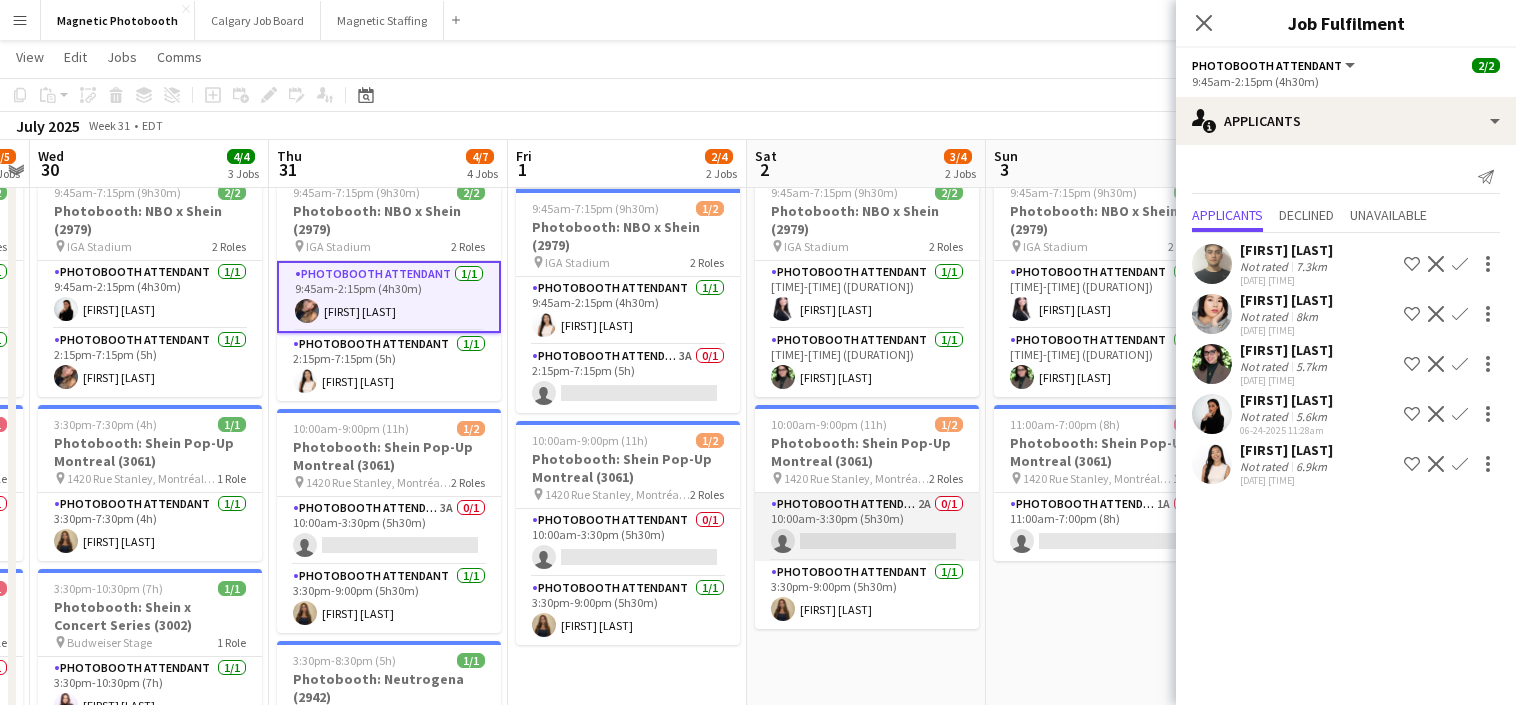 click on "Photobooth Attendant    2A   0/1   [TIME]-[TIME] ([DURATION])
single-neutral-actions" at bounding box center [867, 527] 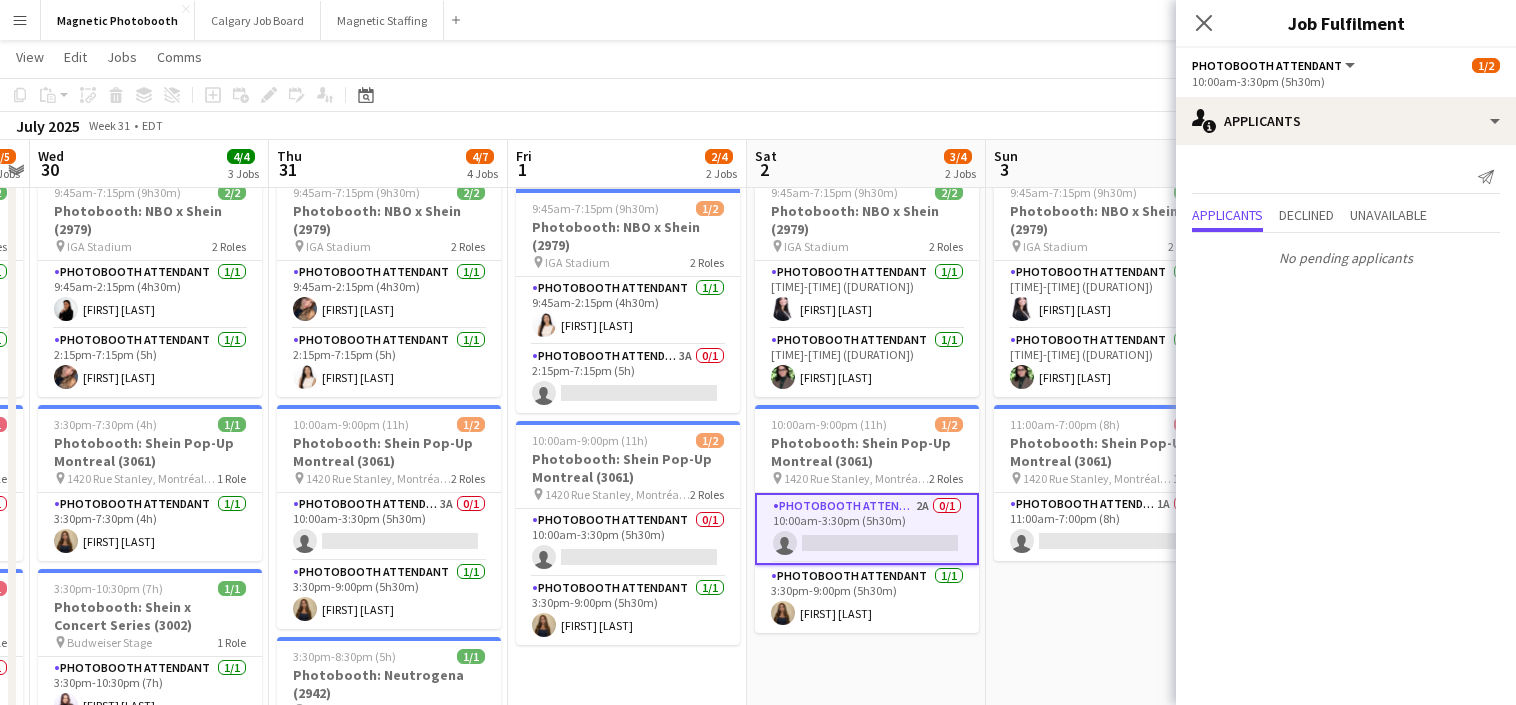 click on "3/4" at bounding box center (958, 156) 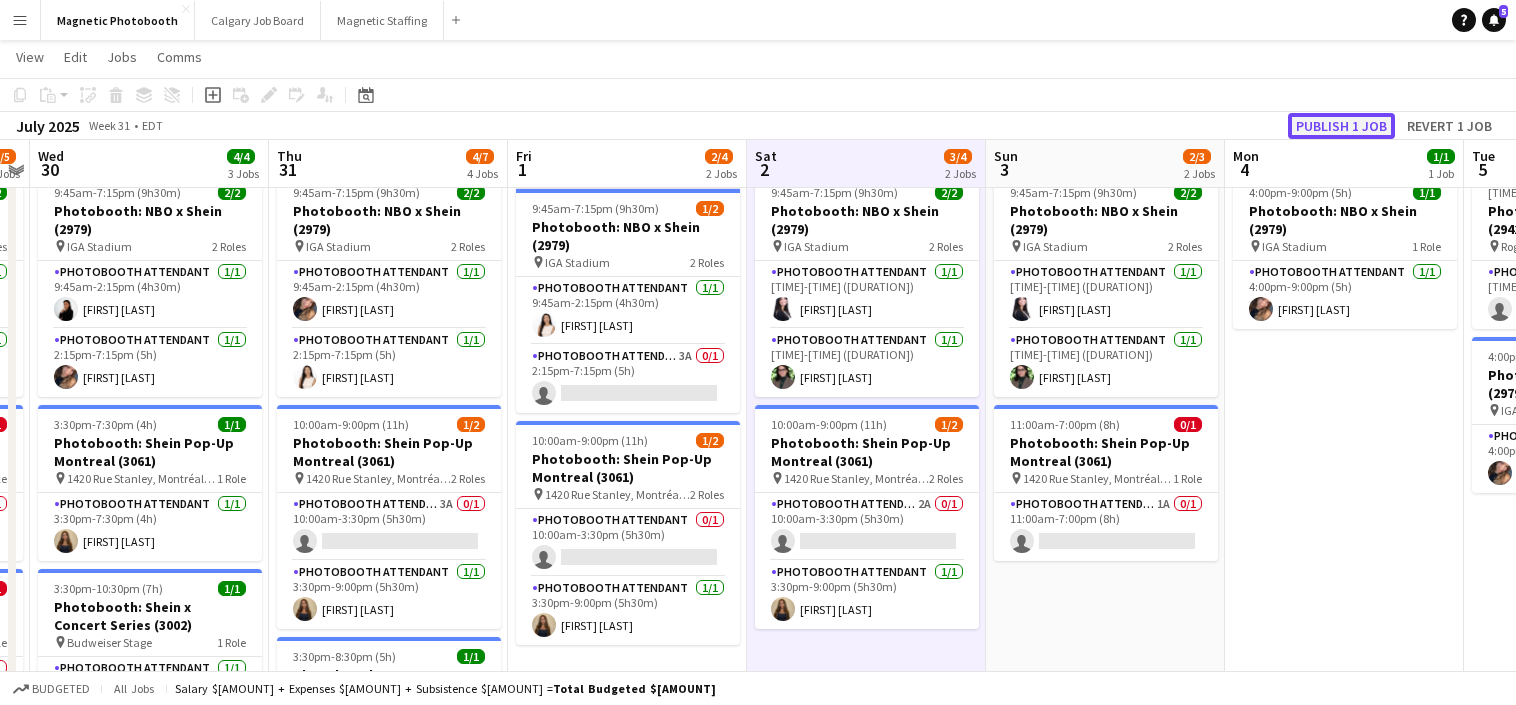 click on "Publish 1 job" 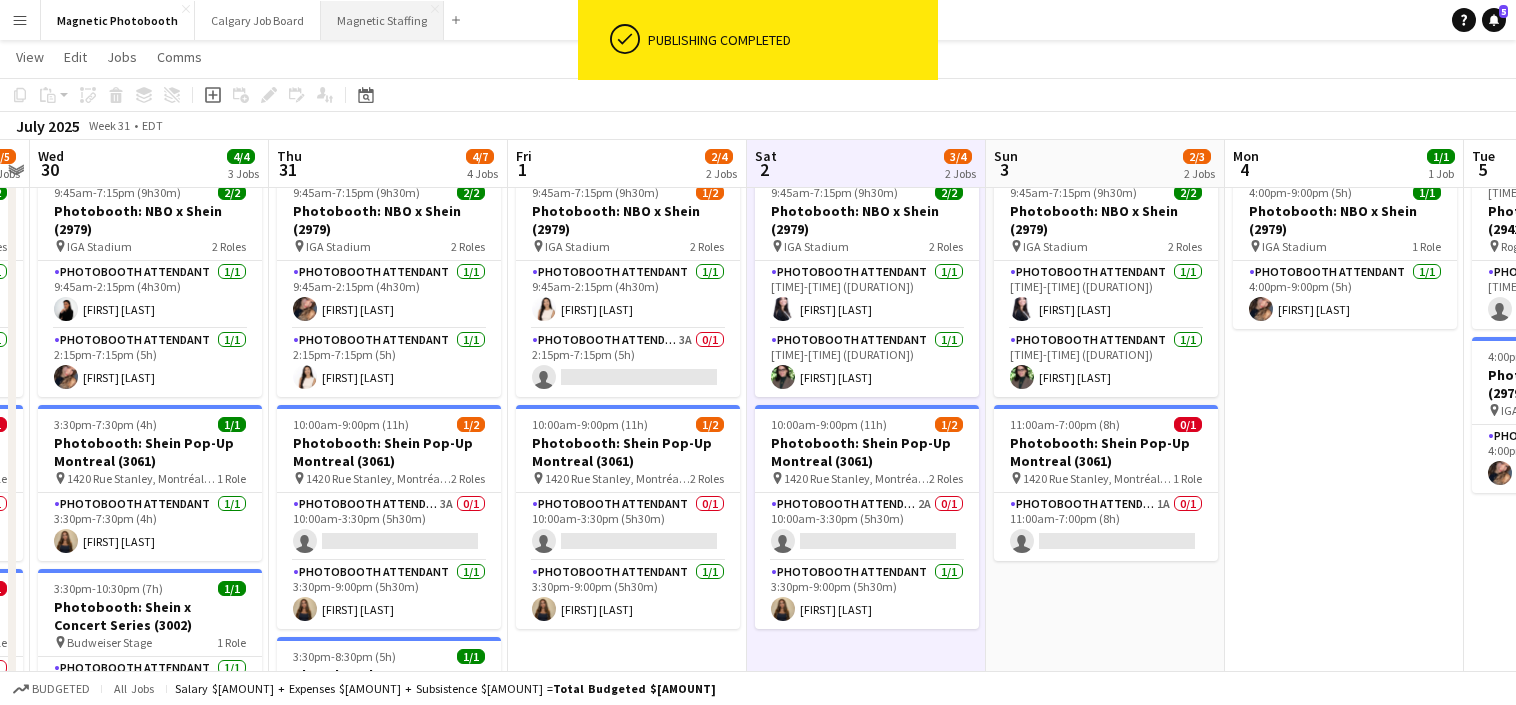 click on "Magnetic Staffing
Close" at bounding box center [382, 20] 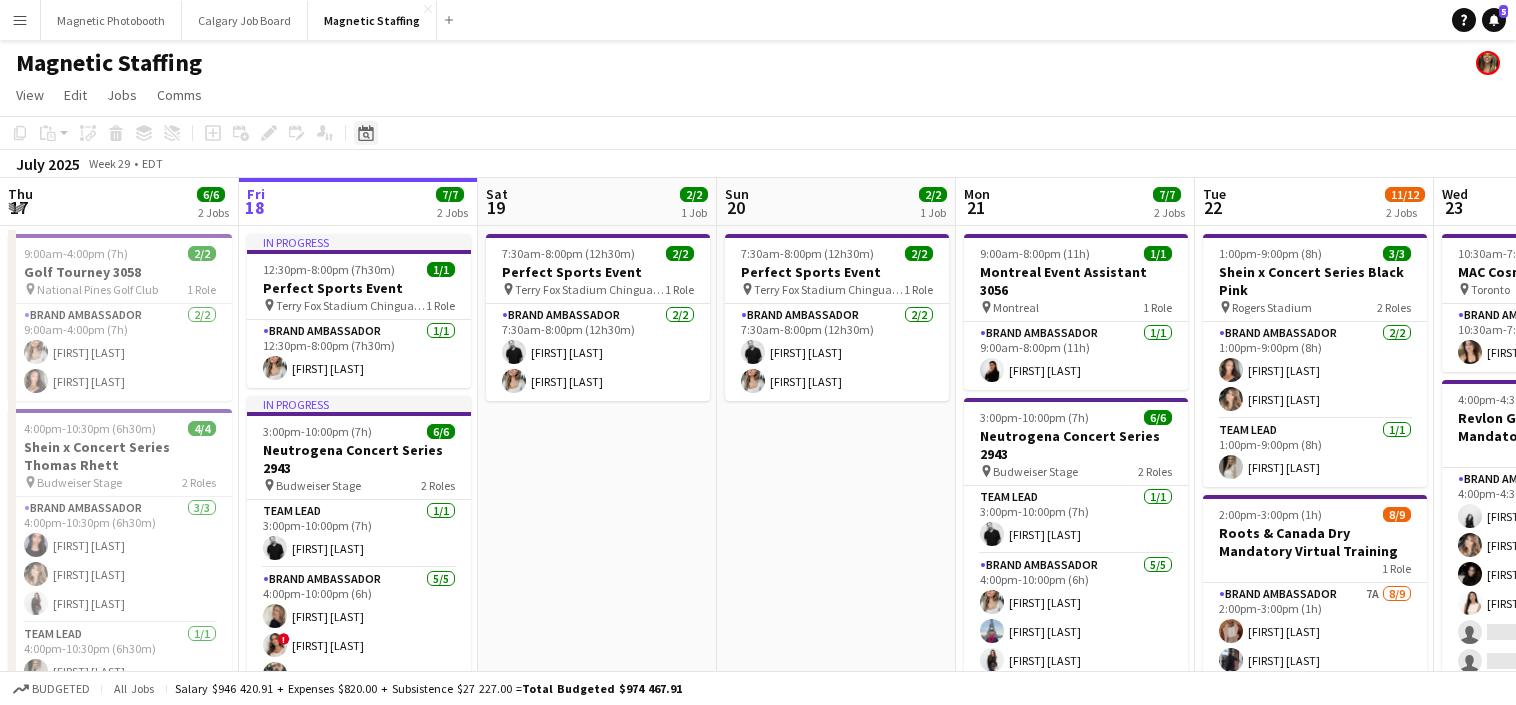 click 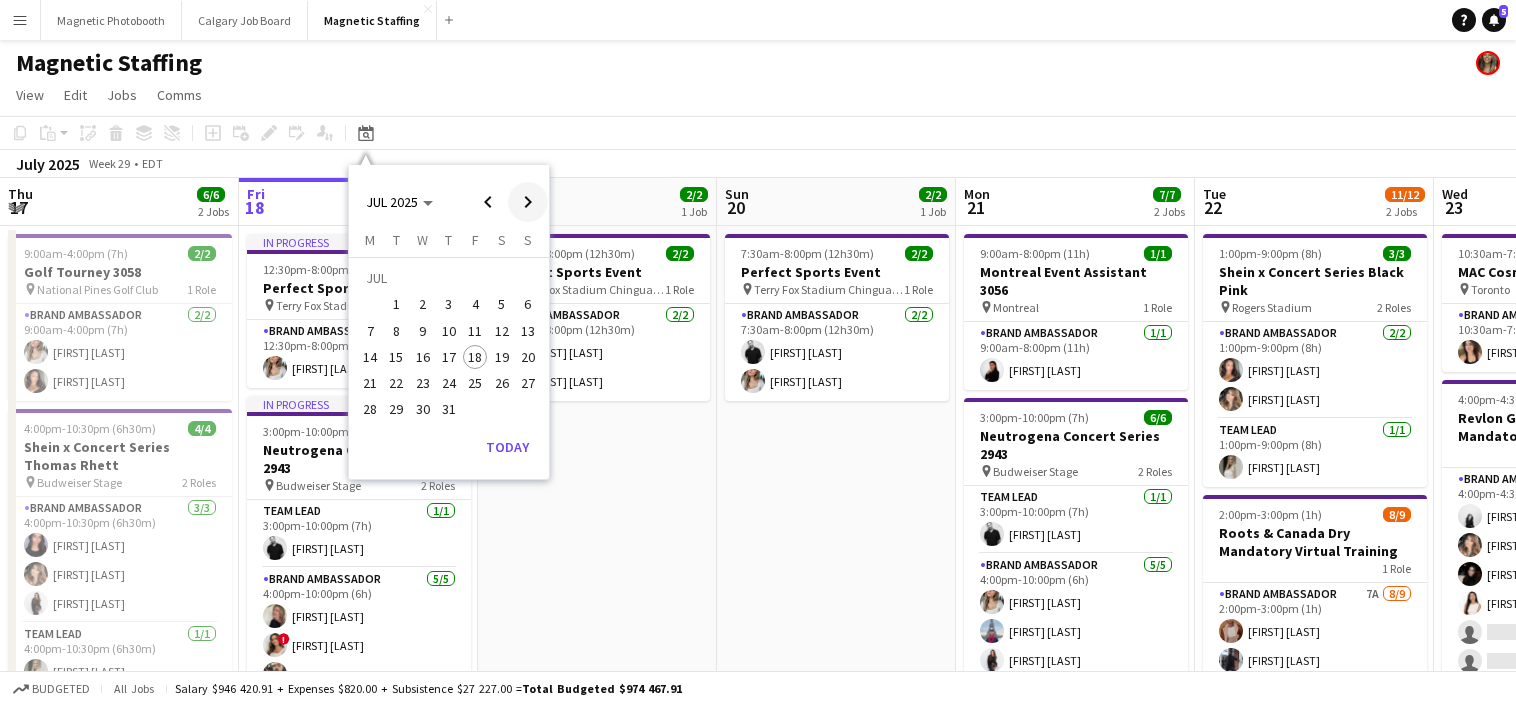 click at bounding box center [528, 202] 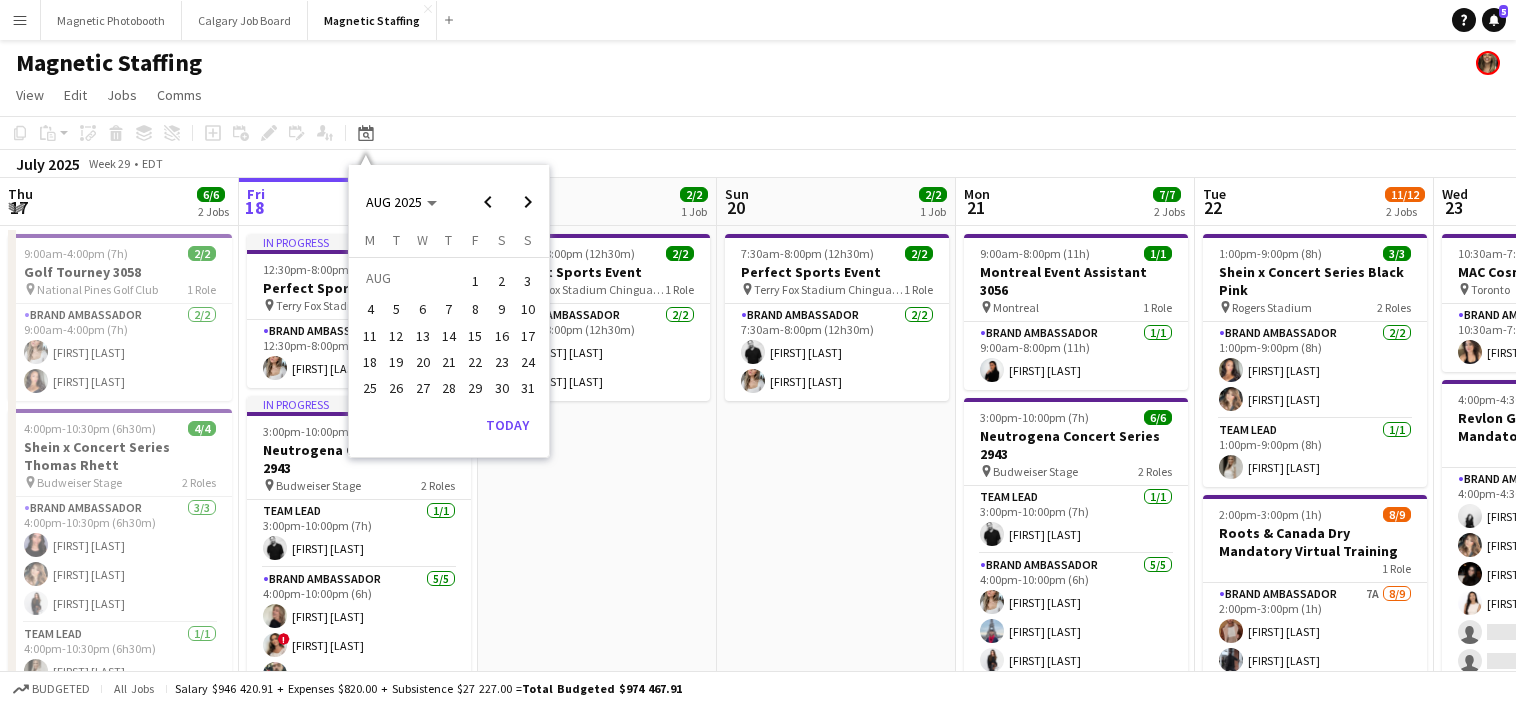 click on "1" at bounding box center (475, 281) 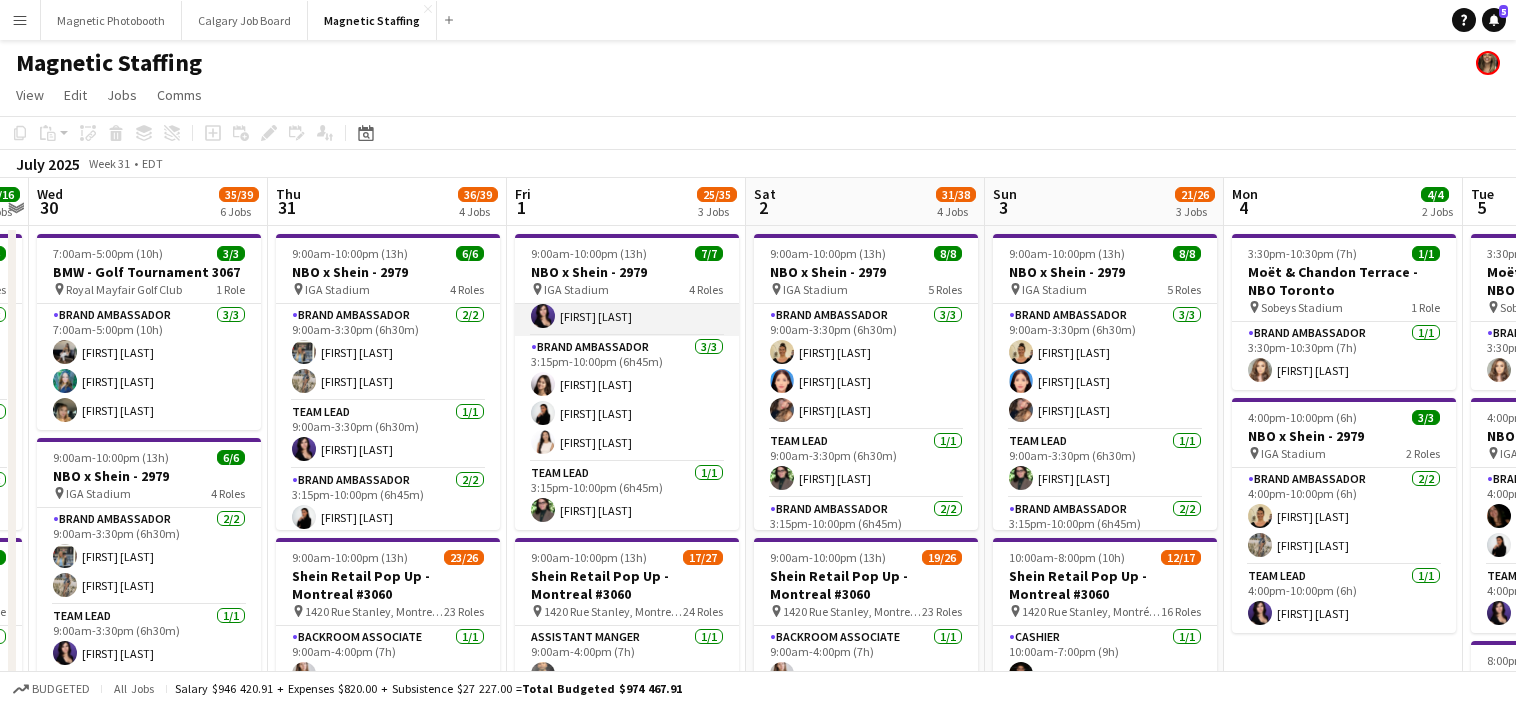 click on "Brand Ambassador   3/3   3:15pm-10:00pm (6h45m)
[FIRST] [LAST] [FIRST] [LAST] [FIRST] [LAST]" at bounding box center [627, 399] 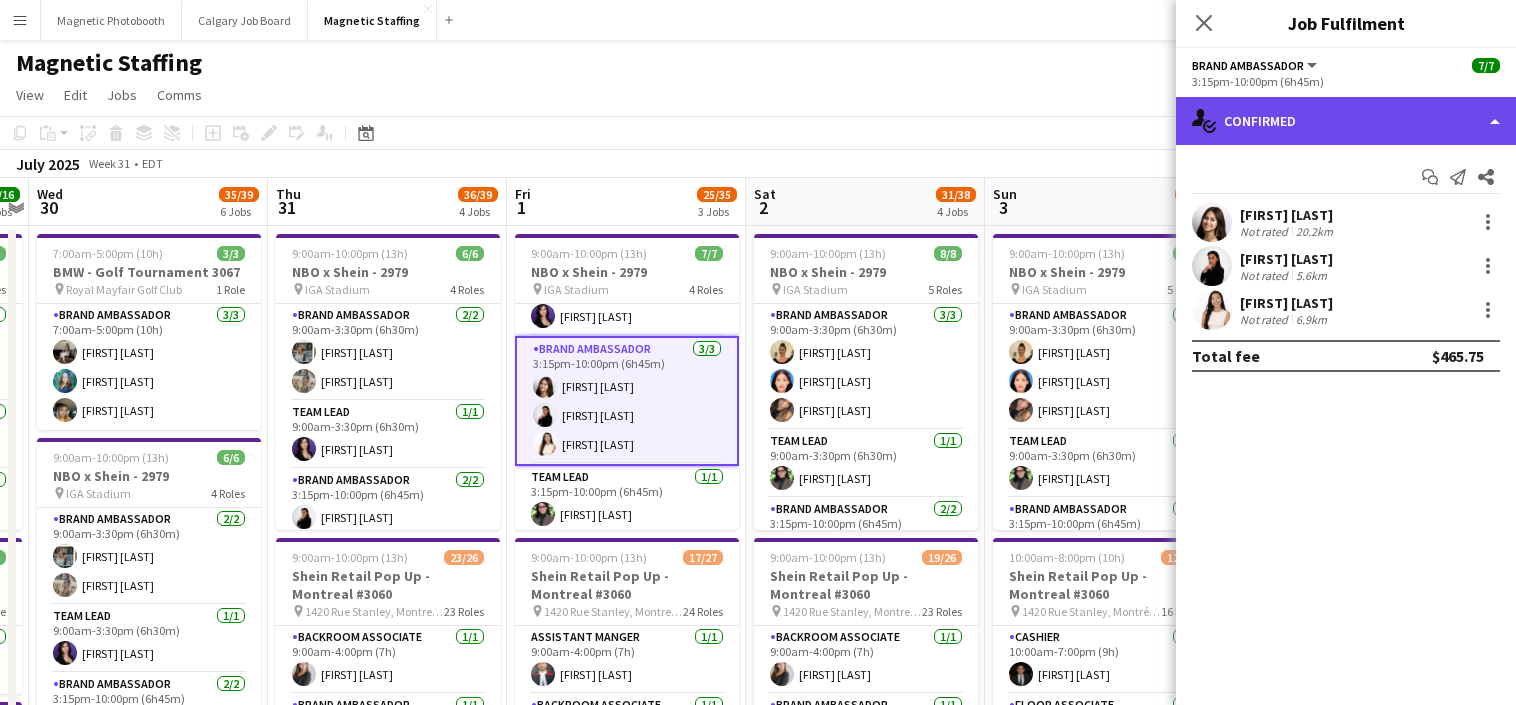 click on "single-neutral-actions-check-2
Confirmed" 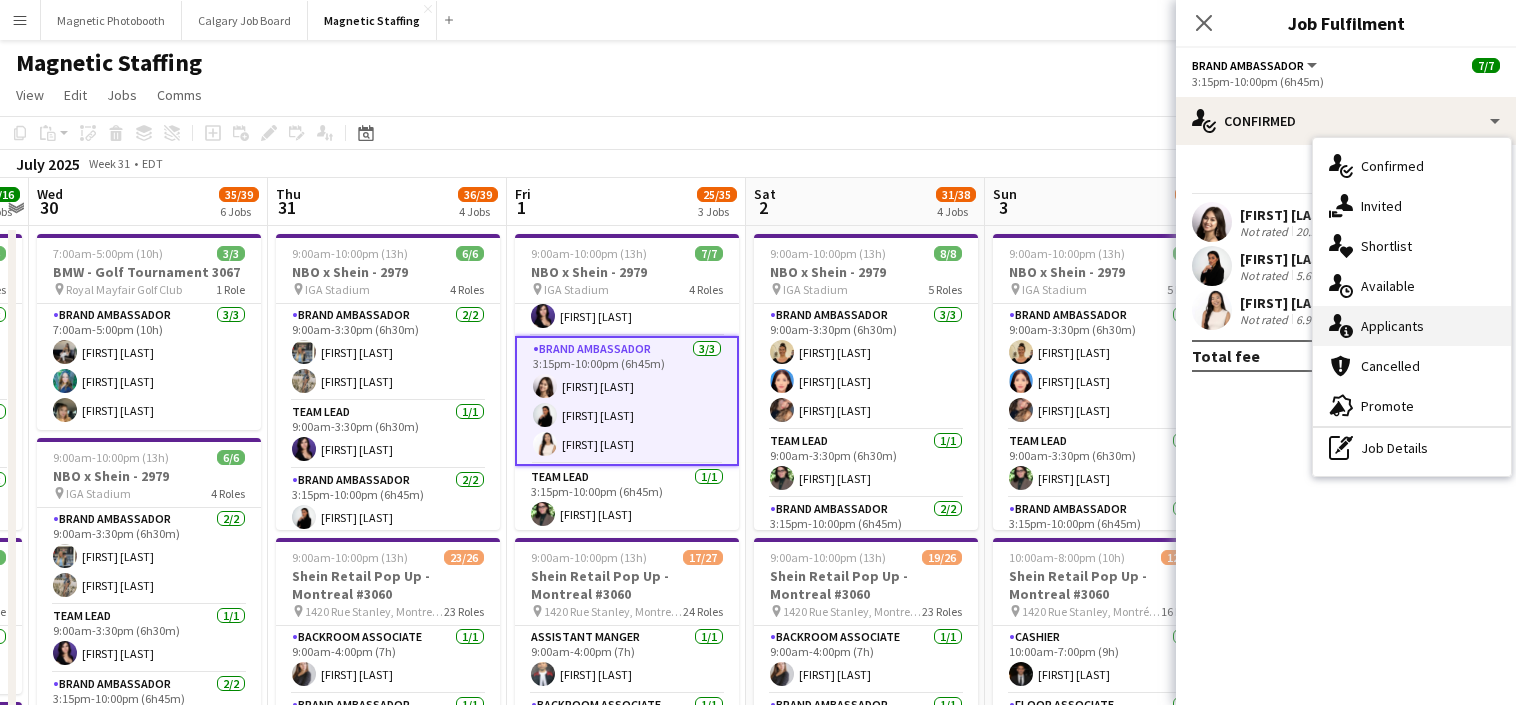 click on "single-neutral-actions-information
Applicants" at bounding box center (1412, 326) 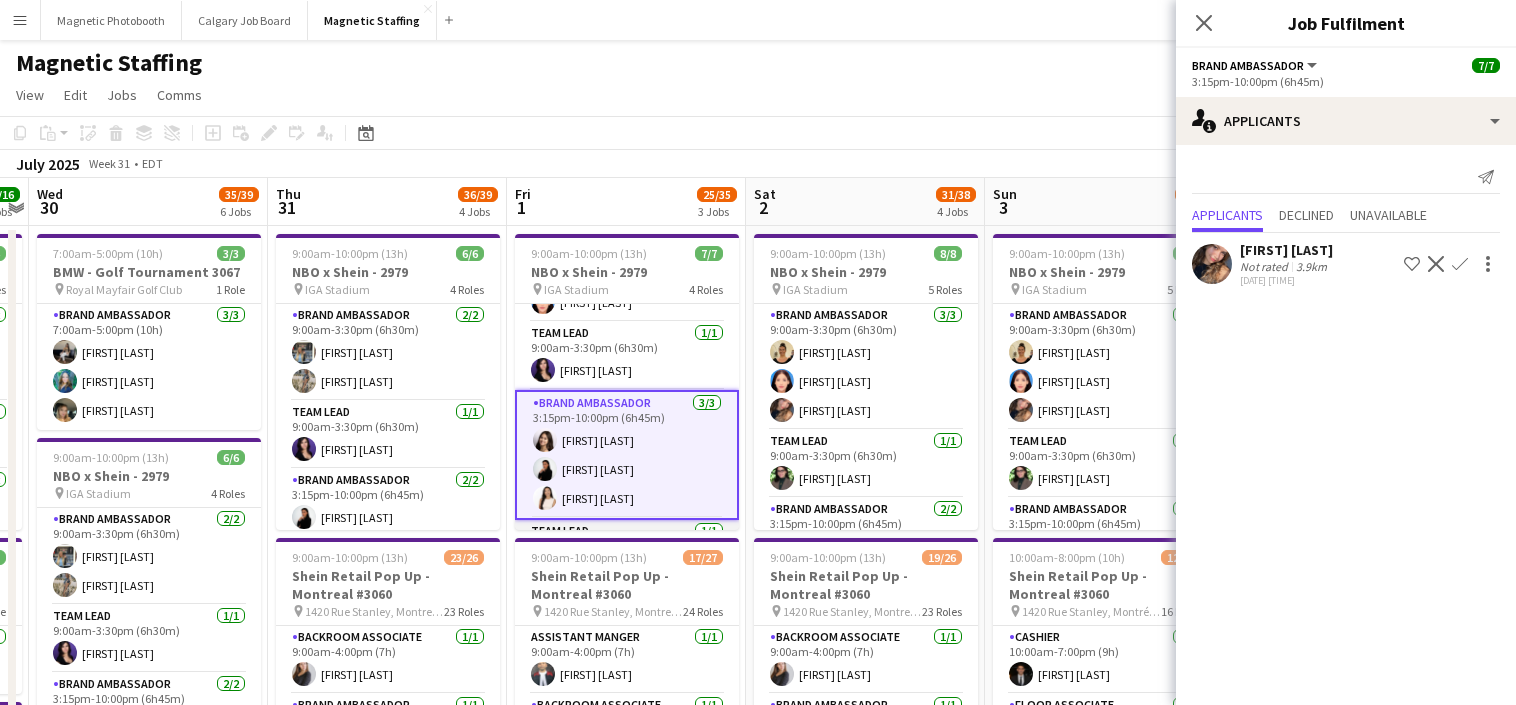 scroll, scrollTop: 0, scrollLeft: 0, axis: both 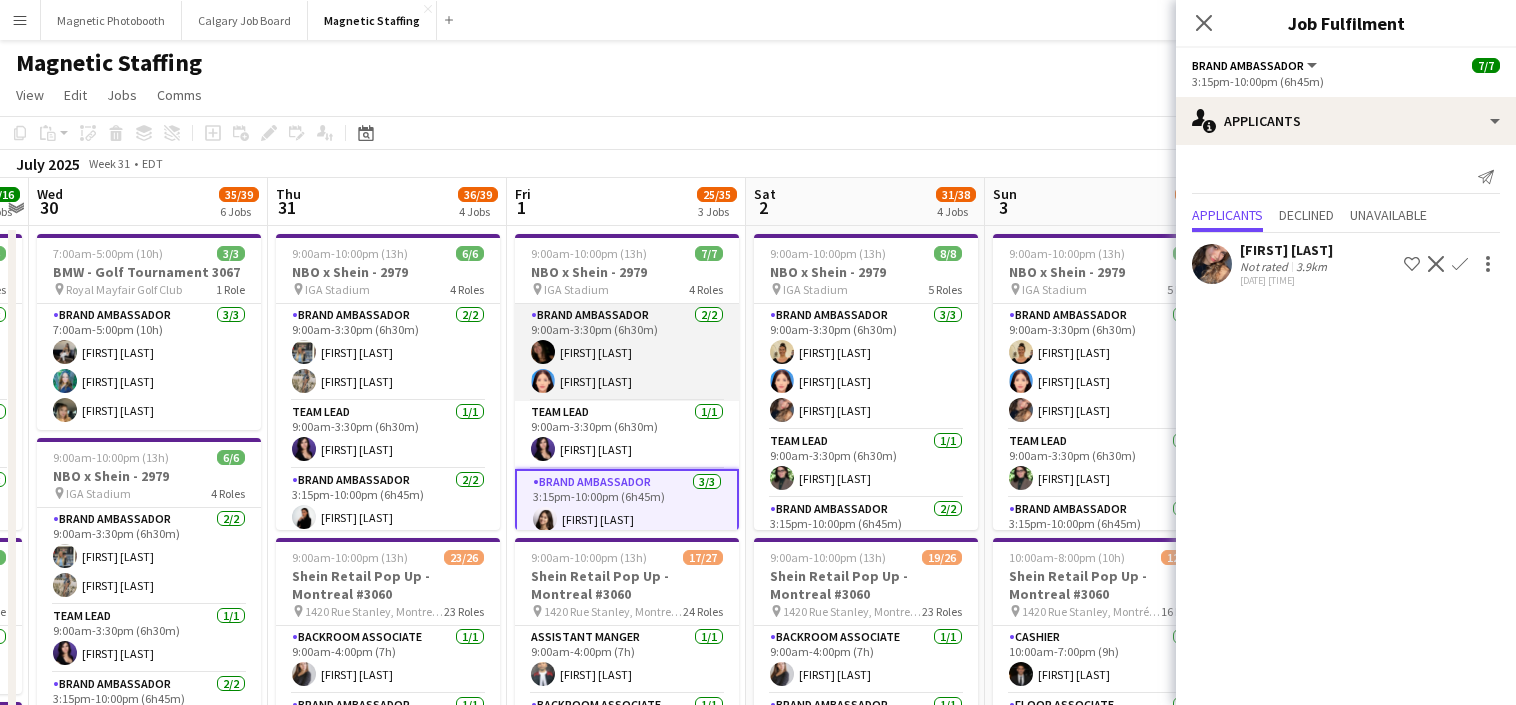 click on "Brand Ambassador   2/2   [TIME]-[TIME] ([DURATION])
[FIRST] [LAST] [FIRST] [LAST]" at bounding box center [627, 352] 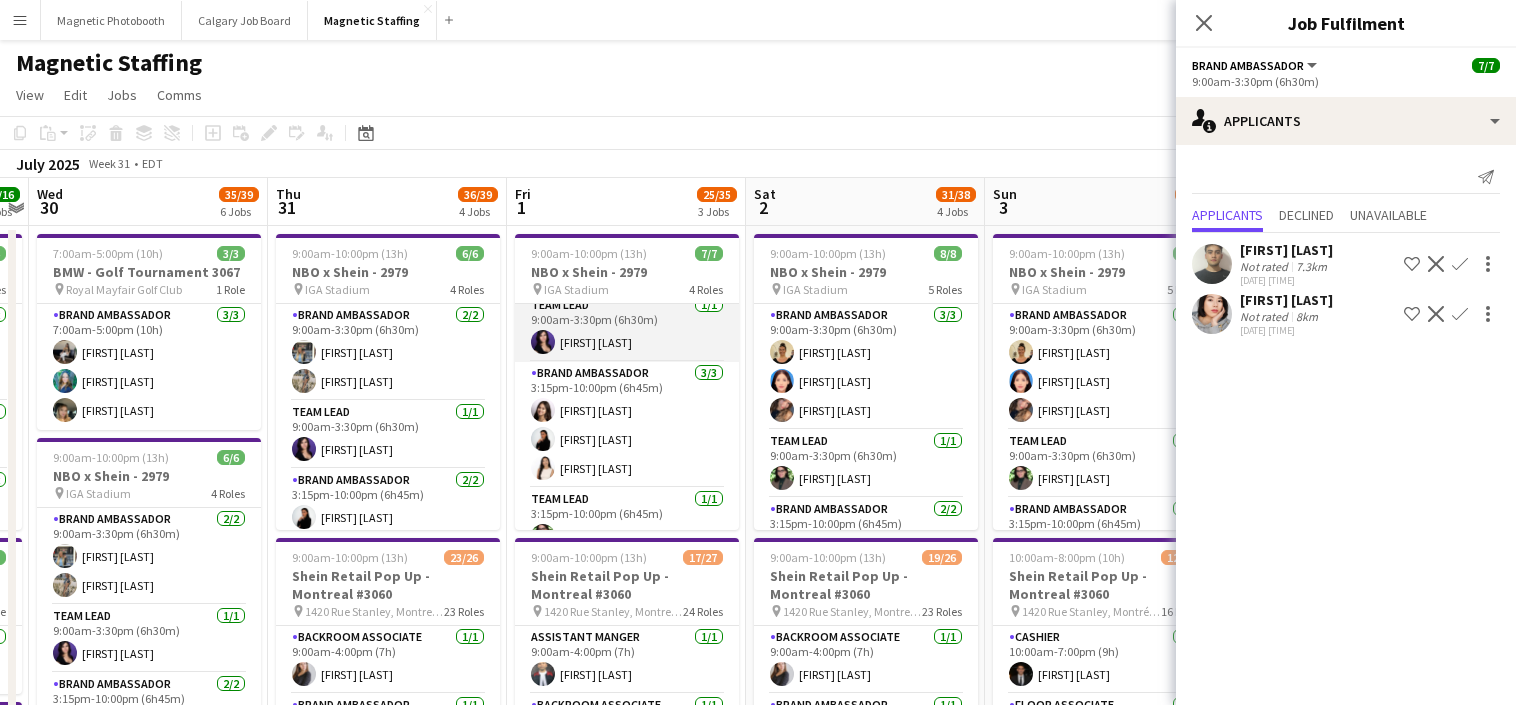click on "Brand Ambassador   3/3   3:15pm-10:00pm (6h45m)
[FIRST] [LAST] [FIRST] [LAST] [FIRST] [LAST]" at bounding box center [627, 425] 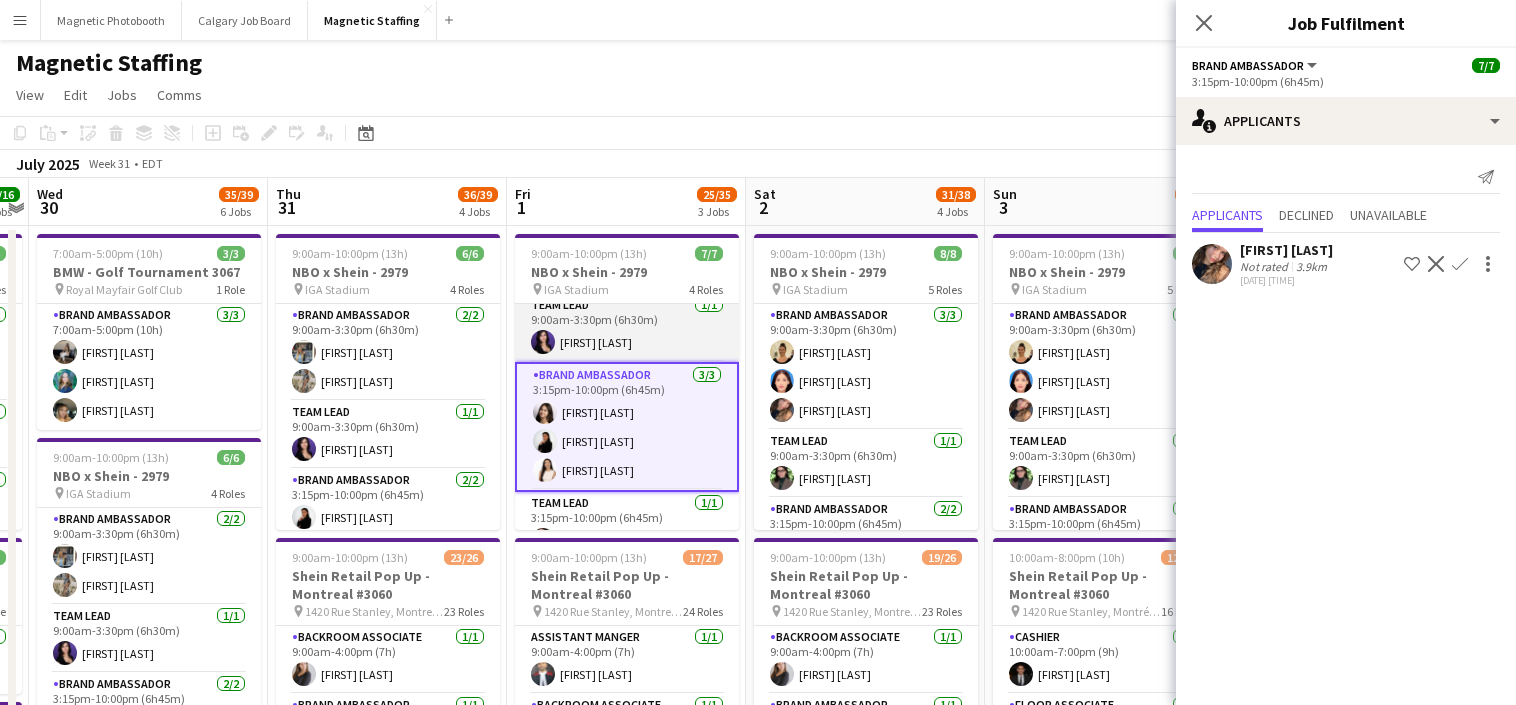 scroll, scrollTop: 137, scrollLeft: 0, axis: vertical 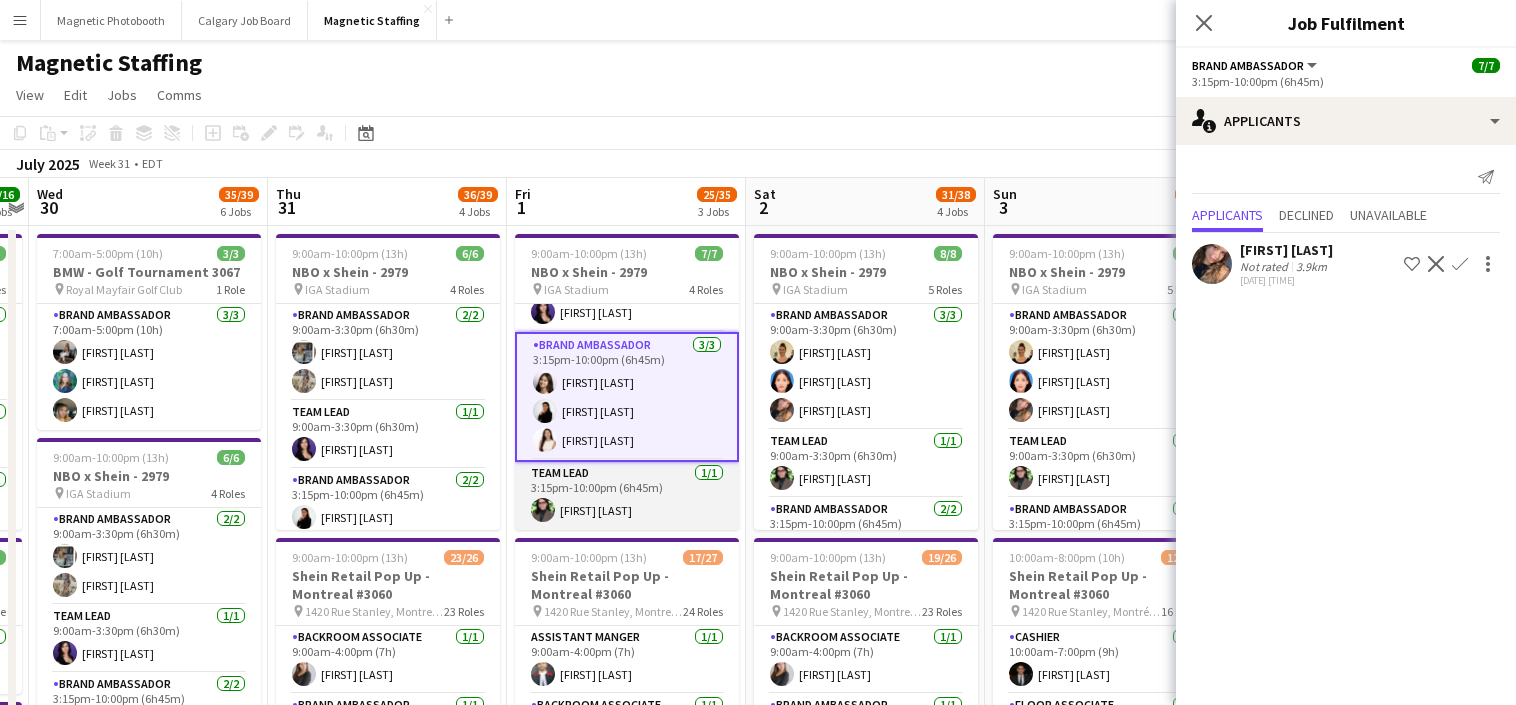 click on "[ROLE_NAME]   [COUNT]   [TIME] ([DURATION])
[FIRST] [LAST]" at bounding box center [627, 496] 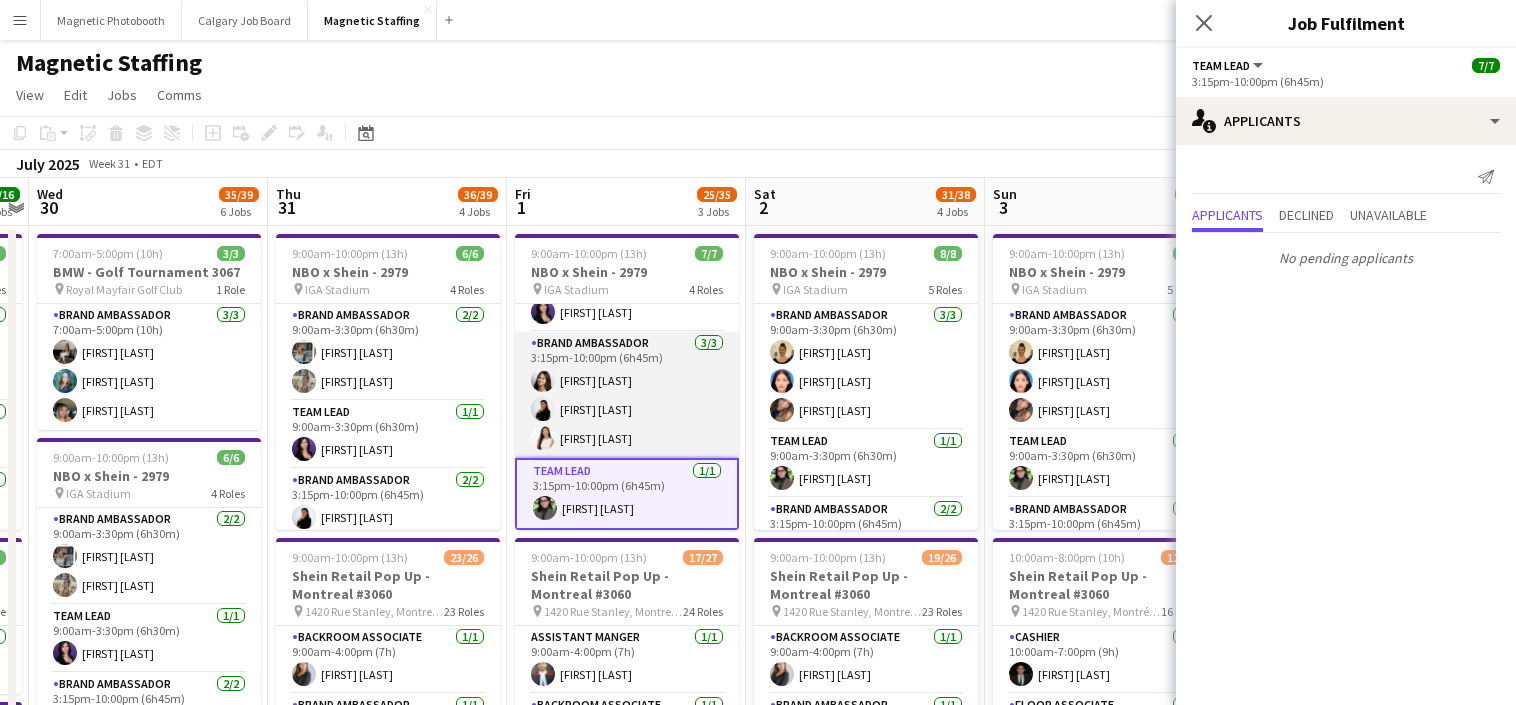 click on "Brand Ambassador   3/3   3:15pm-10:00pm (6h45m)
[FIRST] [LAST] [FIRST] [LAST] [FIRST] [LAST]" at bounding box center (627, 395) 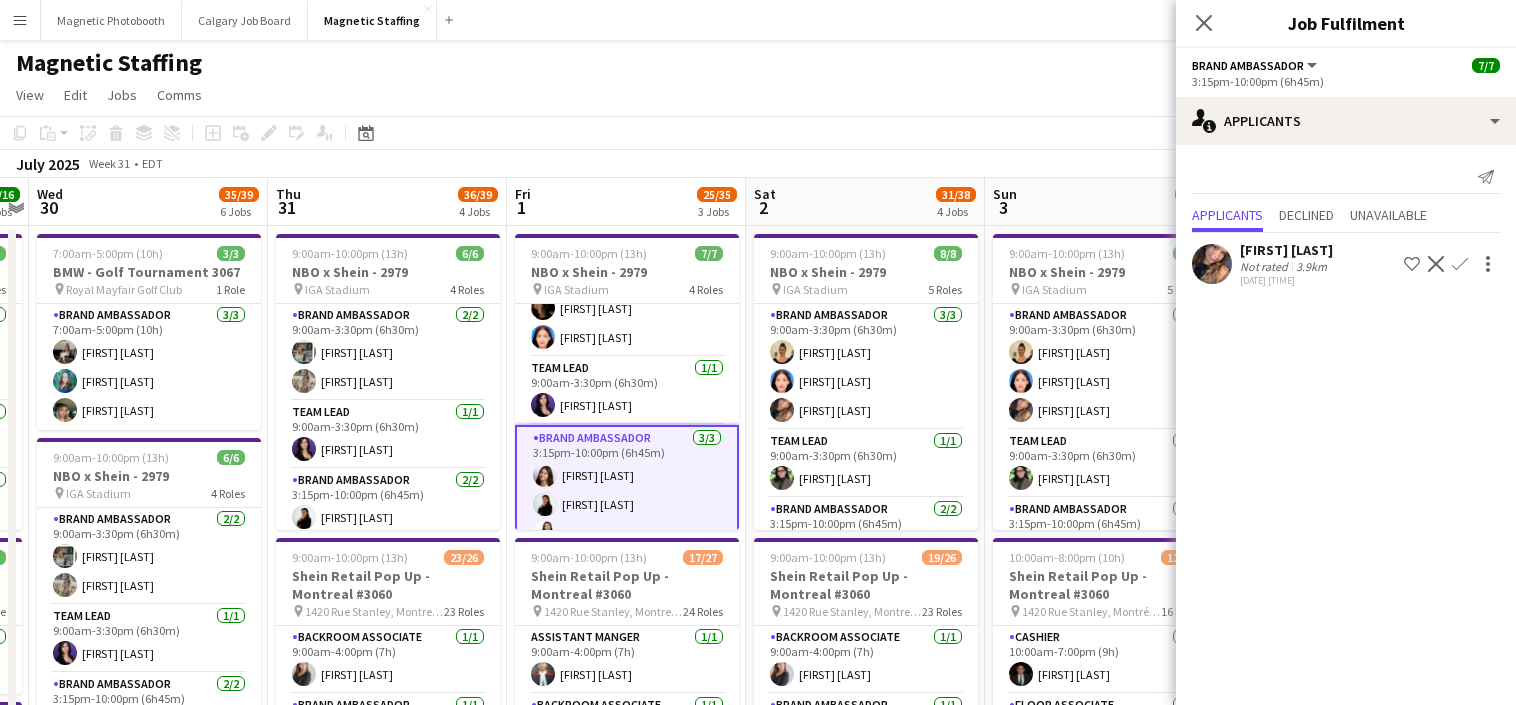 scroll, scrollTop: 0, scrollLeft: 0, axis: both 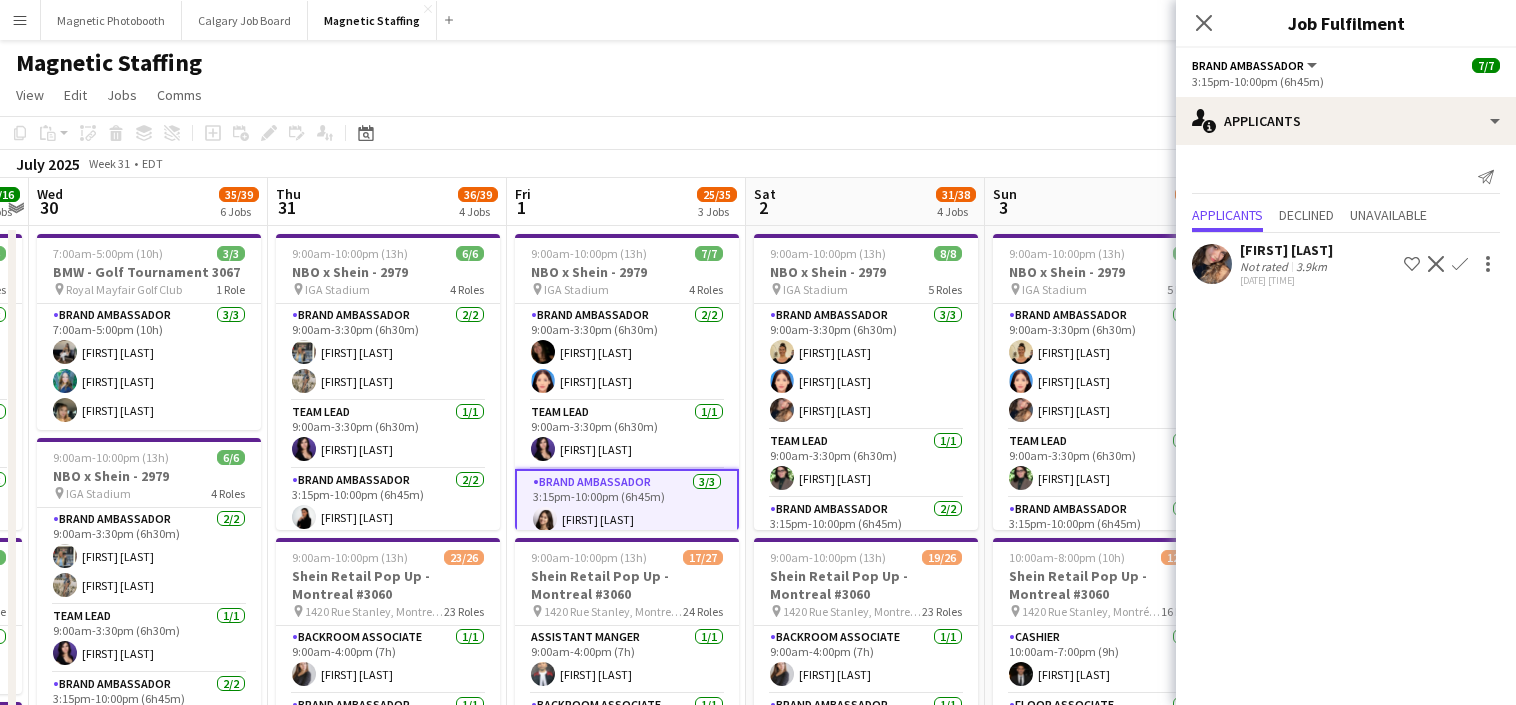 click on "Brand Ambassador   2/2   [TIME]-[TIME] ([DURATION])
[FIRST] [LAST] [FIRST] [LAST]" at bounding box center (627, 352) 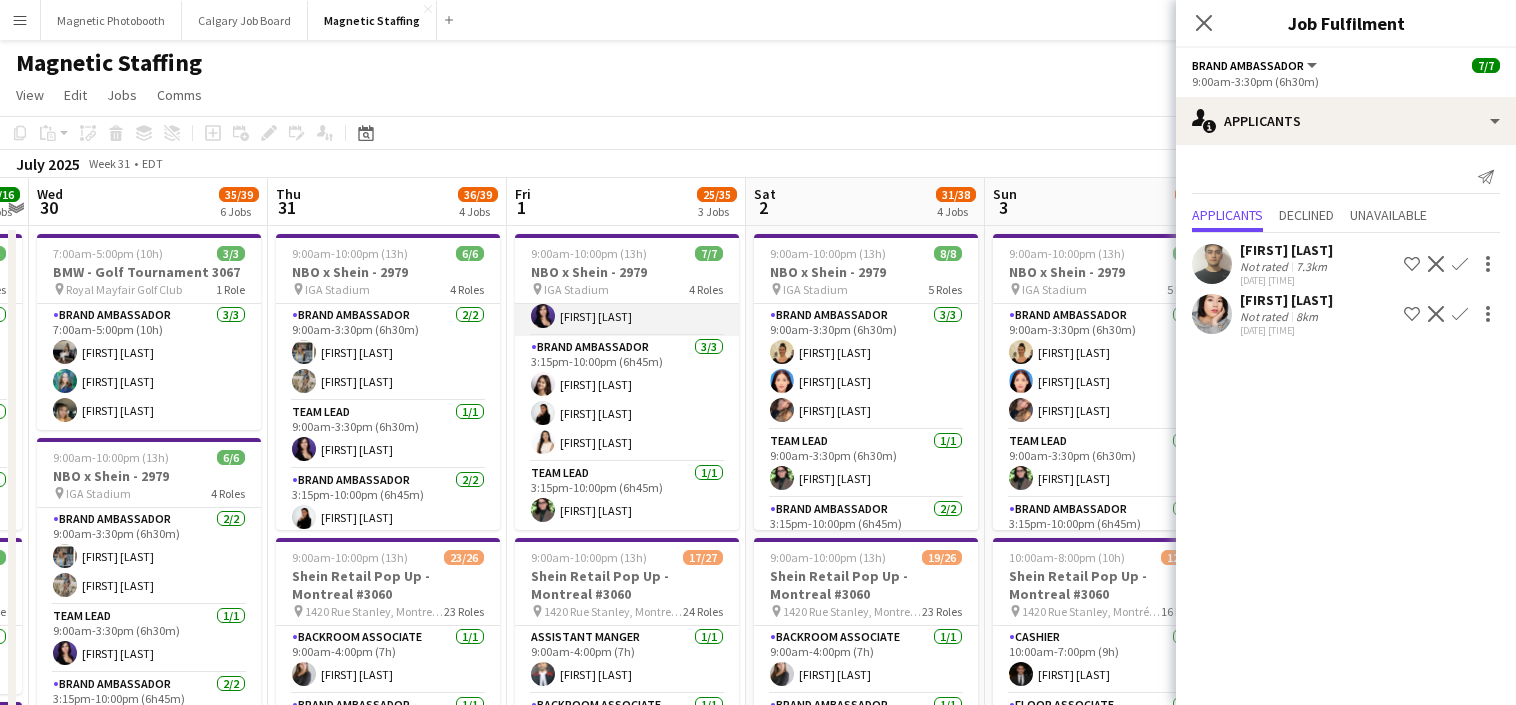 click on "Brand Ambassador   3/3   3:15pm-10:00pm (6h45m)
[FIRST] [LAST] [FIRST] [LAST] [FIRST] [LAST]" at bounding box center (627, 399) 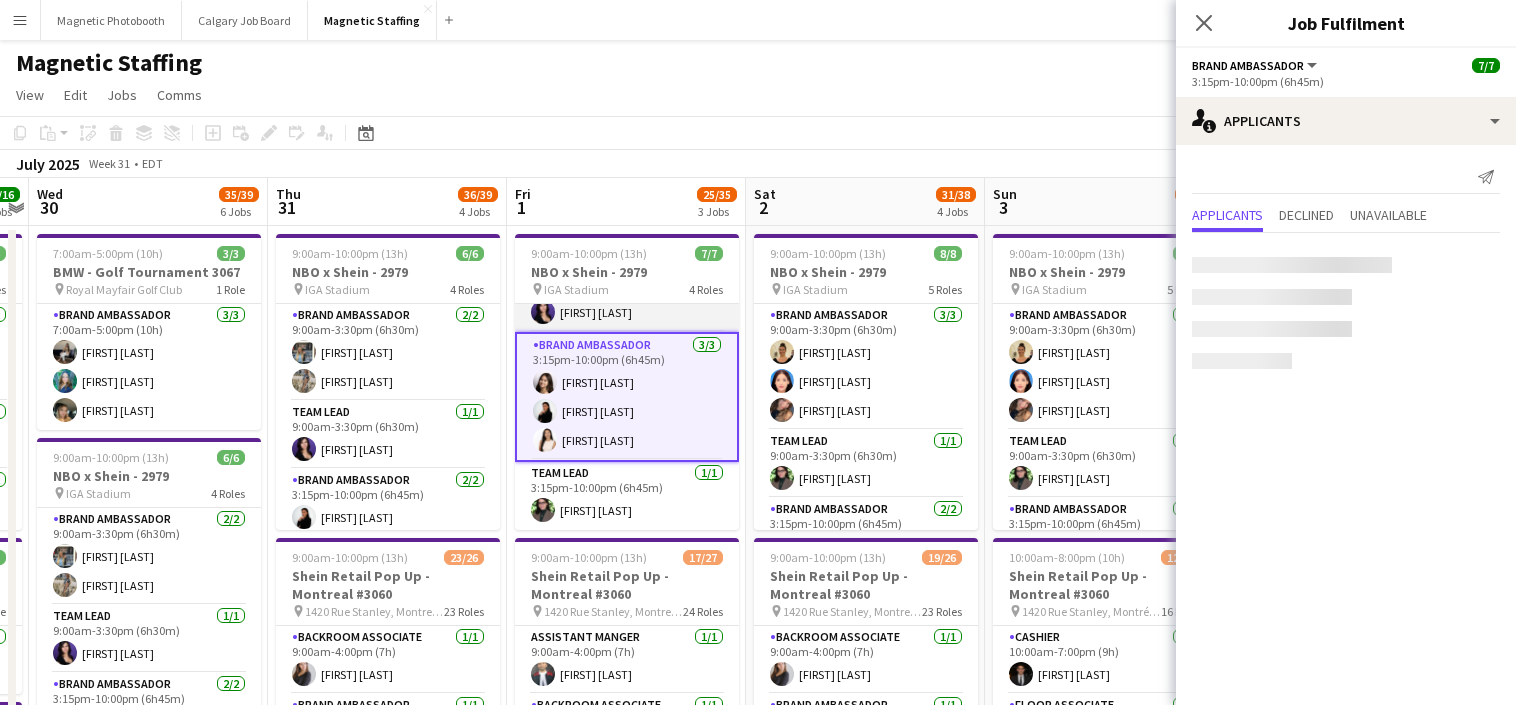 scroll, scrollTop: 133, scrollLeft: 0, axis: vertical 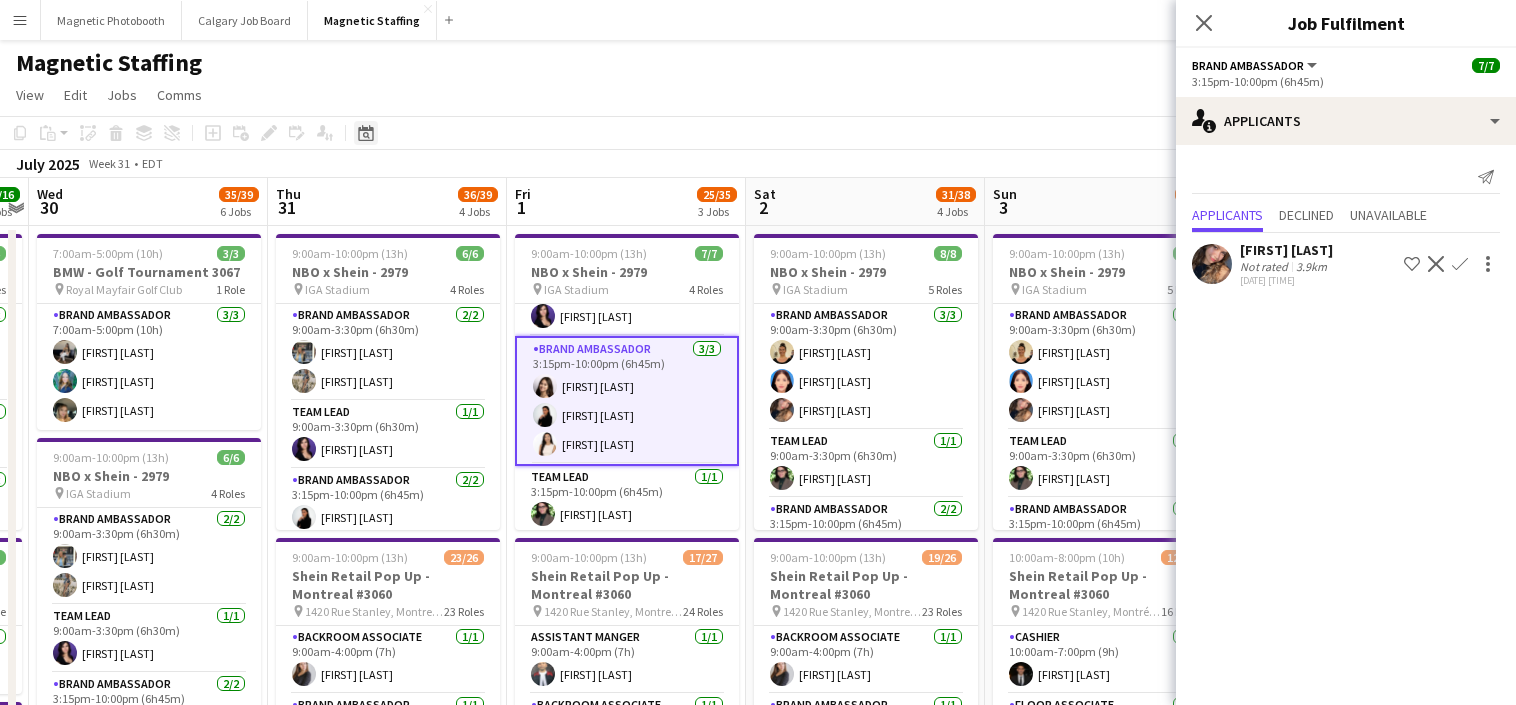 click on "Date picker" 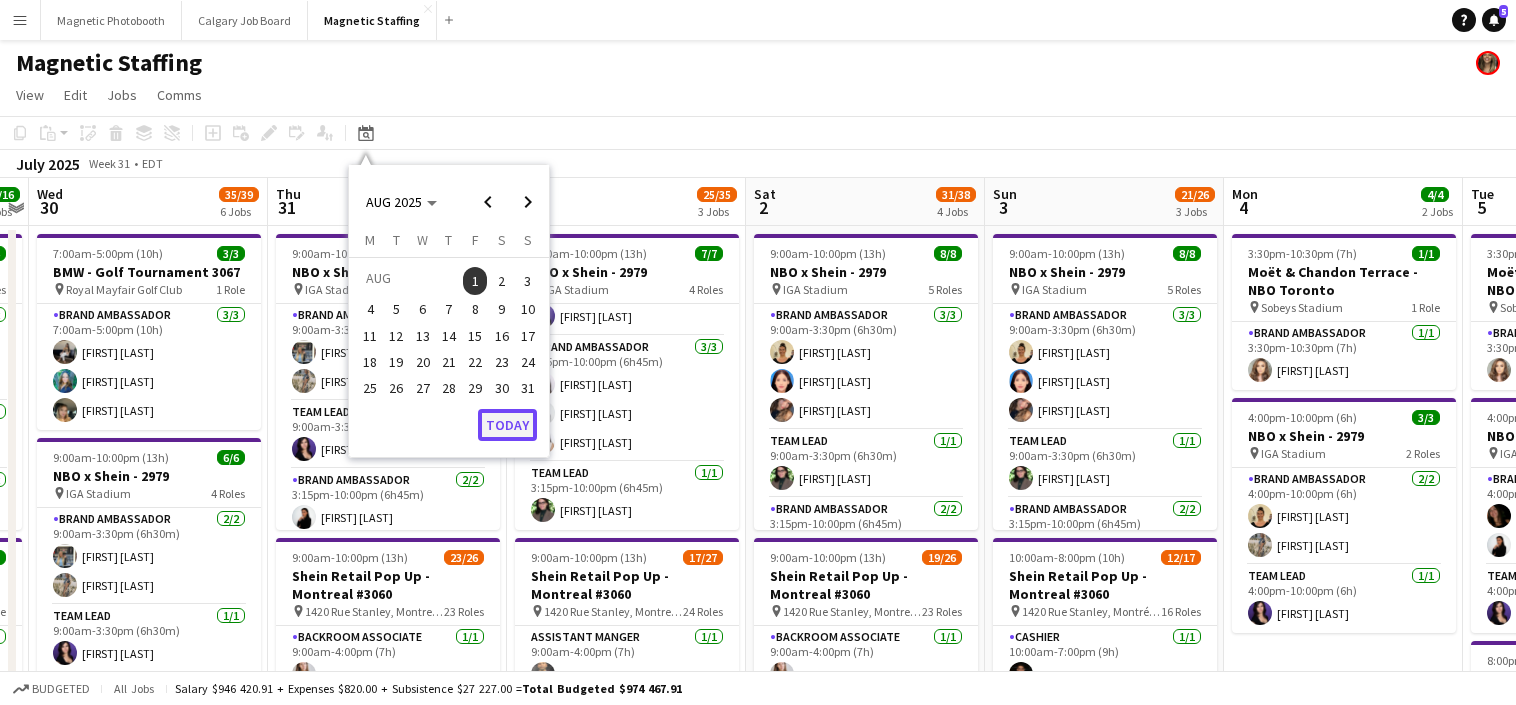 click on "Today" at bounding box center (507, 425) 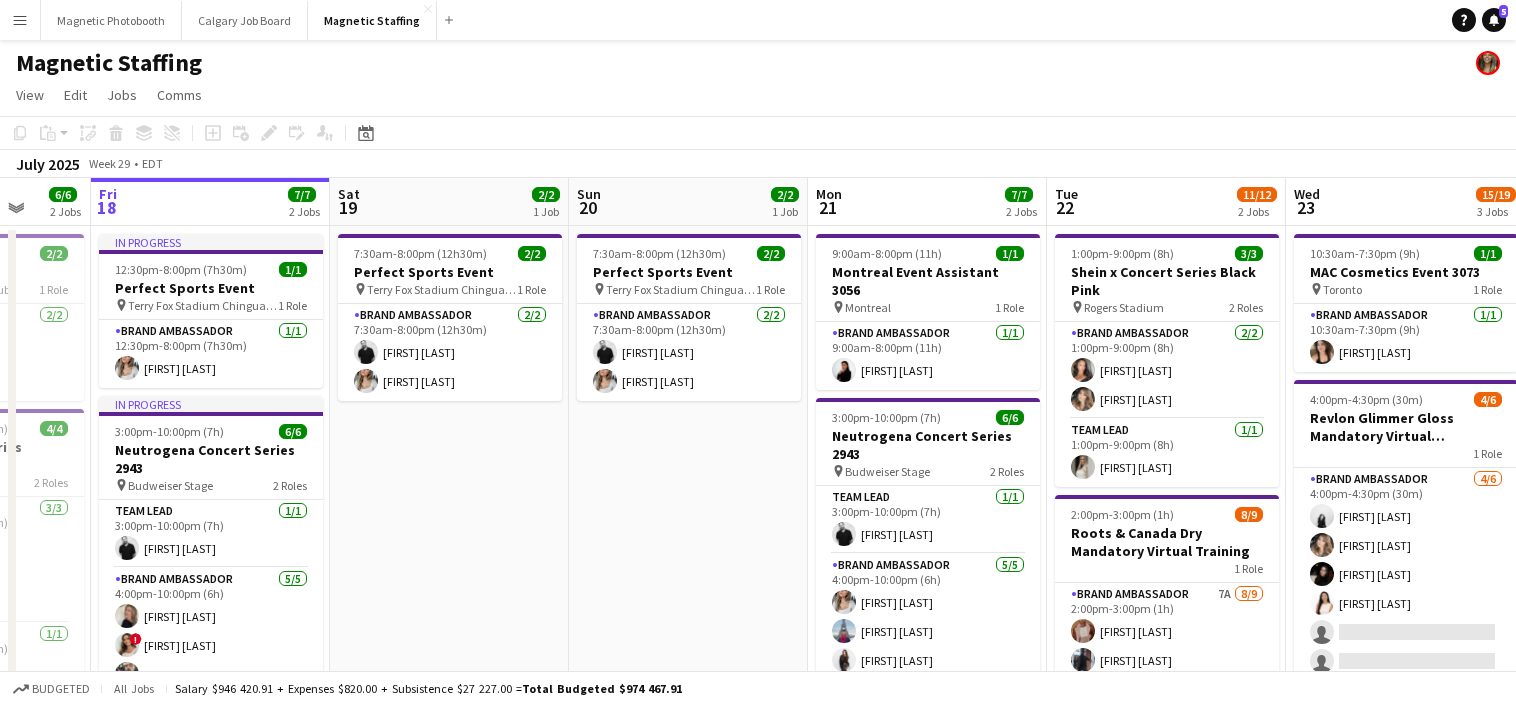 drag, startPoint x: 704, startPoint y: 445, endPoint x: 457, endPoint y: 445, distance: 247 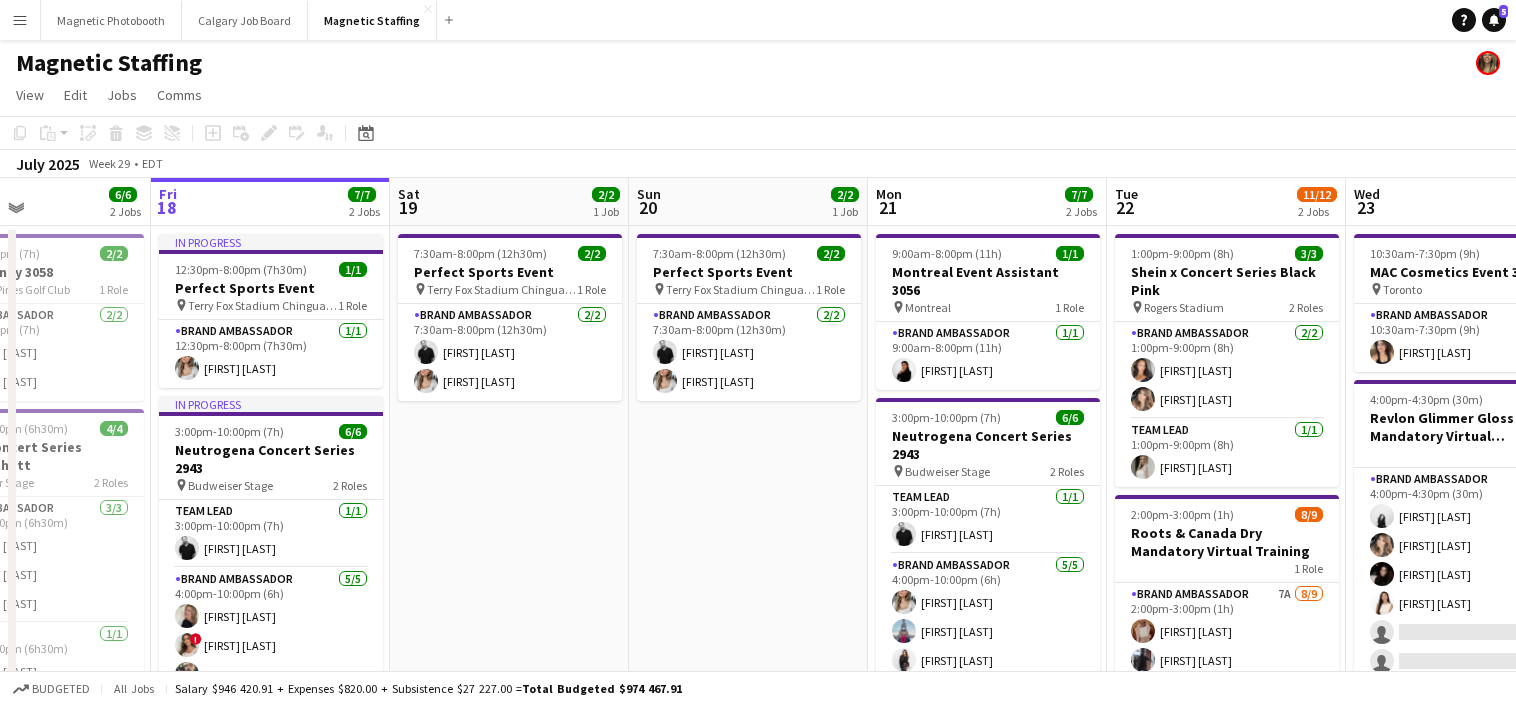 drag, startPoint x: 686, startPoint y: 631, endPoint x: 272, endPoint y: 630, distance: 414.00122 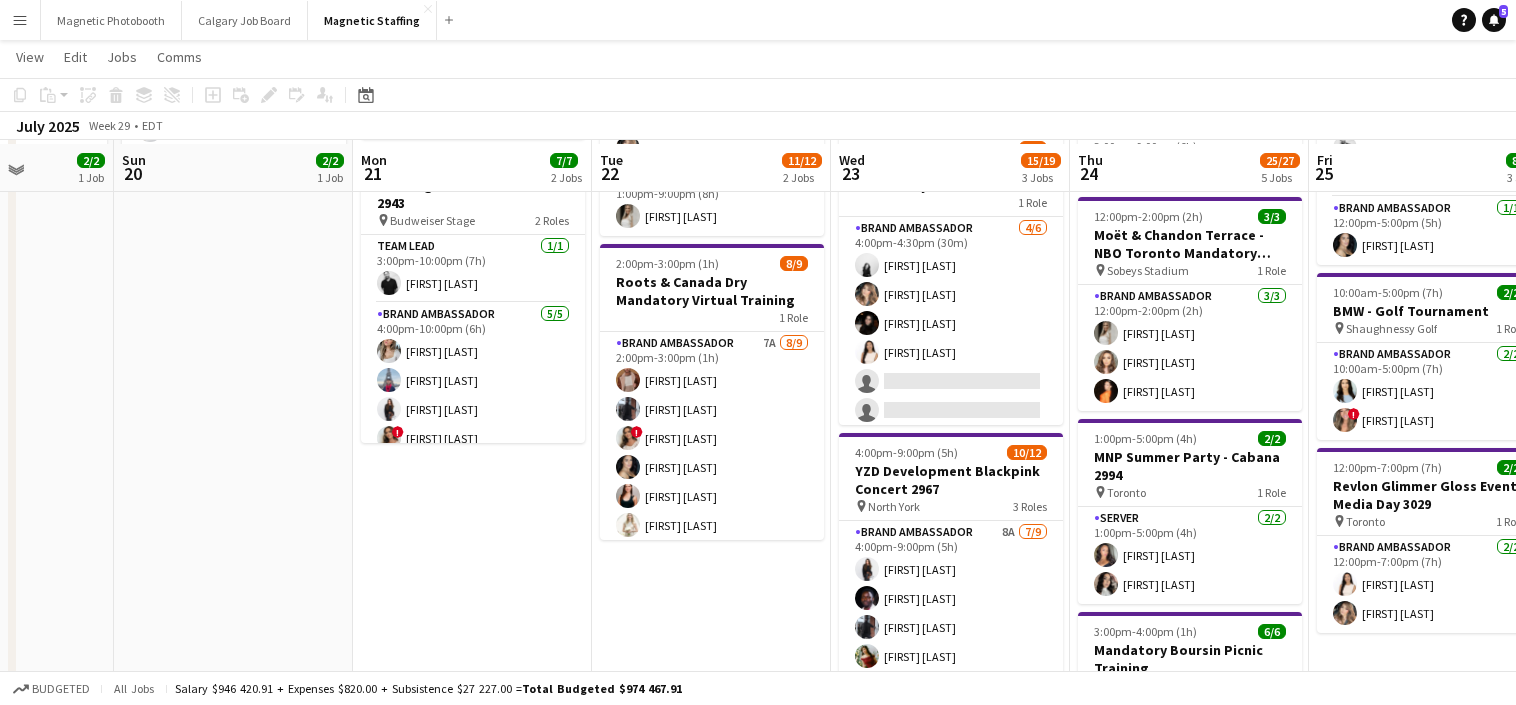 scroll, scrollTop: 254, scrollLeft: 0, axis: vertical 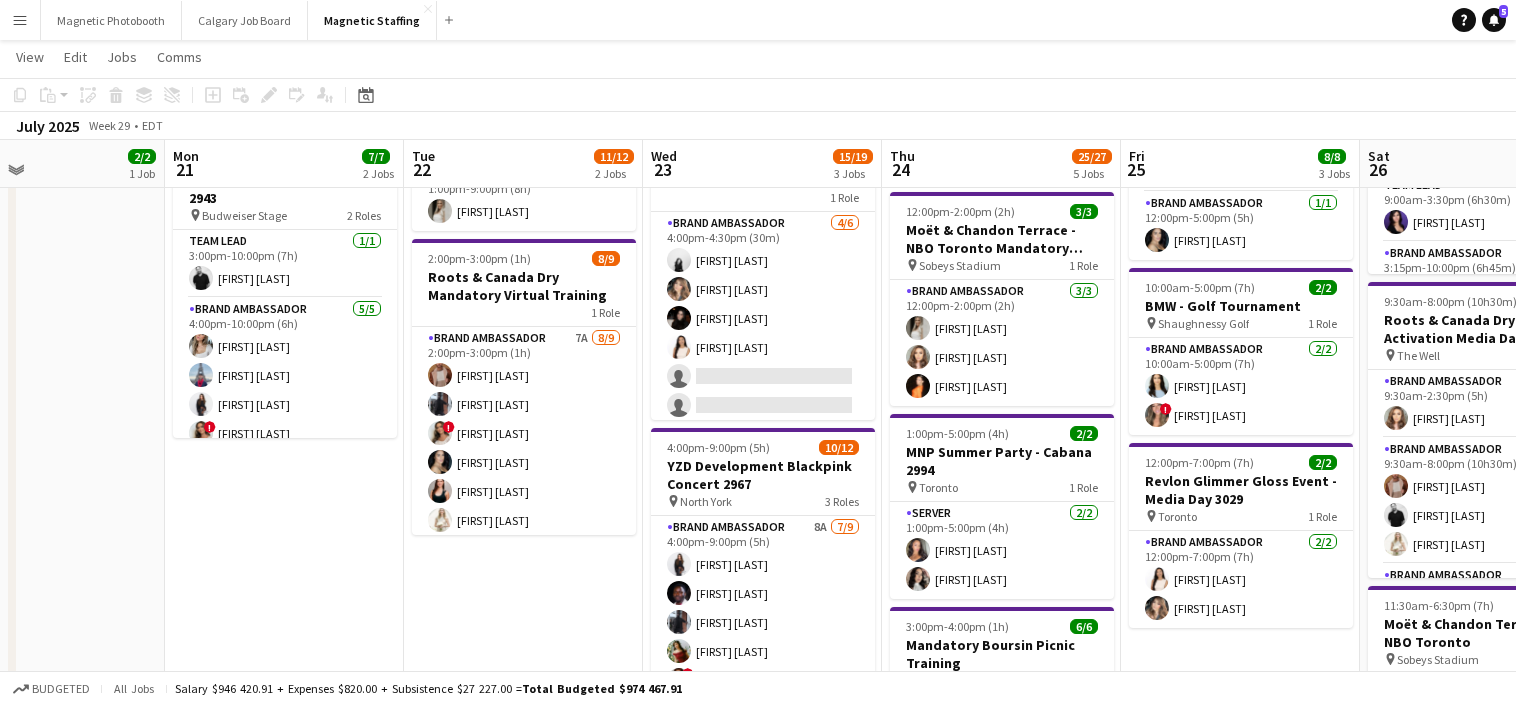 drag, startPoint x: 666, startPoint y: 528, endPoint x: 416, endPoint y: 541, distance: 250.33777 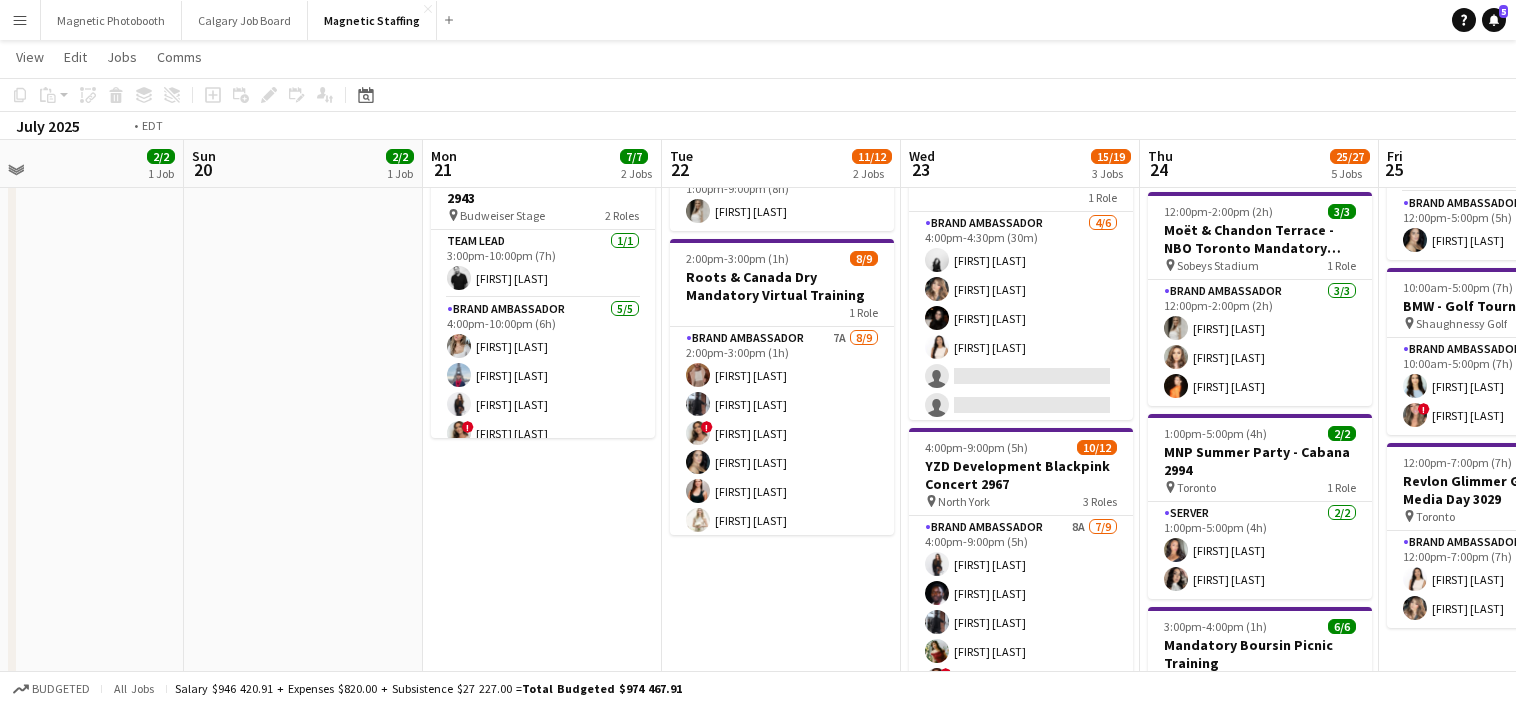 drag, startPoint x: 618, startPoint y: 549, endPoint x: 403, endPoint y: 550, distance: 215.00232 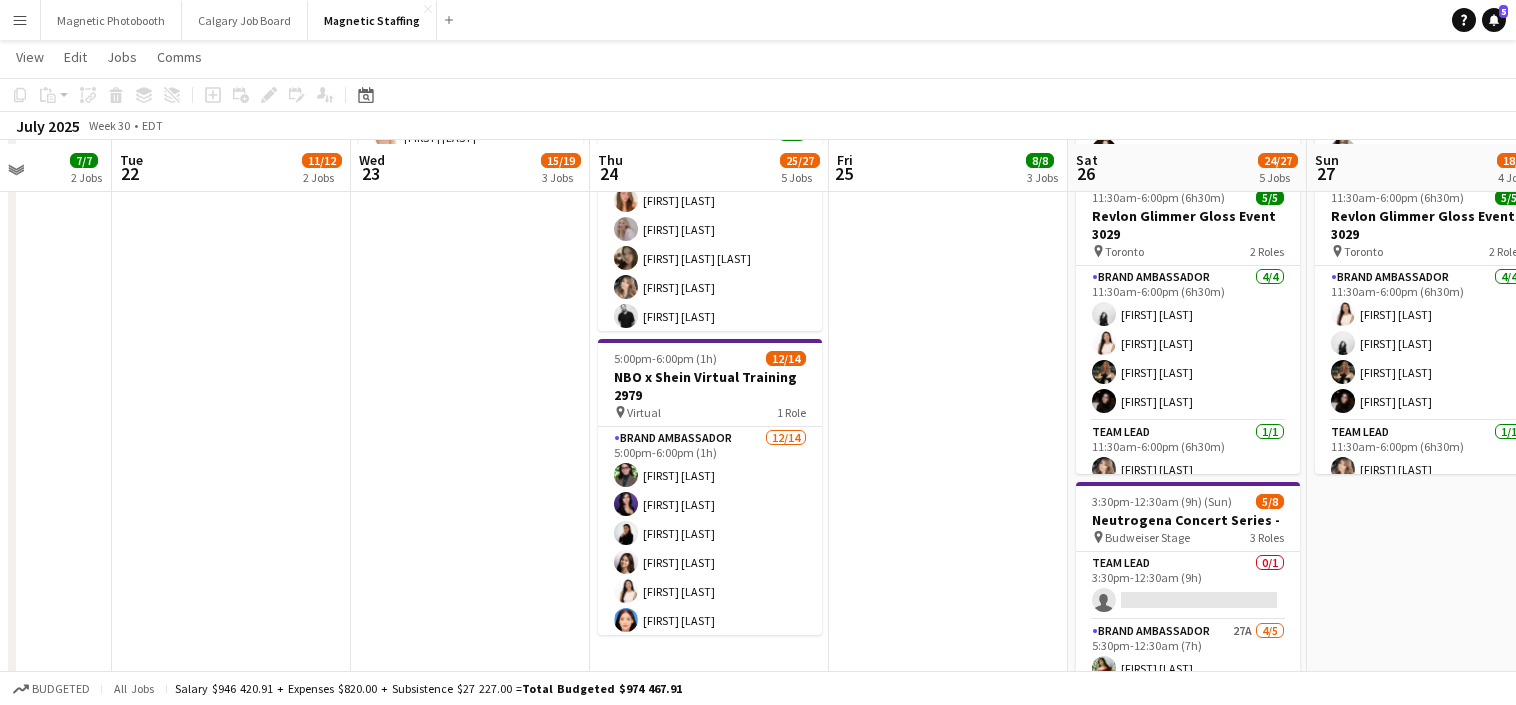 scroll, scrollTop: 830, scrollLeft: 0, axis: vertical 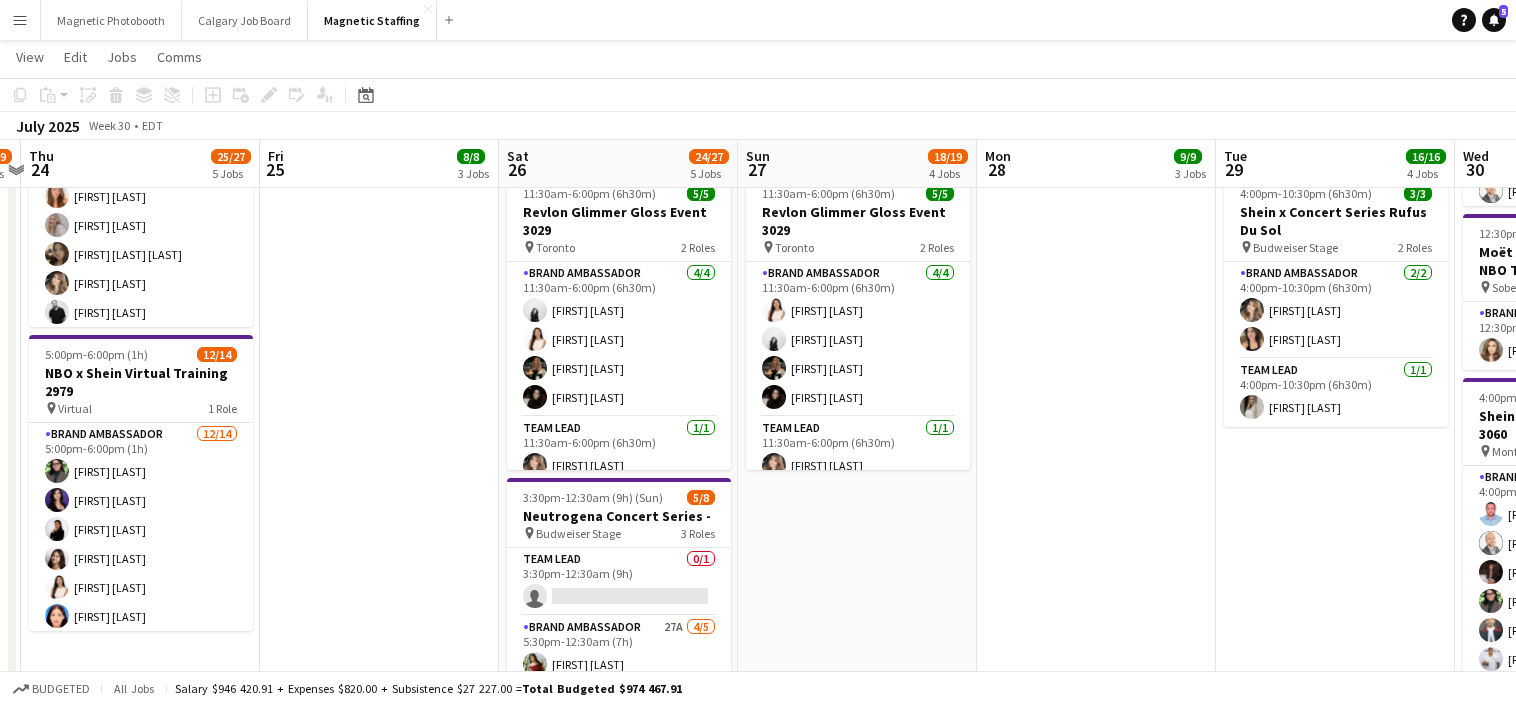drag, startPoint x: 970, startPoint y: 431, endPoint x: 431, endPoint y: 450, distance: 539.3348 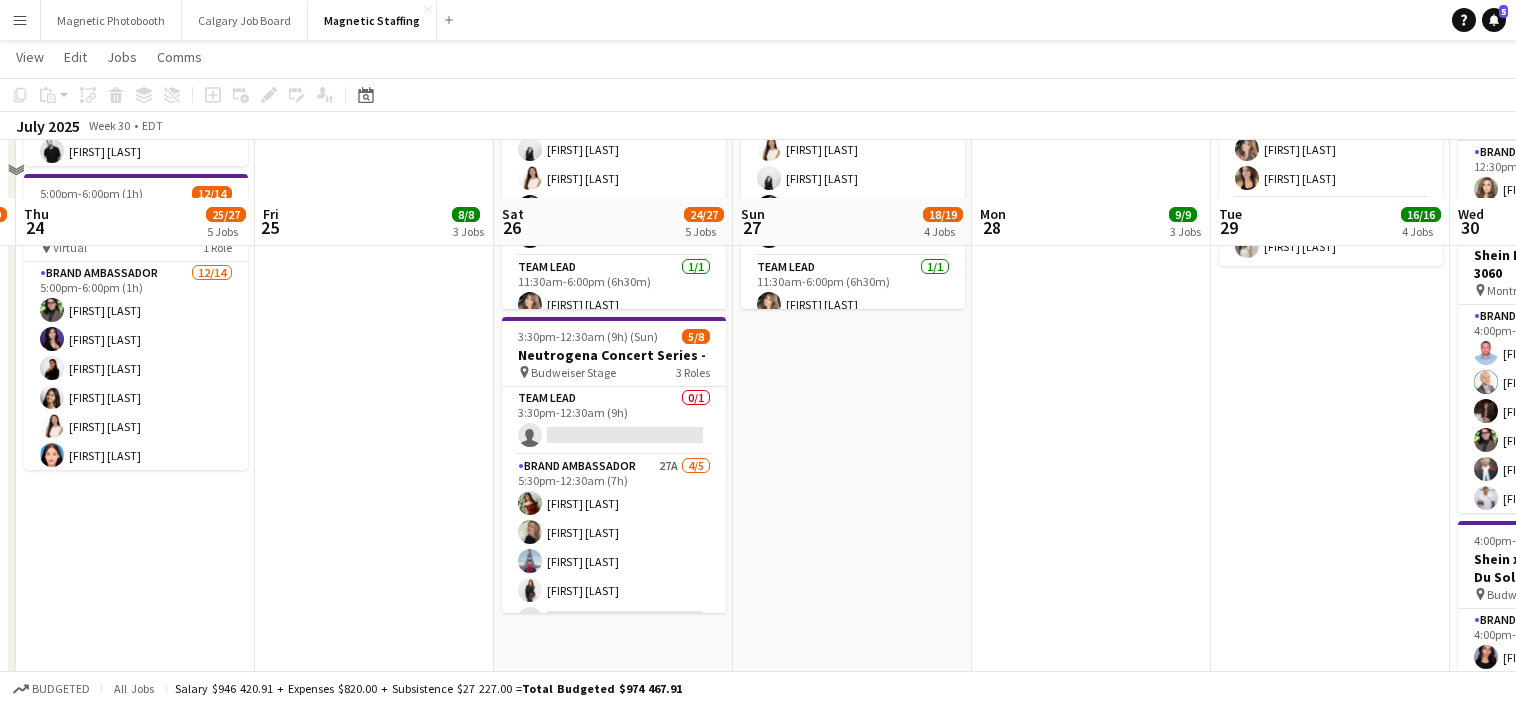 scroll, scrollTop: 1049, scrollLeft: 0, axis: vertical 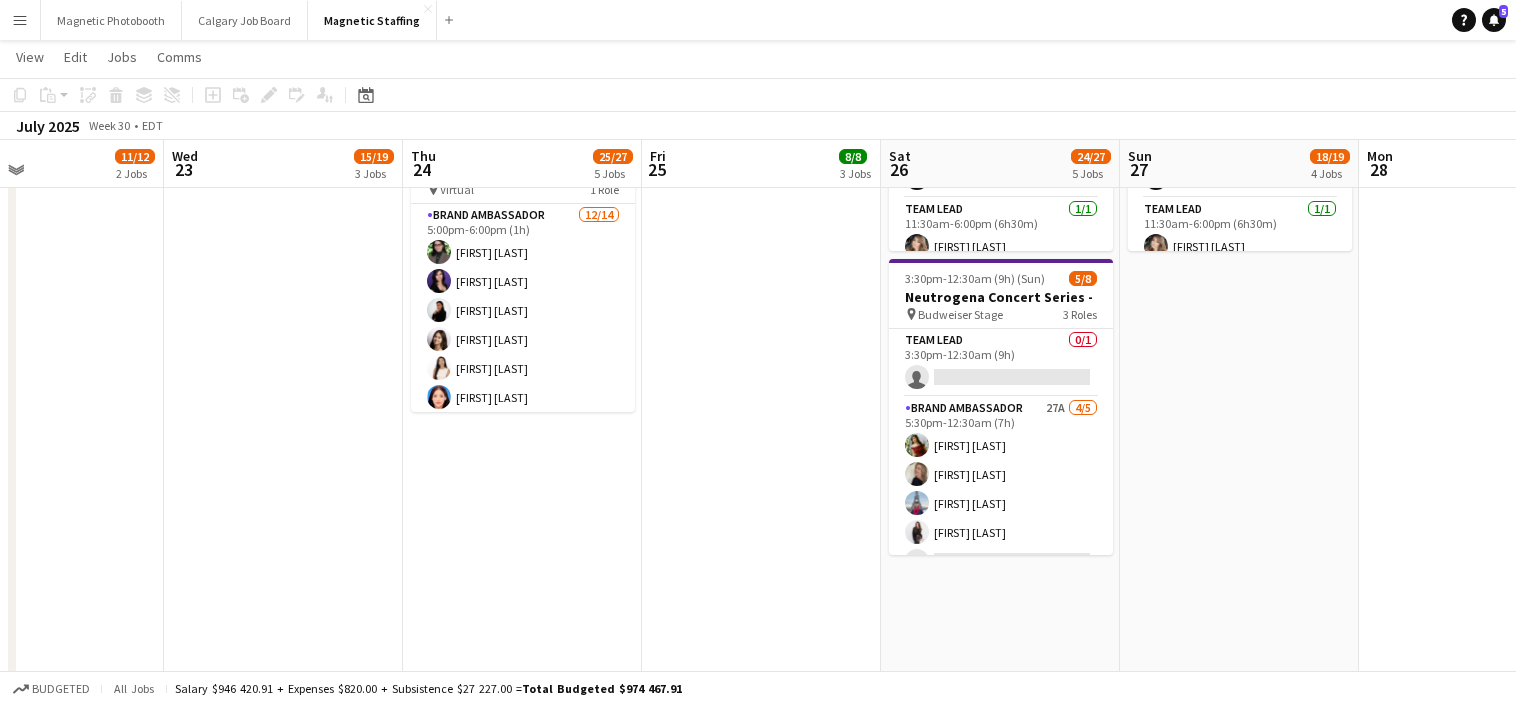 drag, startPoint x: 805, startPoint y: 564, endPoint x: 619, endPoint y: 565, distance: 186.00269 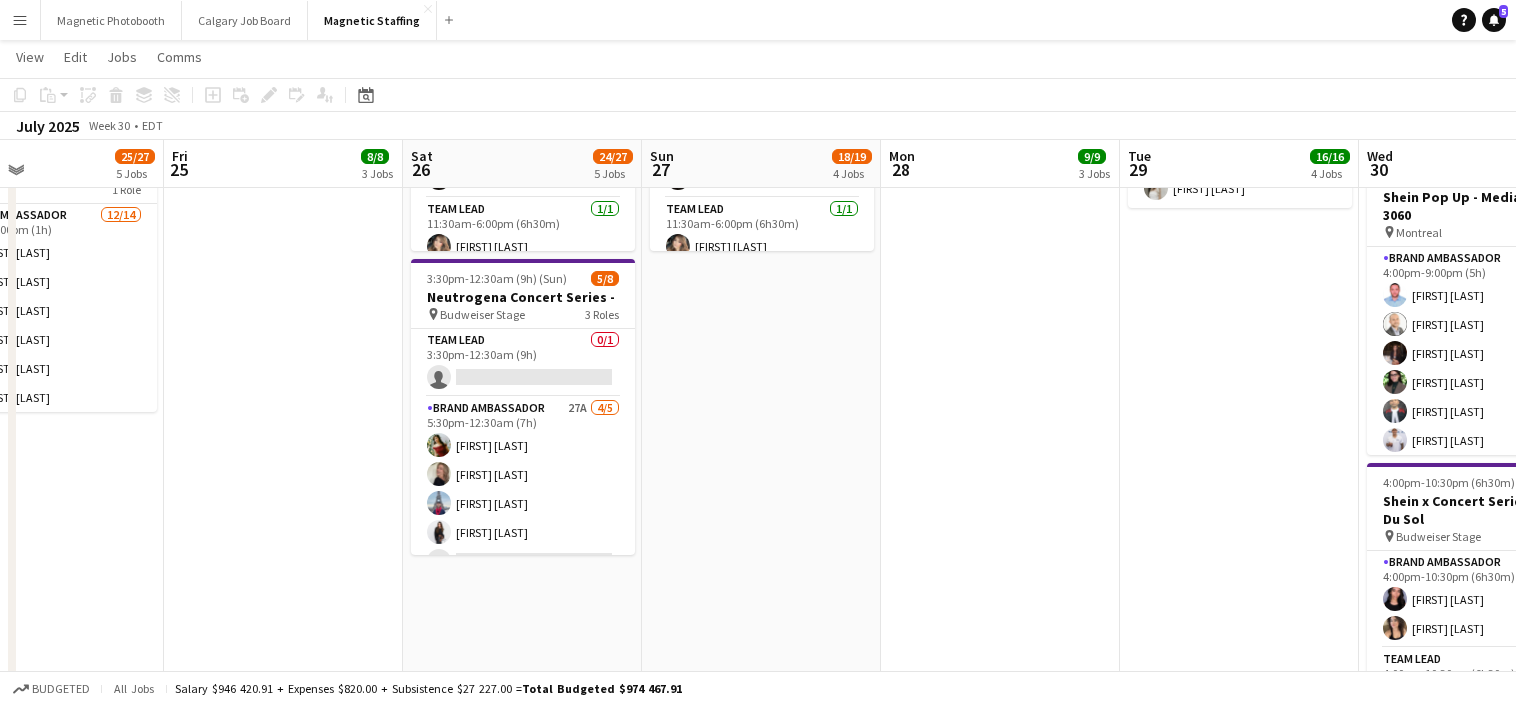 scroll, scrollTop: 0, scrollLeft: 642, axis: horizontal 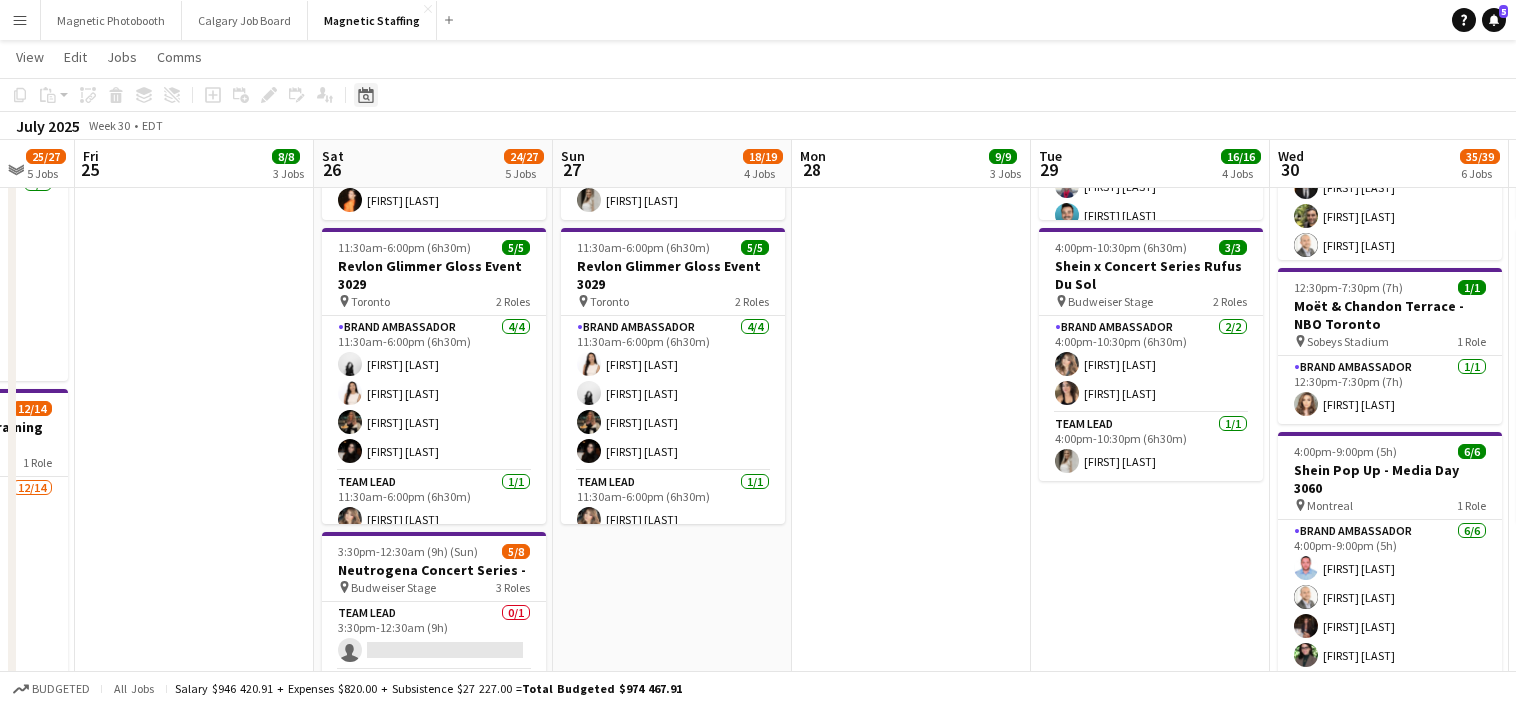 click on "Date picker" 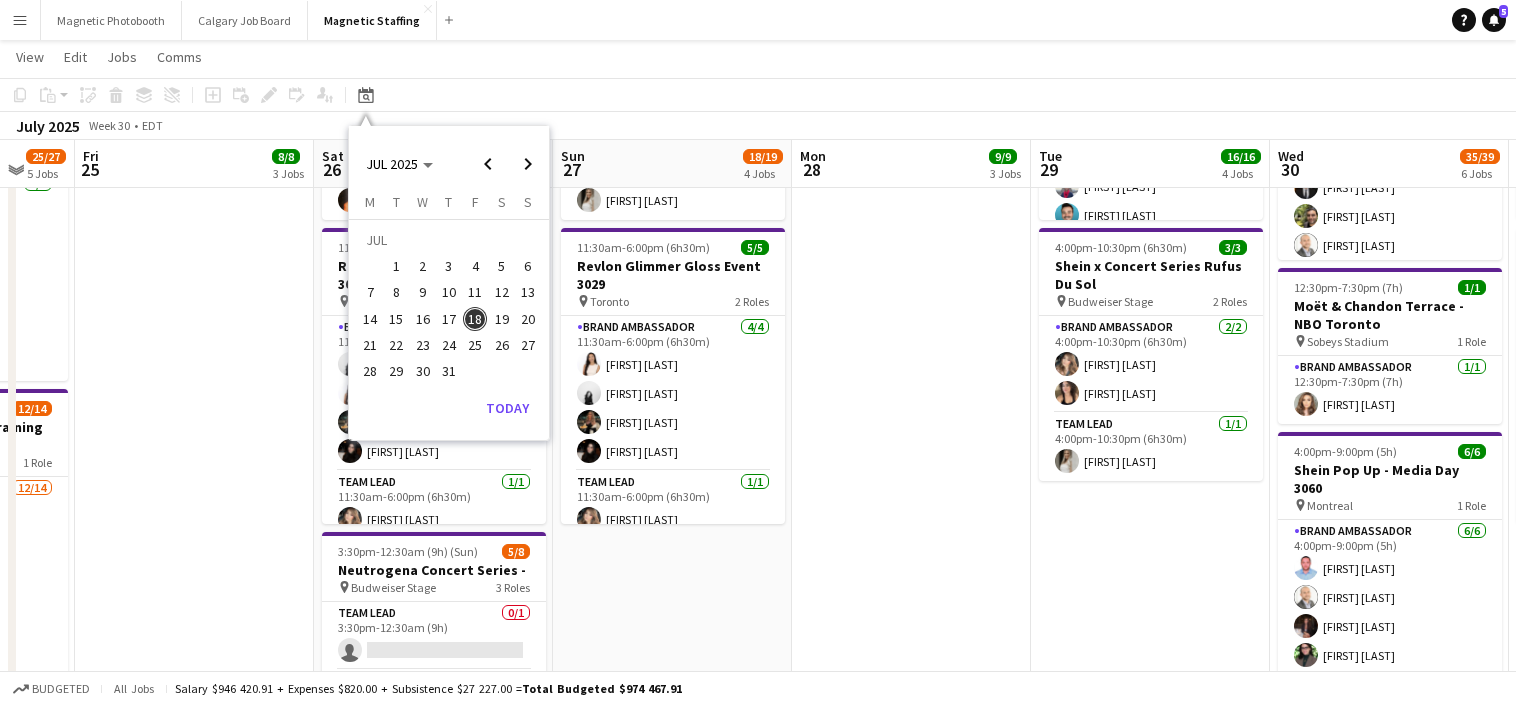 click on "23" at bounding box center (423, 345) 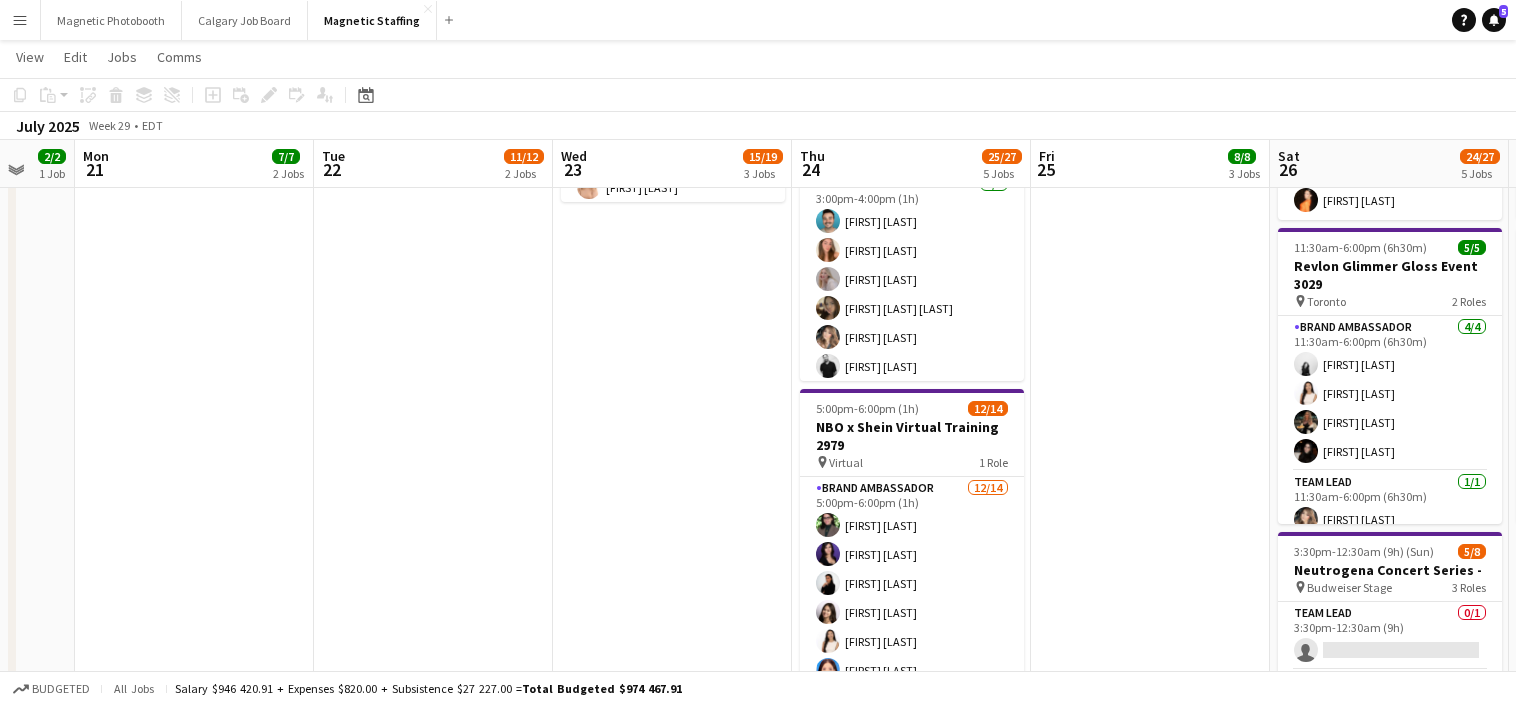 scroll, scrollTop: 0, scrollLeft: 688, axis: horizontal 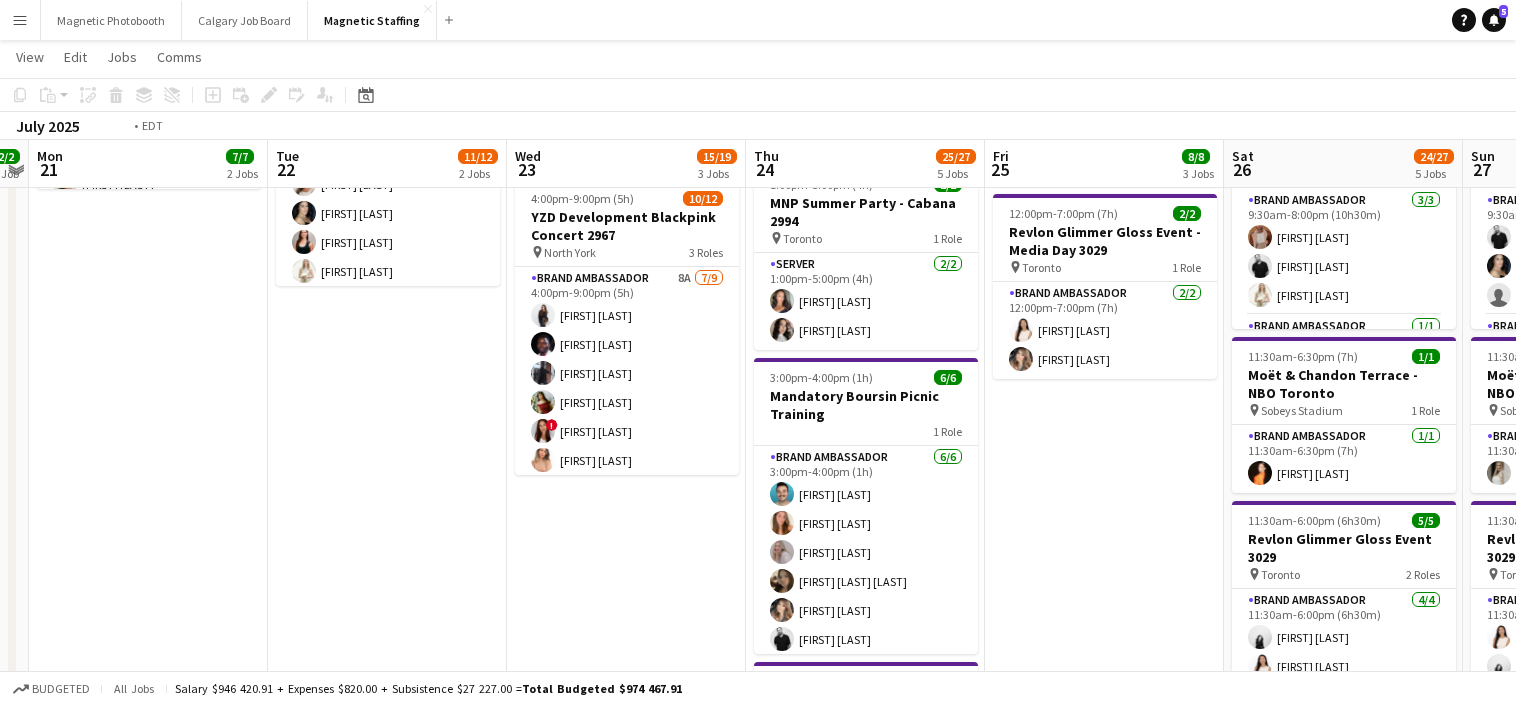 drag, startPoint x: 415, startPoint y: 439, endPoint x: 338, endPoint y: 439, distance: 77 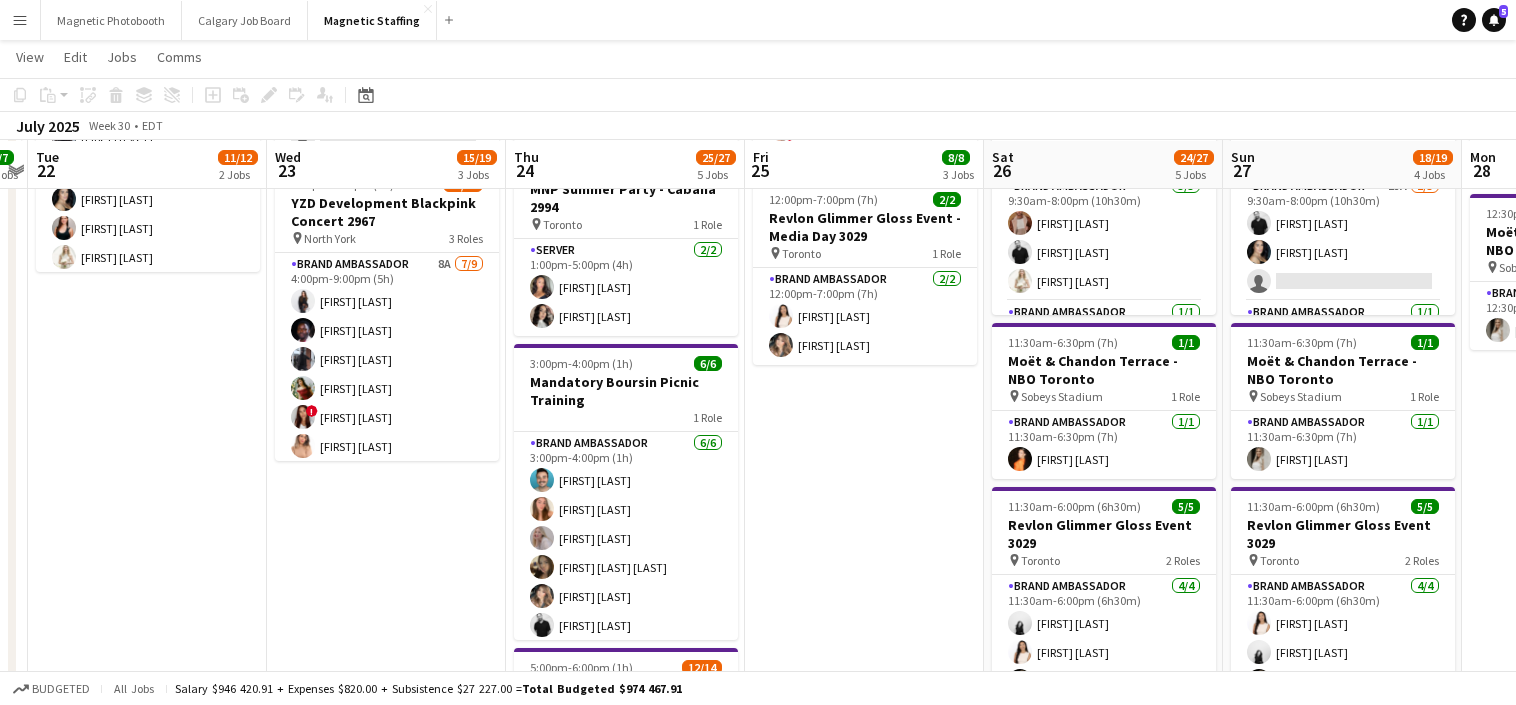 scroll, scrollTop: 189, scrollLeft: 0, axis: vertical 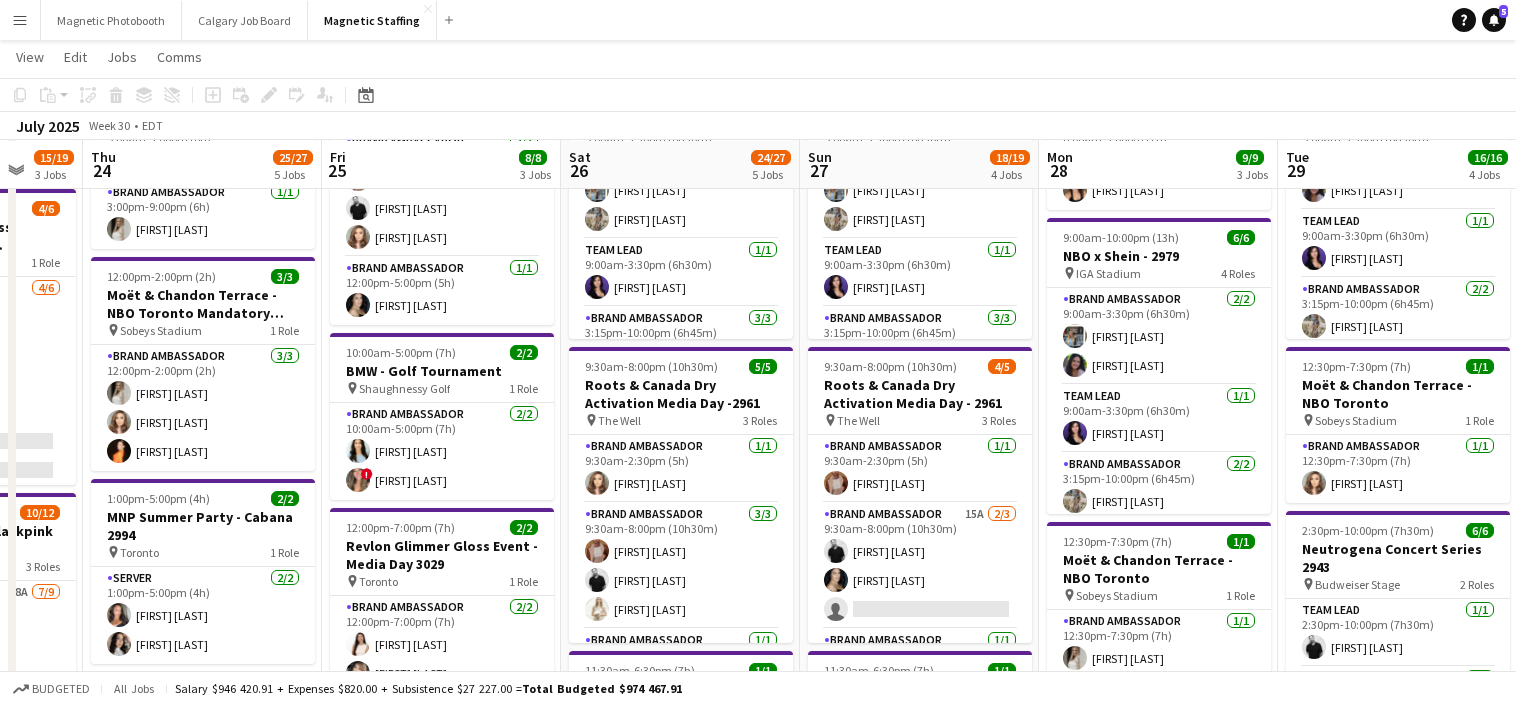 drag, startPoint x: 689, startPoint y: 479, endPoint x: 256, endPoint y: 500, distance: 433.50894 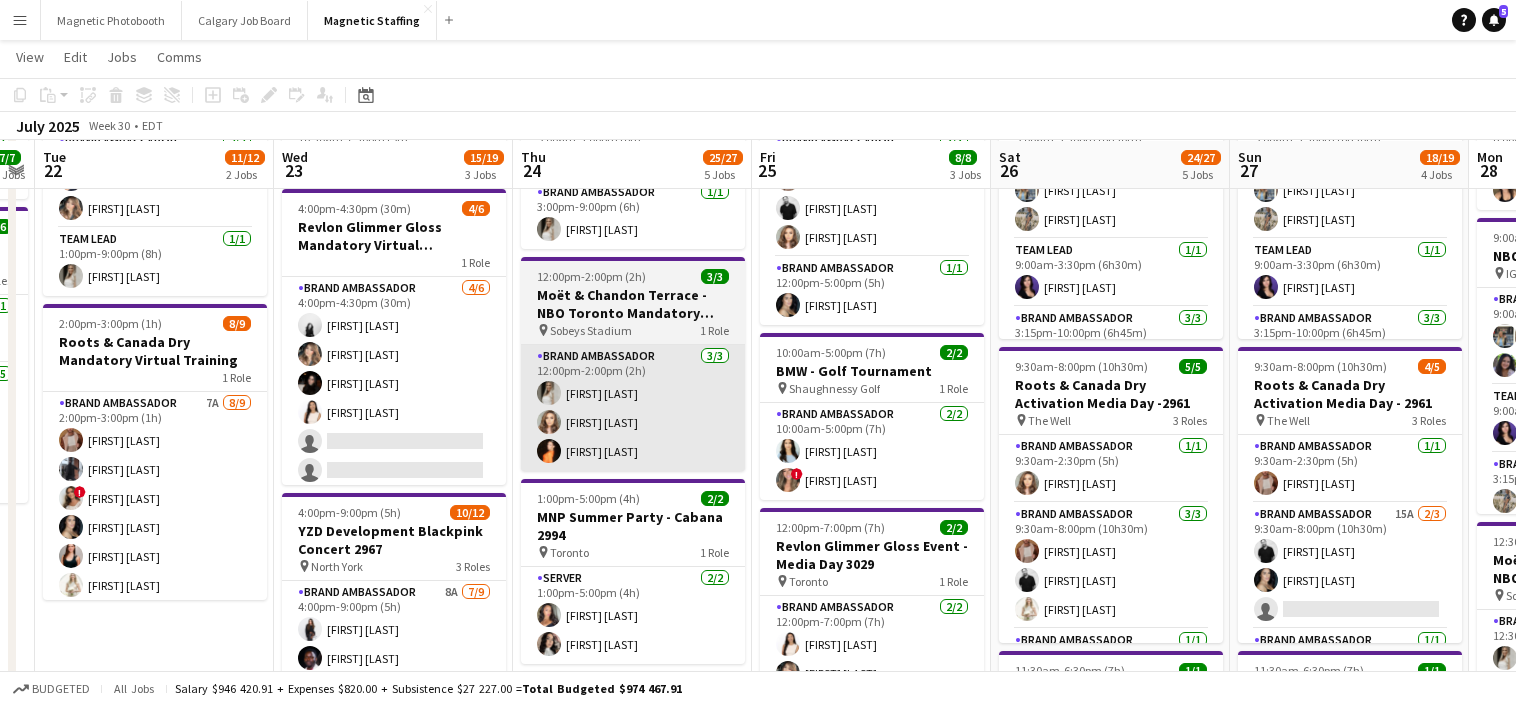 drag, startPoint x: 256, startPoint y: 500, endPoint x: 733, endPoint y: 441, distance: 480.635 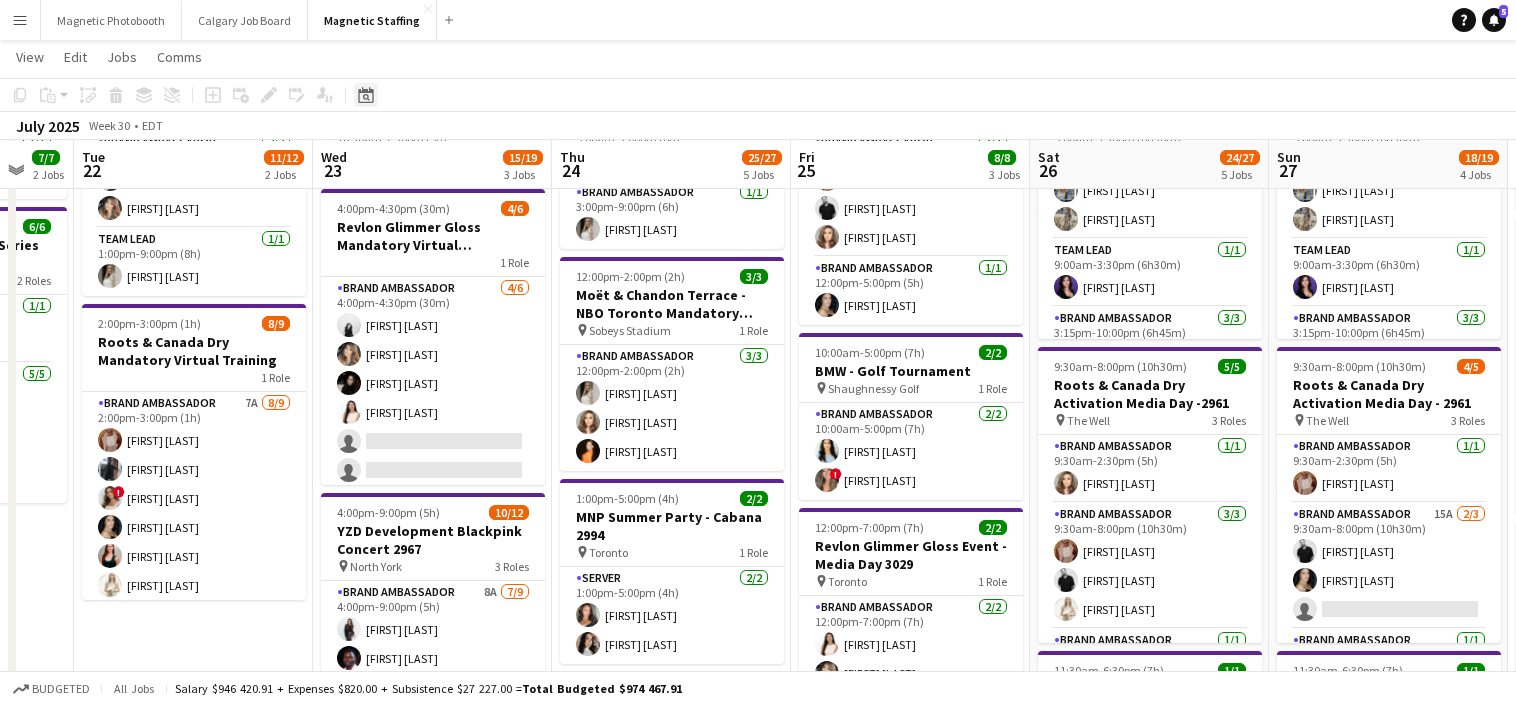click on "Date picker" 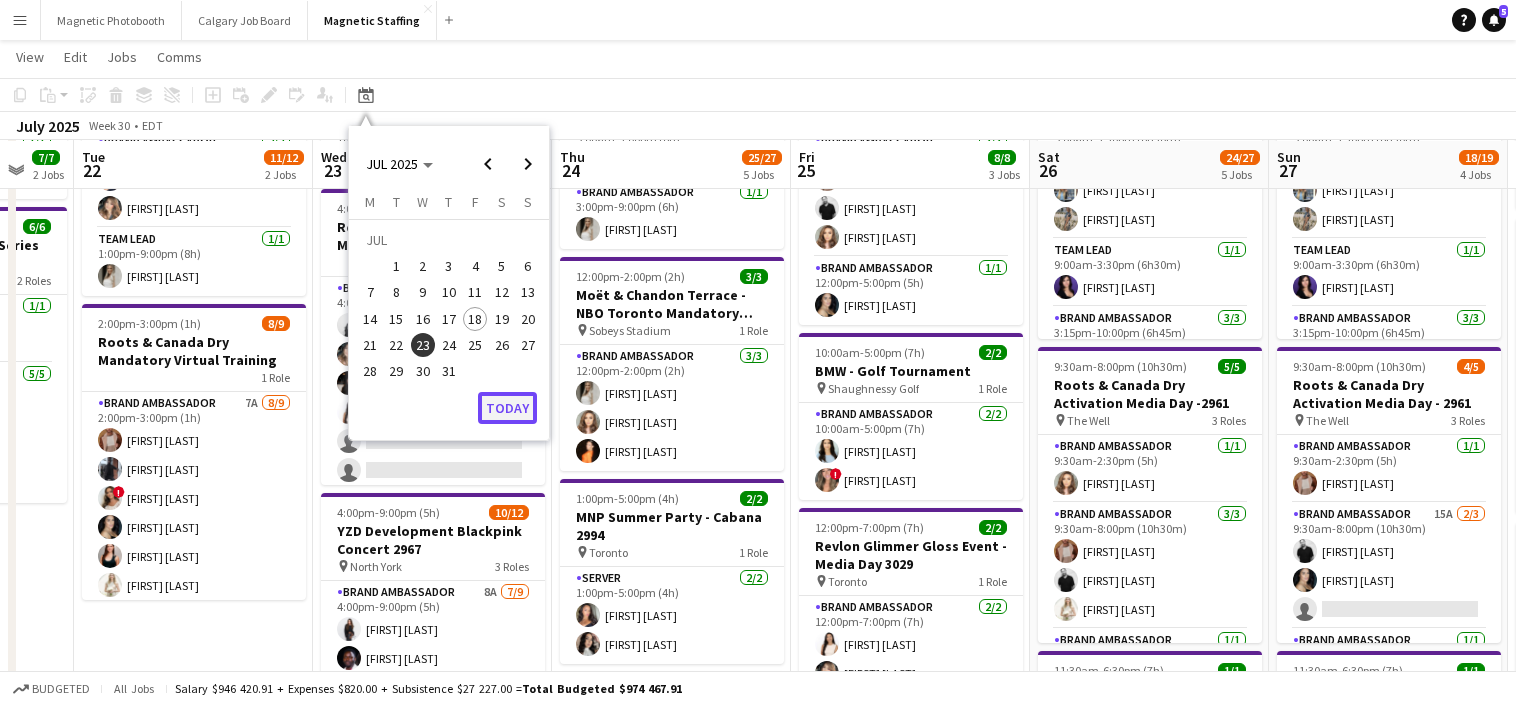 click on "Today" at bounding box center (507, 408) 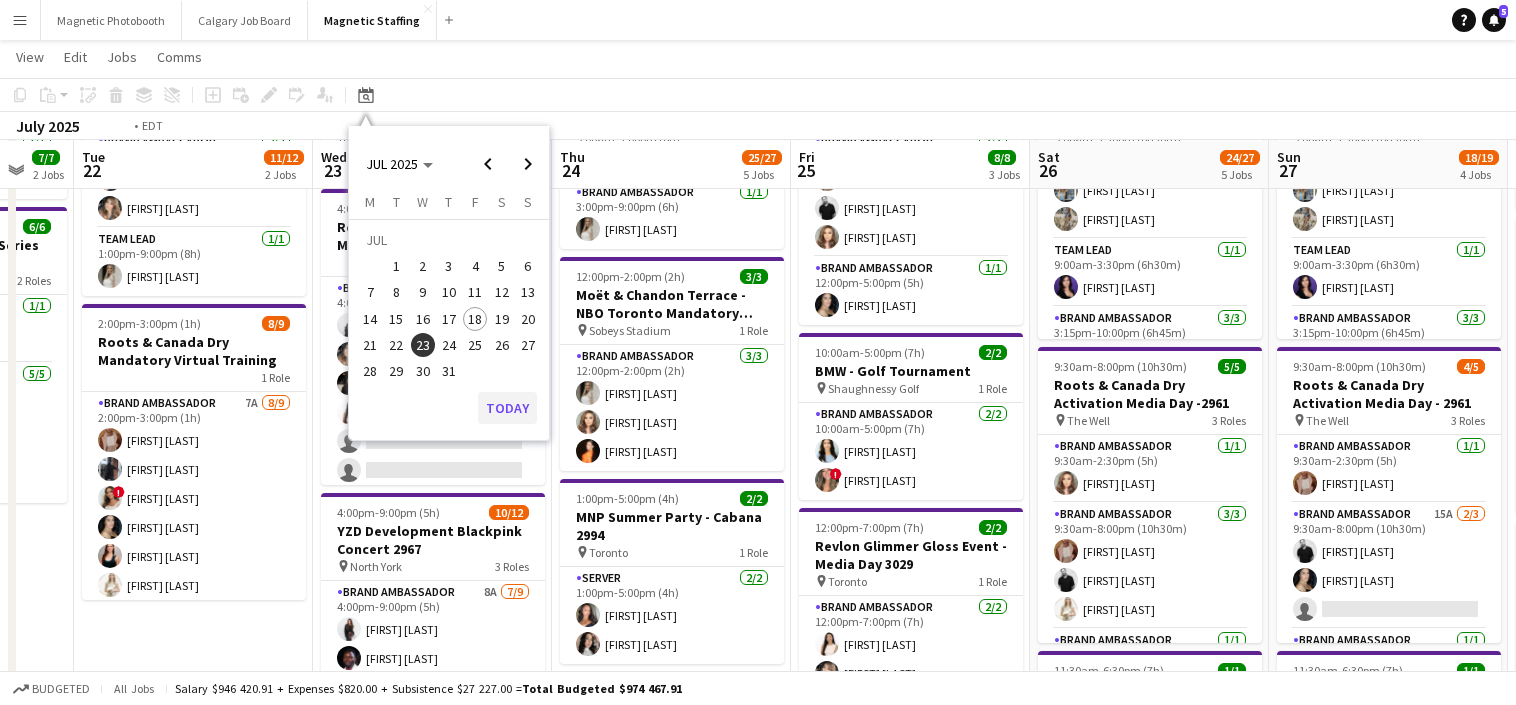 scroll, scrollTop: 0, scrollLeft: 688, axis: horizontal 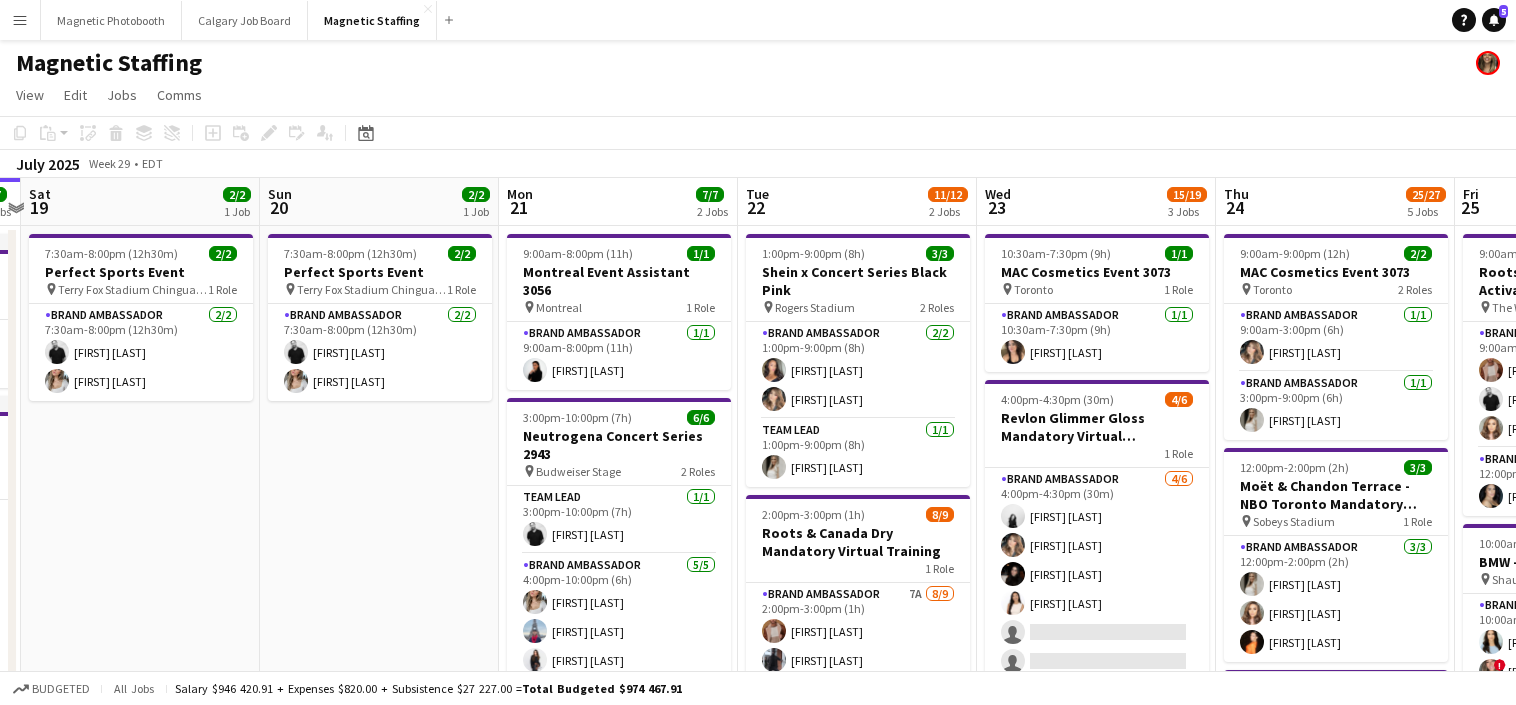 drag, startPoint x: 756, startPoint y: 458, endPoint x: 71, endPoint y: 458, distance: 685 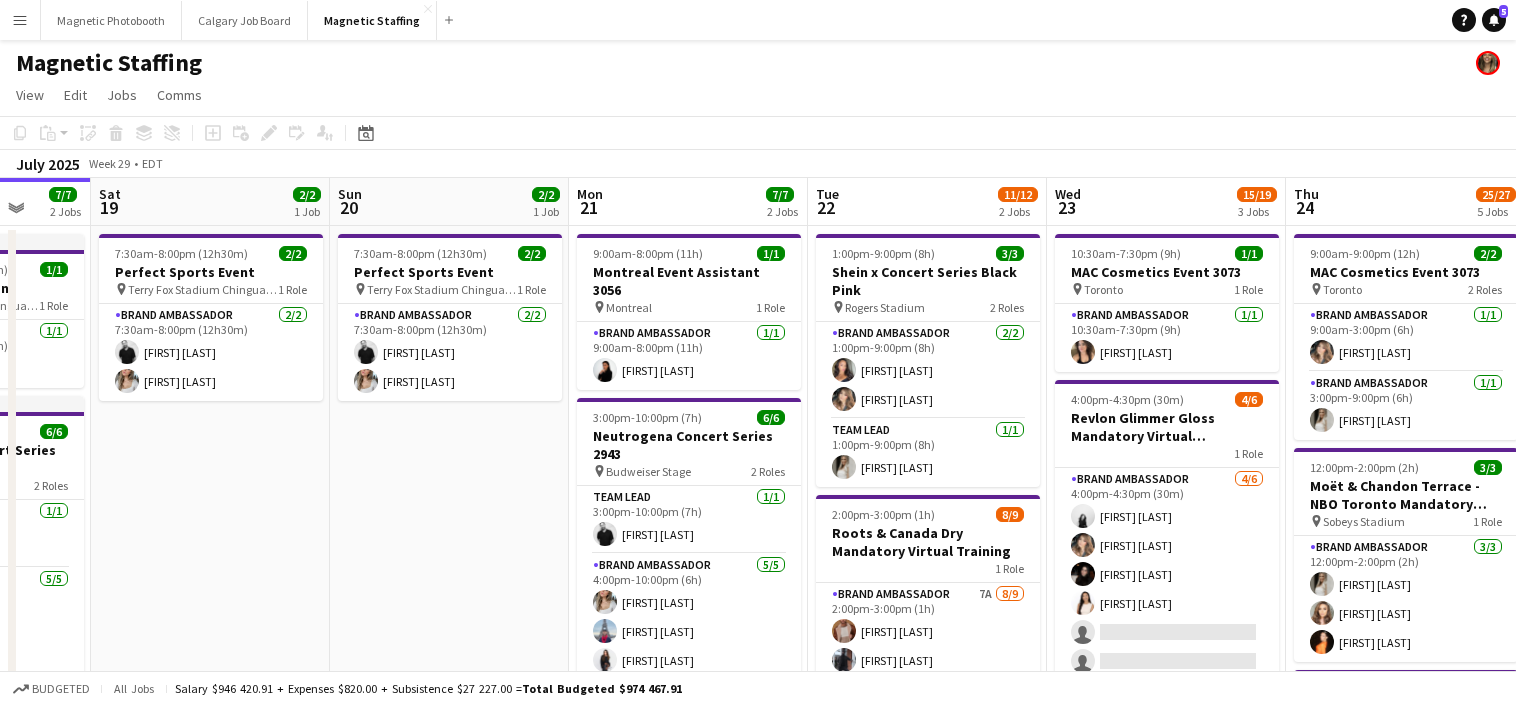 drag, startPoint x: 778, startPoint y: 458, endPoint x: 434, endPoint y: 458, distance: 344 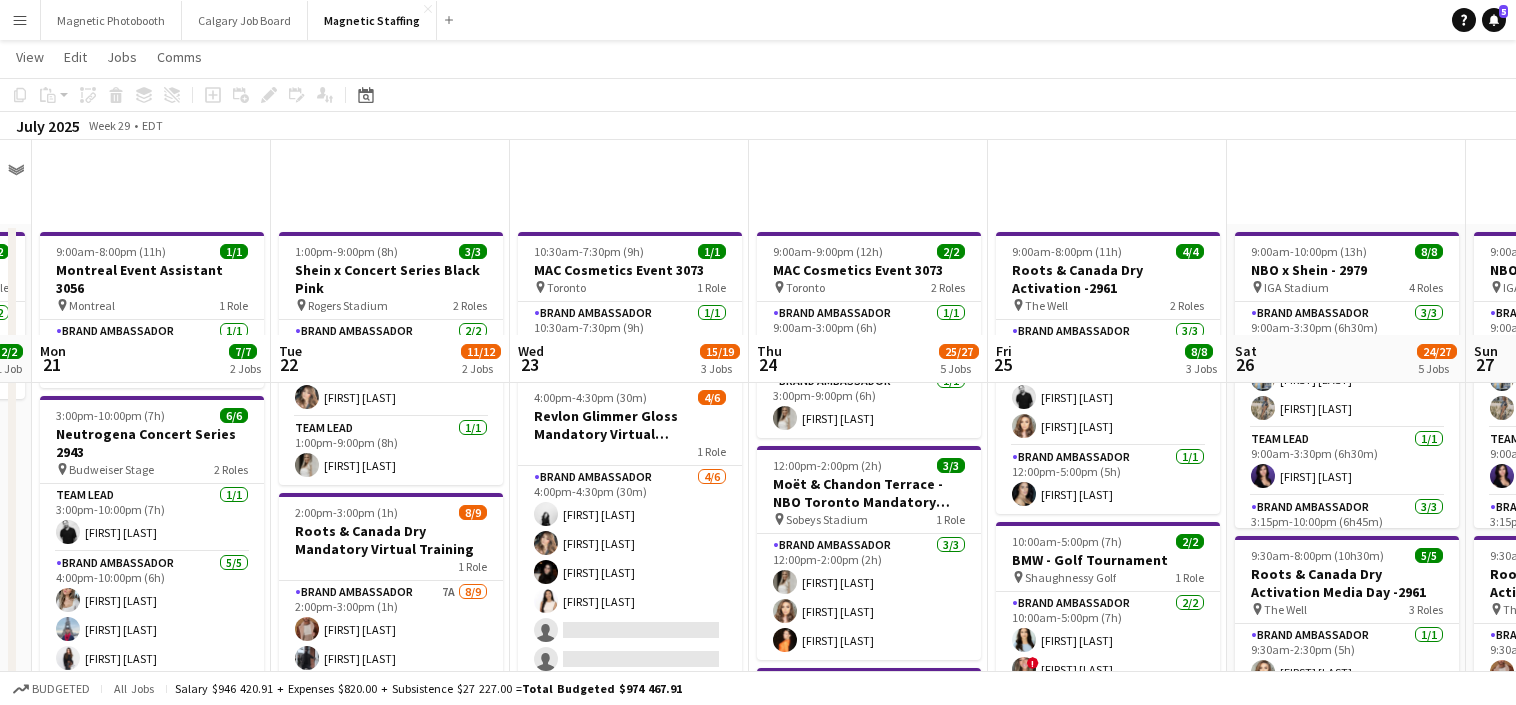 scroll, scrollTop: 218, scrollLeft: 0, axis: vertical 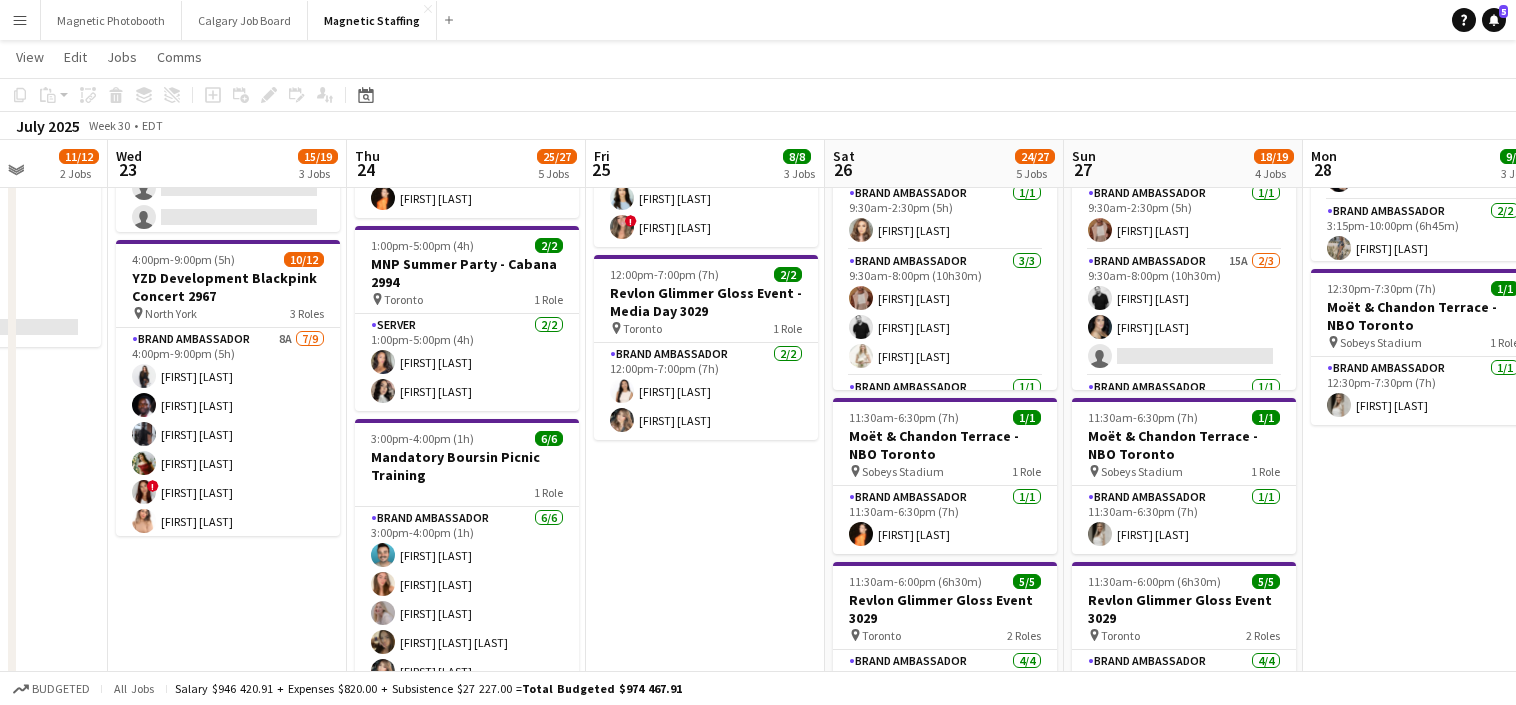 drag, startPoint x: 852, startPoint y: 518, endPoint x: 454, endPoint y: 573, distance: 401.7823 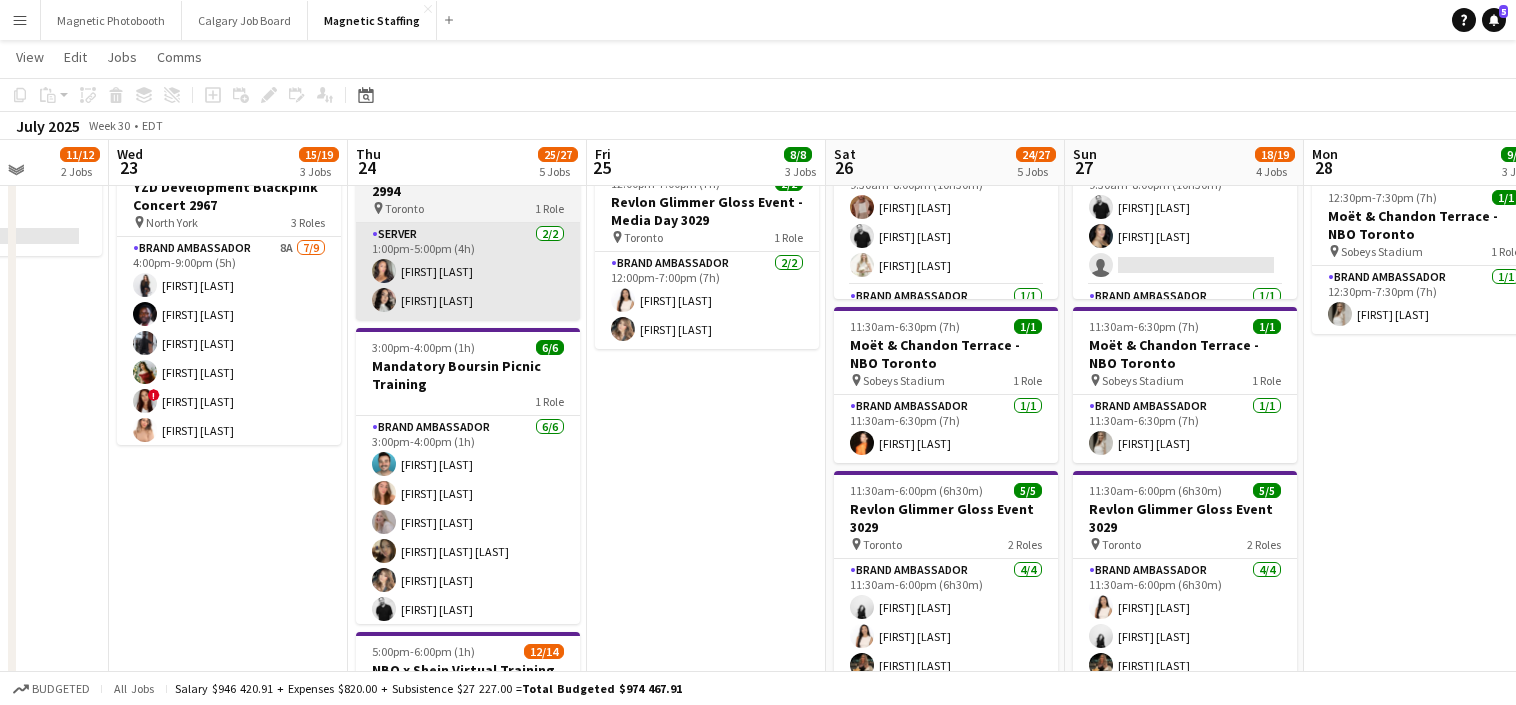 scroll, scrollTop: 531, scrollLeft: 0, axis: vertical 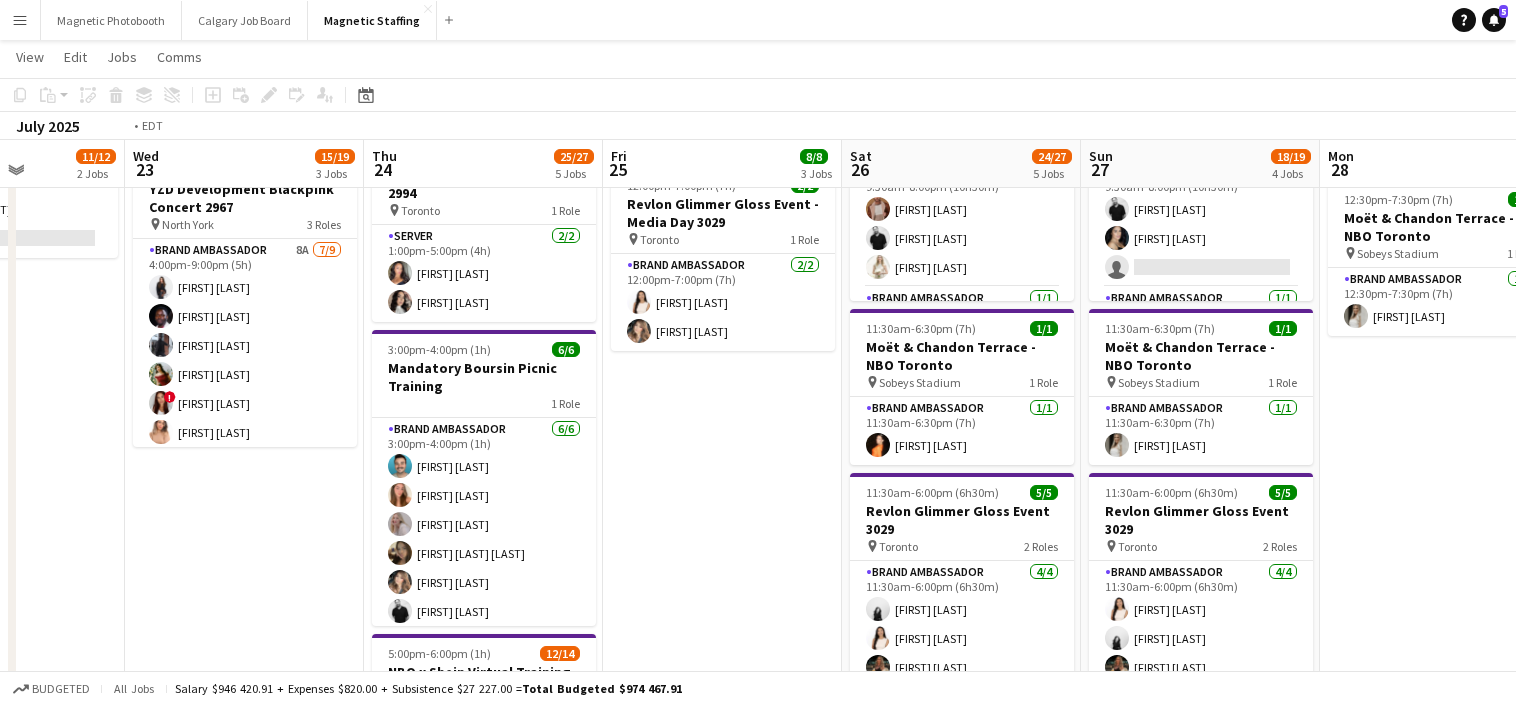 drag, startPoint x: 498, startPoint y: 387, endPoint x: 870, endPoint y: 371, distance: 372.34393 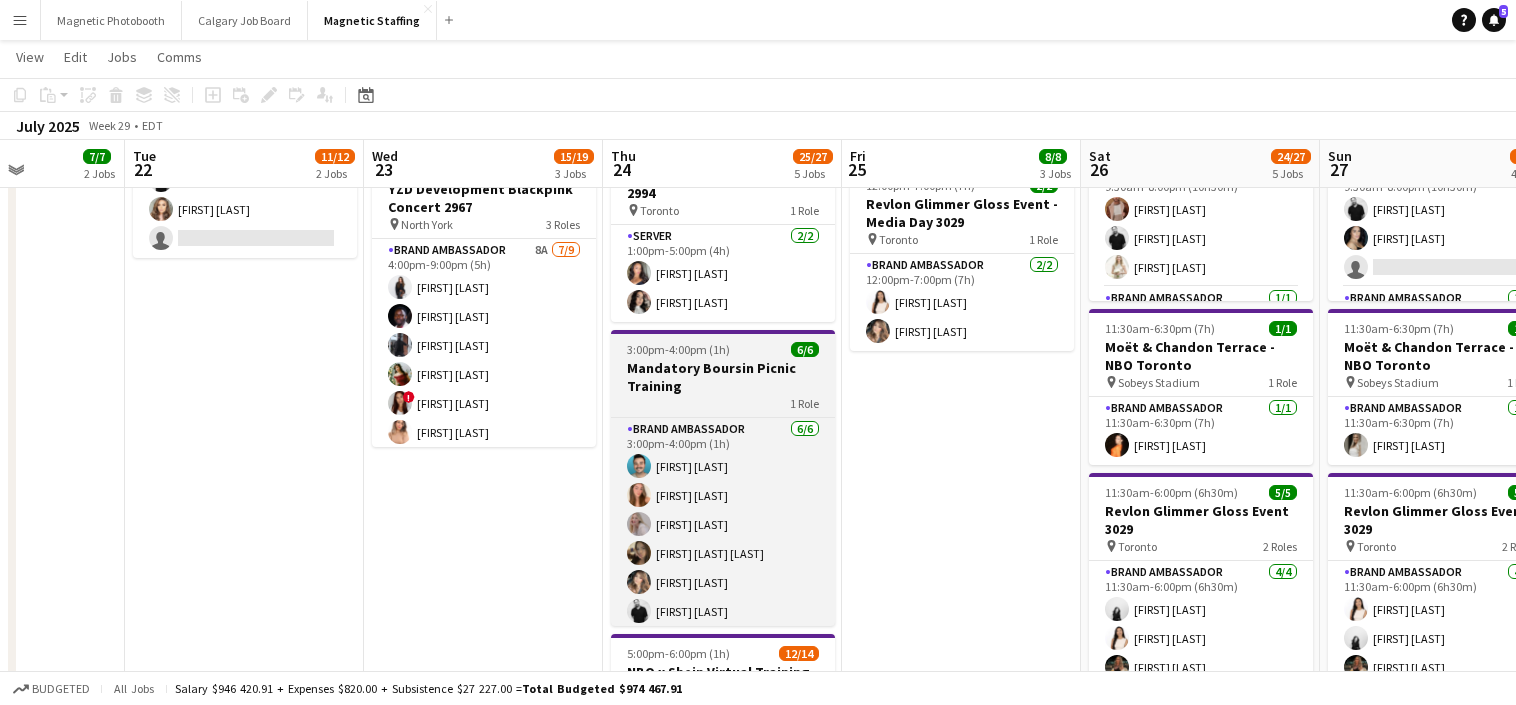 scroll, scrollTop: 0, scrollLeft: 475, axis: horizontal 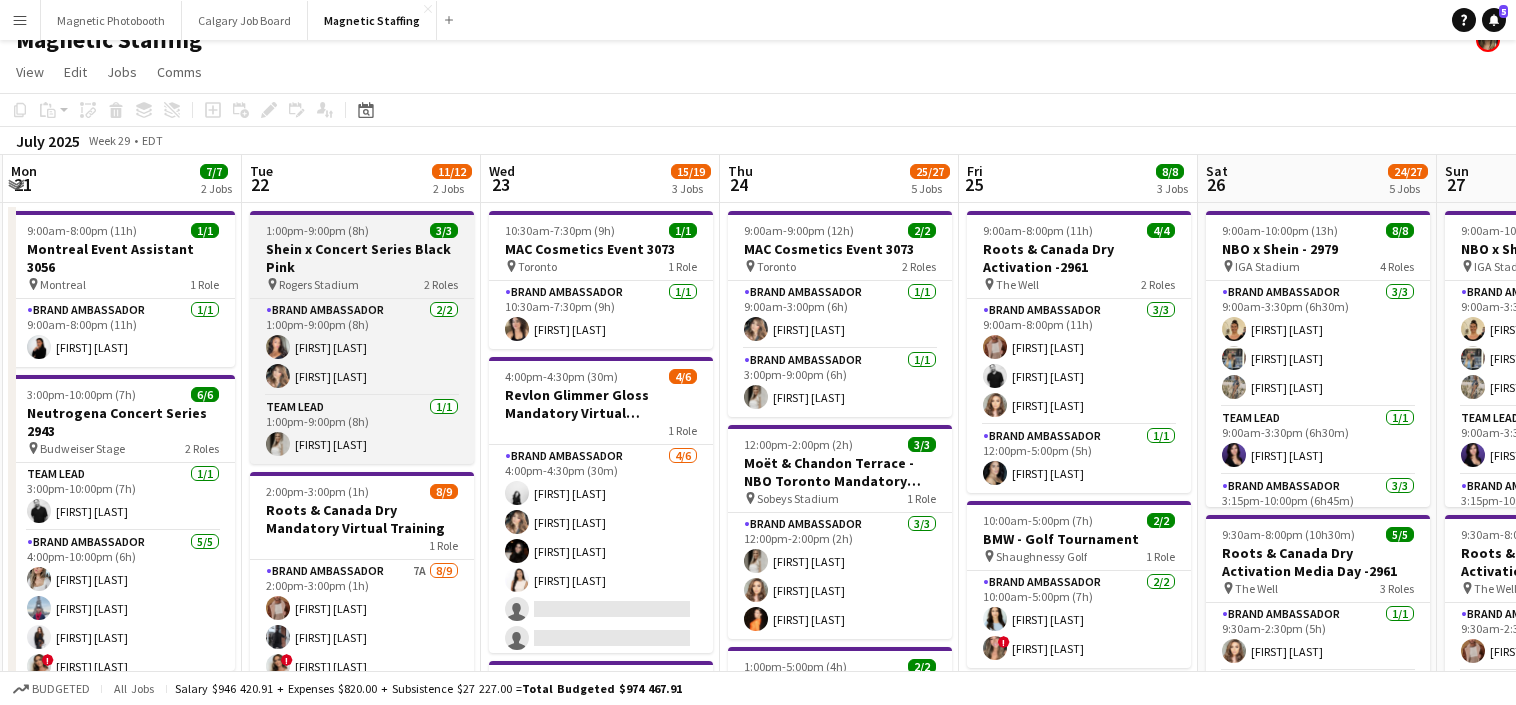 click on "Shein x Concert Series Black Pink" at bounding box center [362, 258] 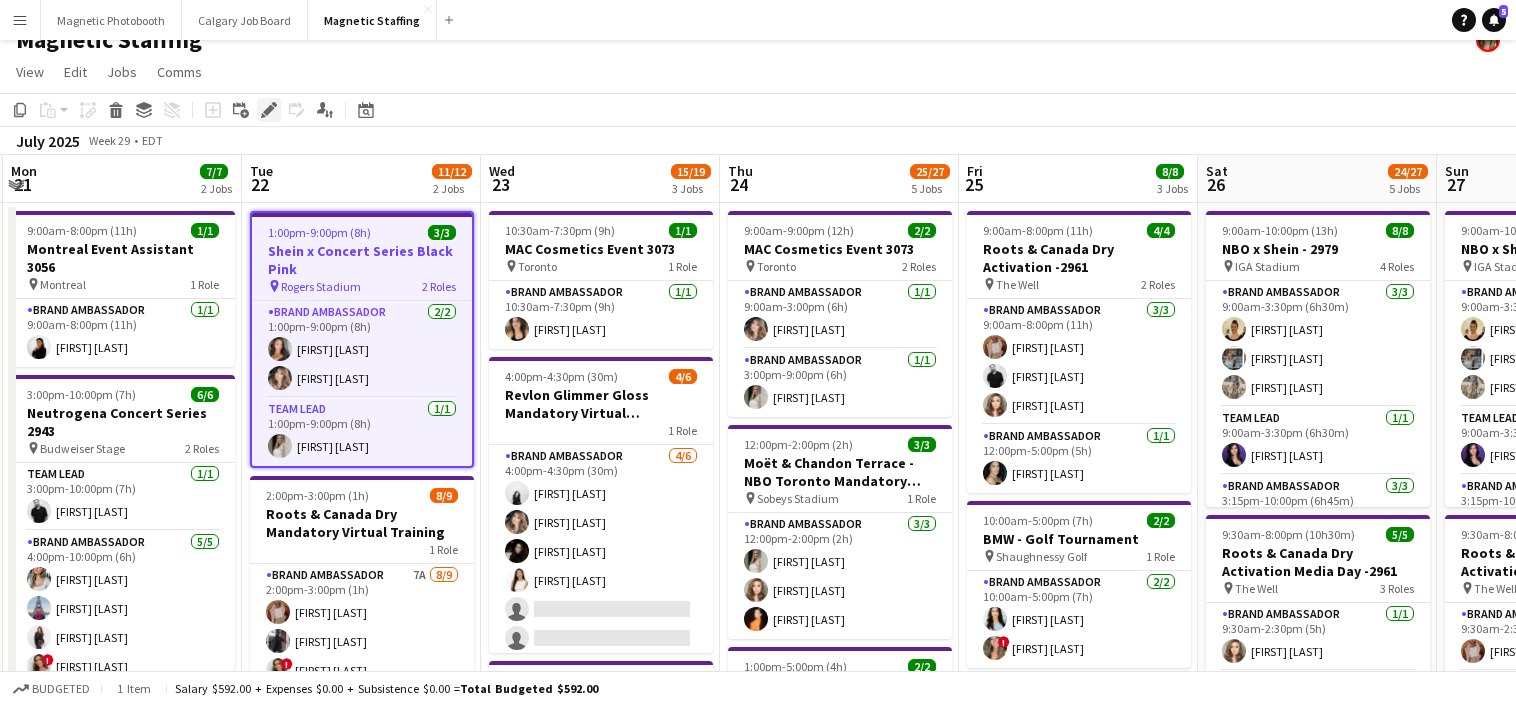 click on "Edit" 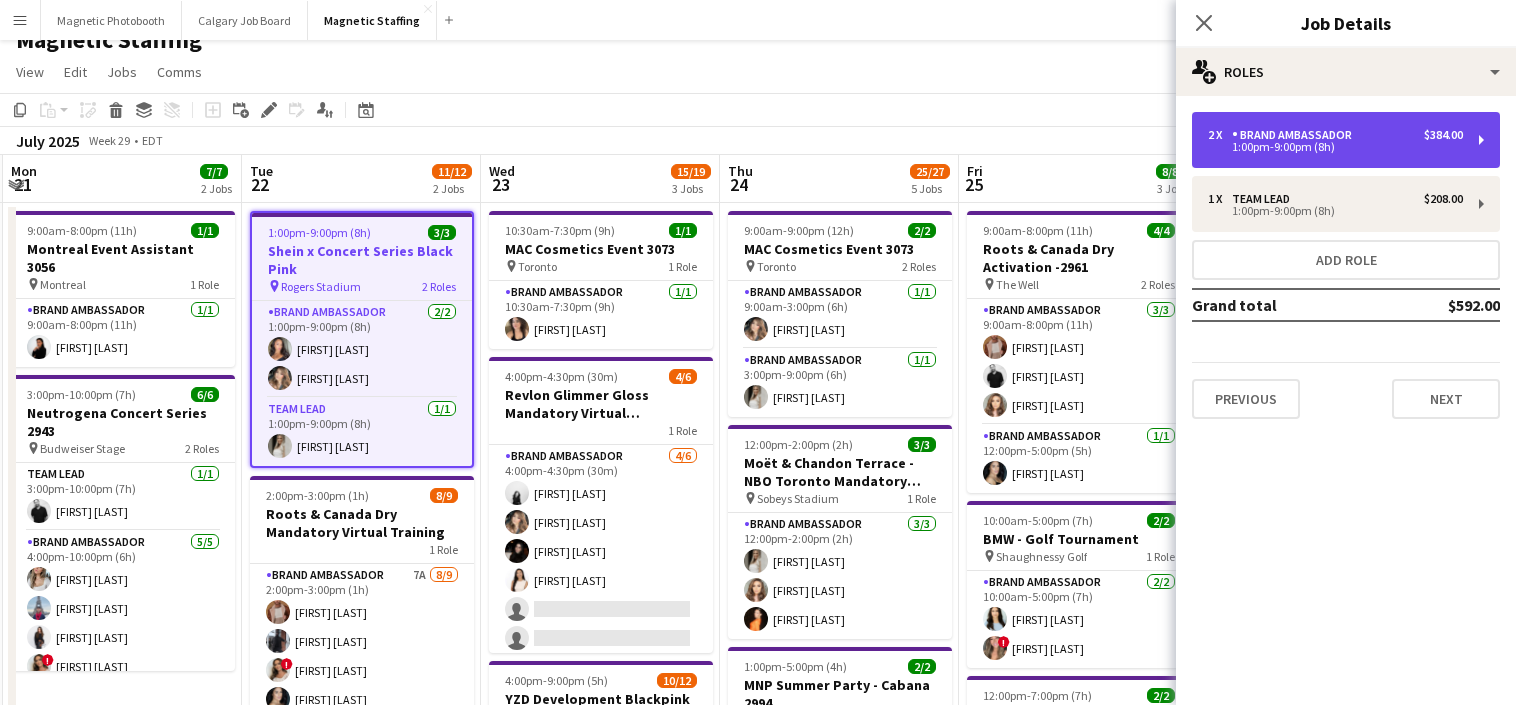click on "Brand Ambassador" at bounding box center (1296, 135) 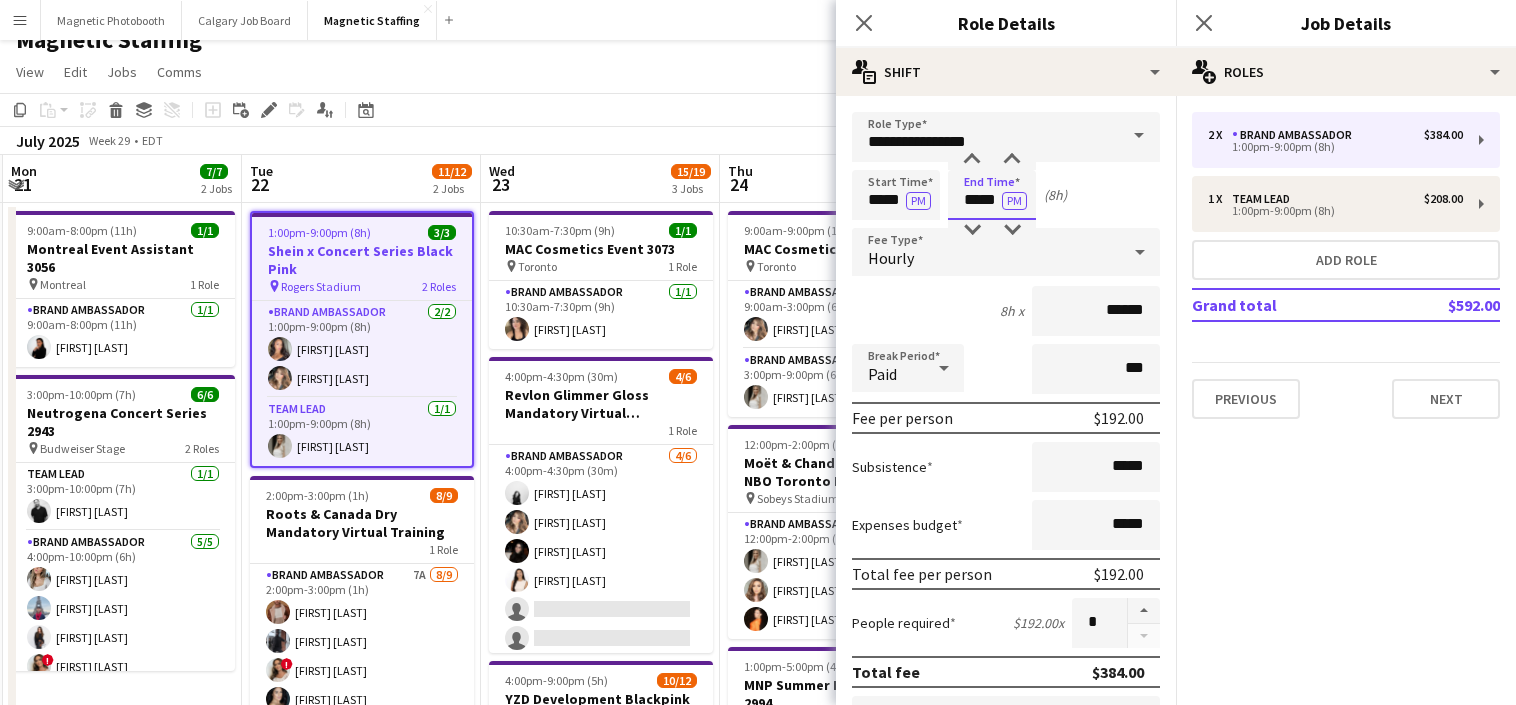 drag, startPoint x: 999, startPoint y: 202, endPoint x: 941, endPoint y: 197, distance: 58.21512 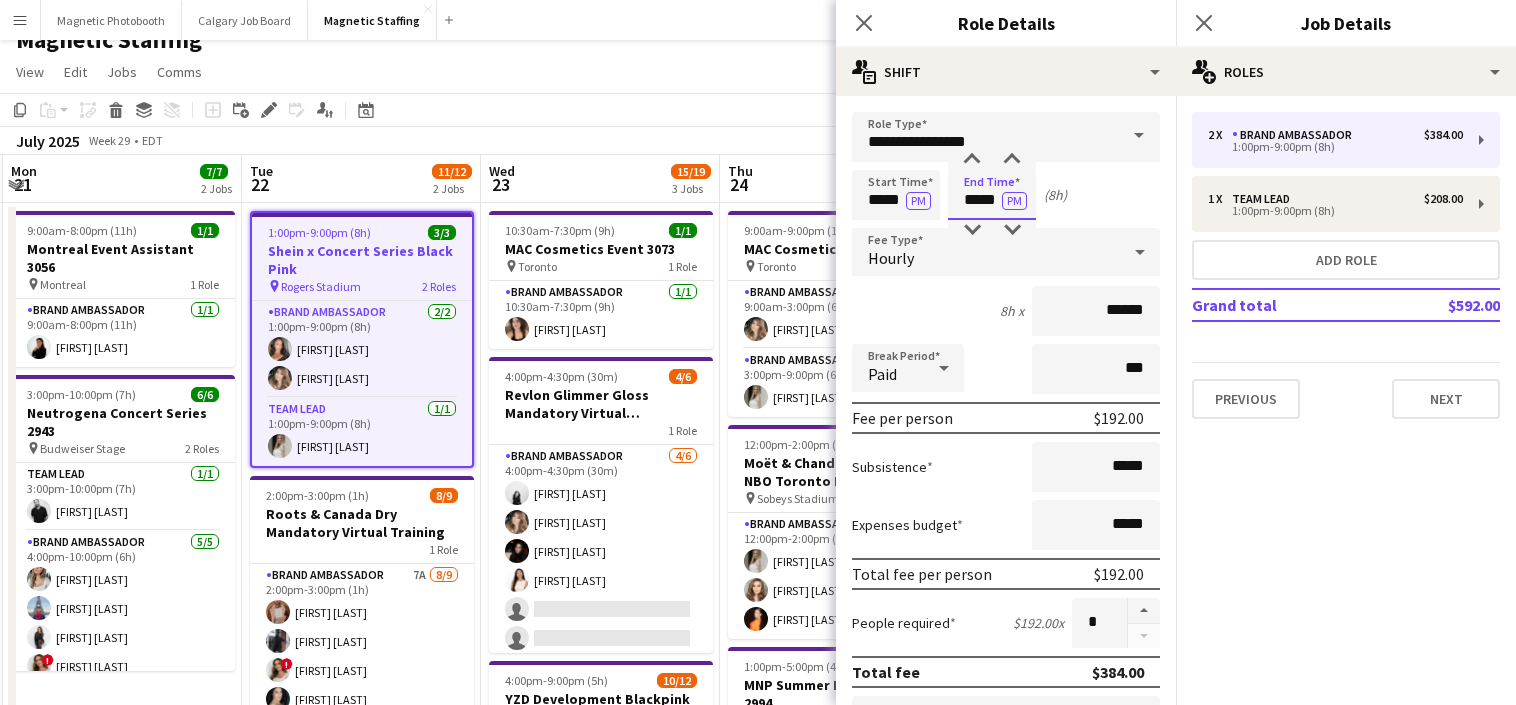 click on "Start Time  *****  PM
End Time  *****  PM
(8h)" at bounding box center (1006, 195) 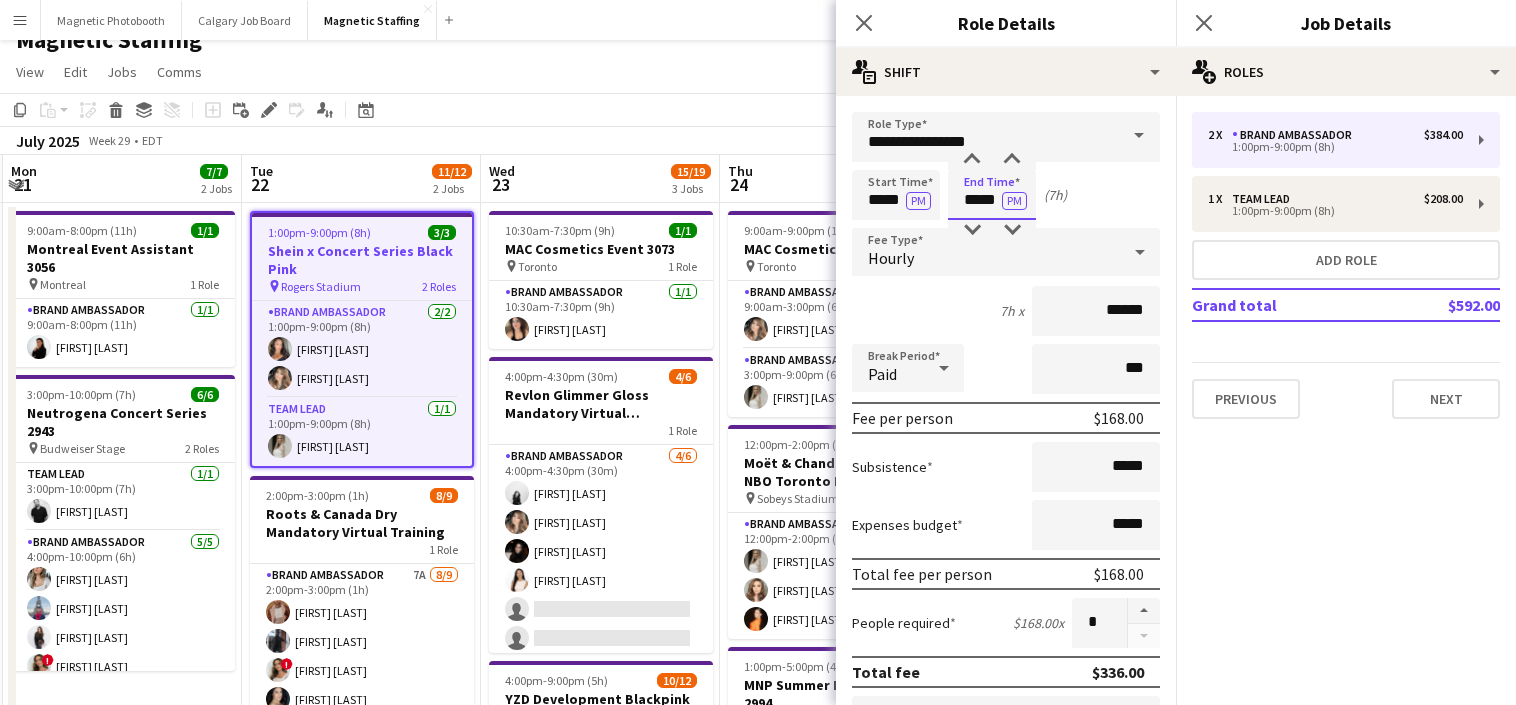 scroll, scrollTop: 649, scrollLeft: 0, axis: vertical 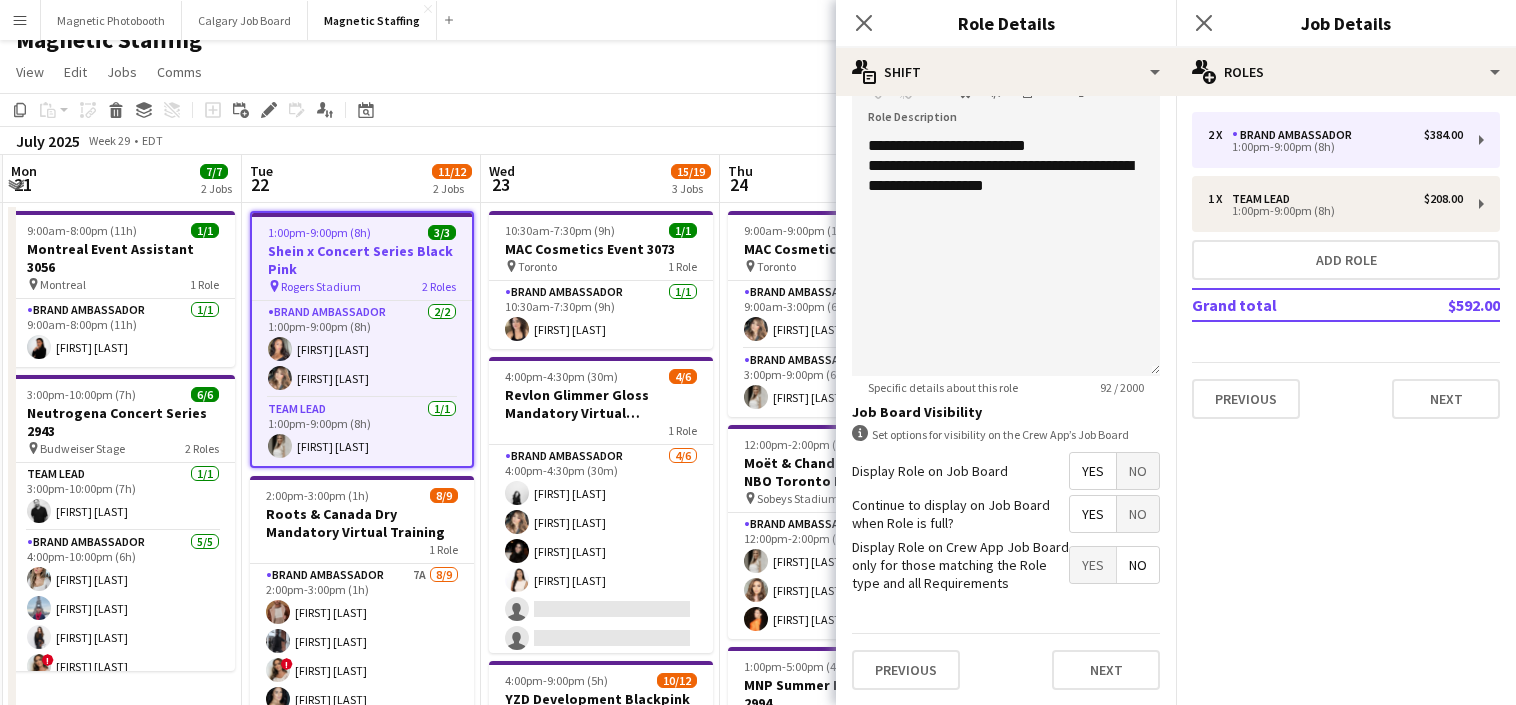 type on "*****" 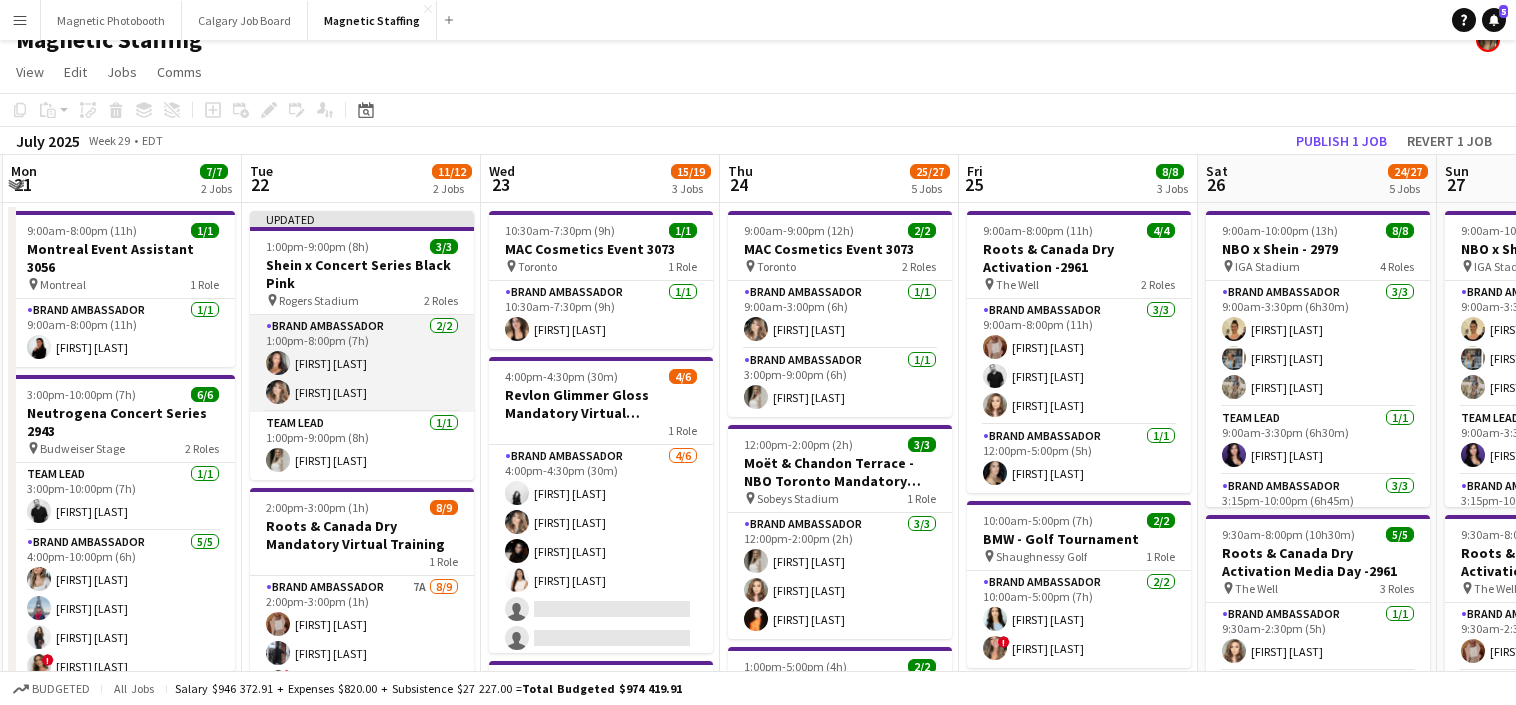 click on "Brand Ambassador   2/2   1:00pm-8:00pm (7h)
[FIRST] [LAST] [FIRST] [LAST]" at bounding box center (362, 363) 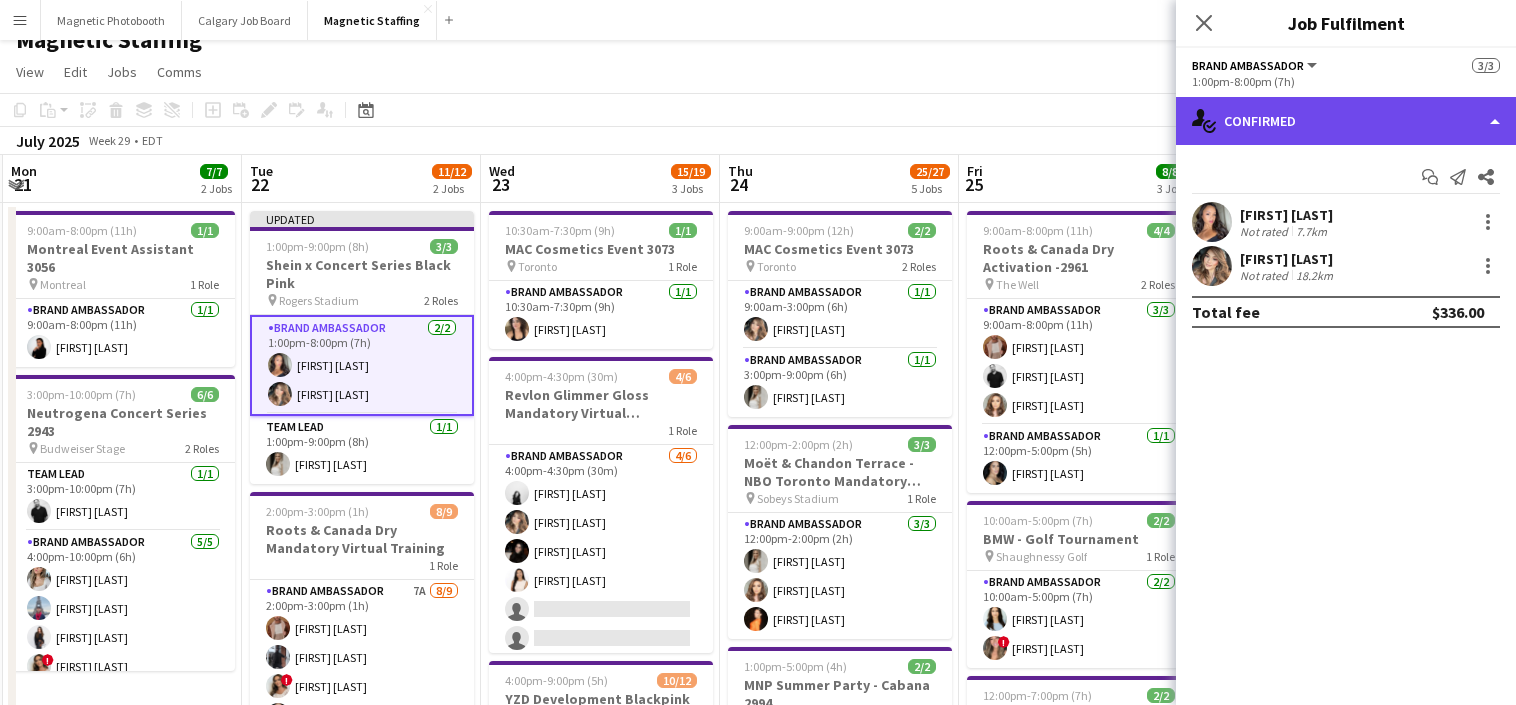 click on "single-neutral-actions-check-2
Confirmed" 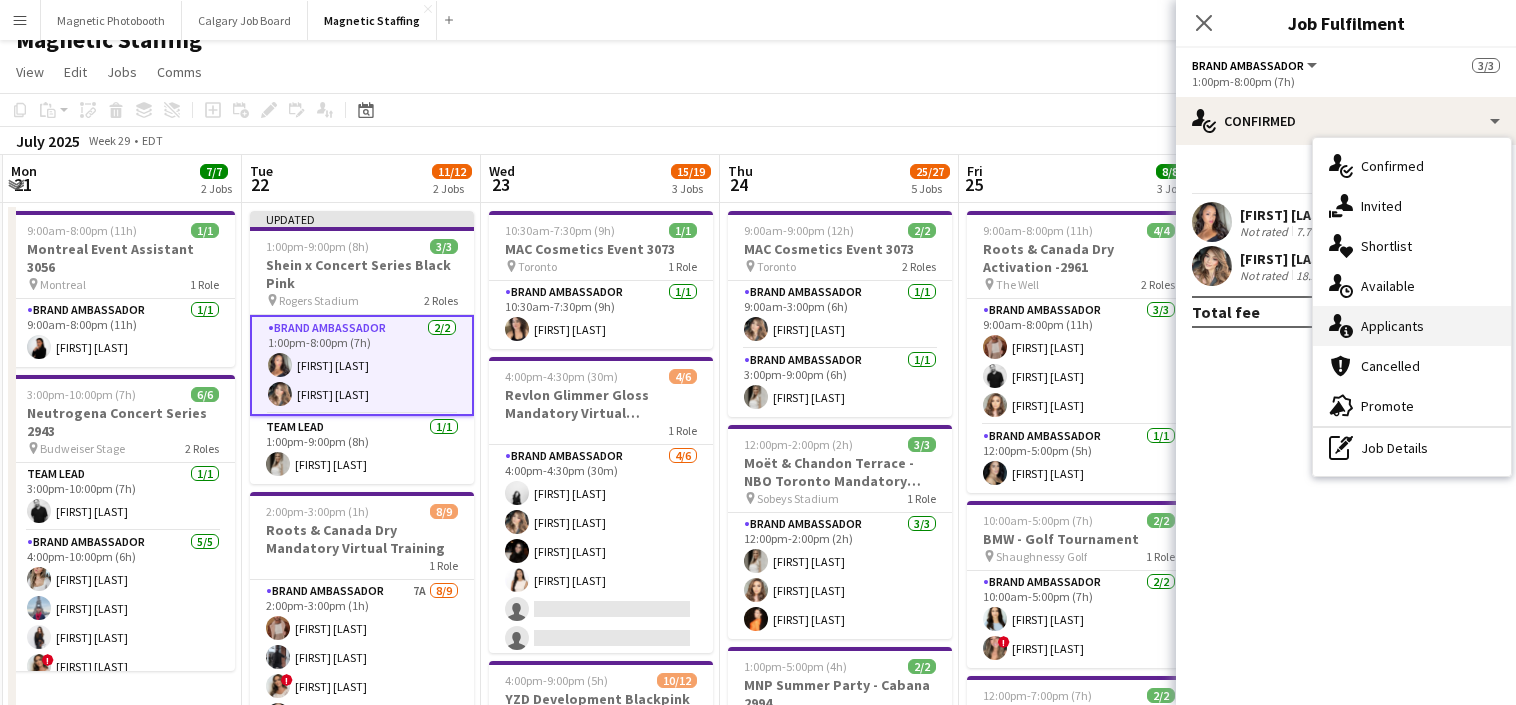 click on "single-neutral-actions-information
Applicants" at bounding box center [1412, 326] 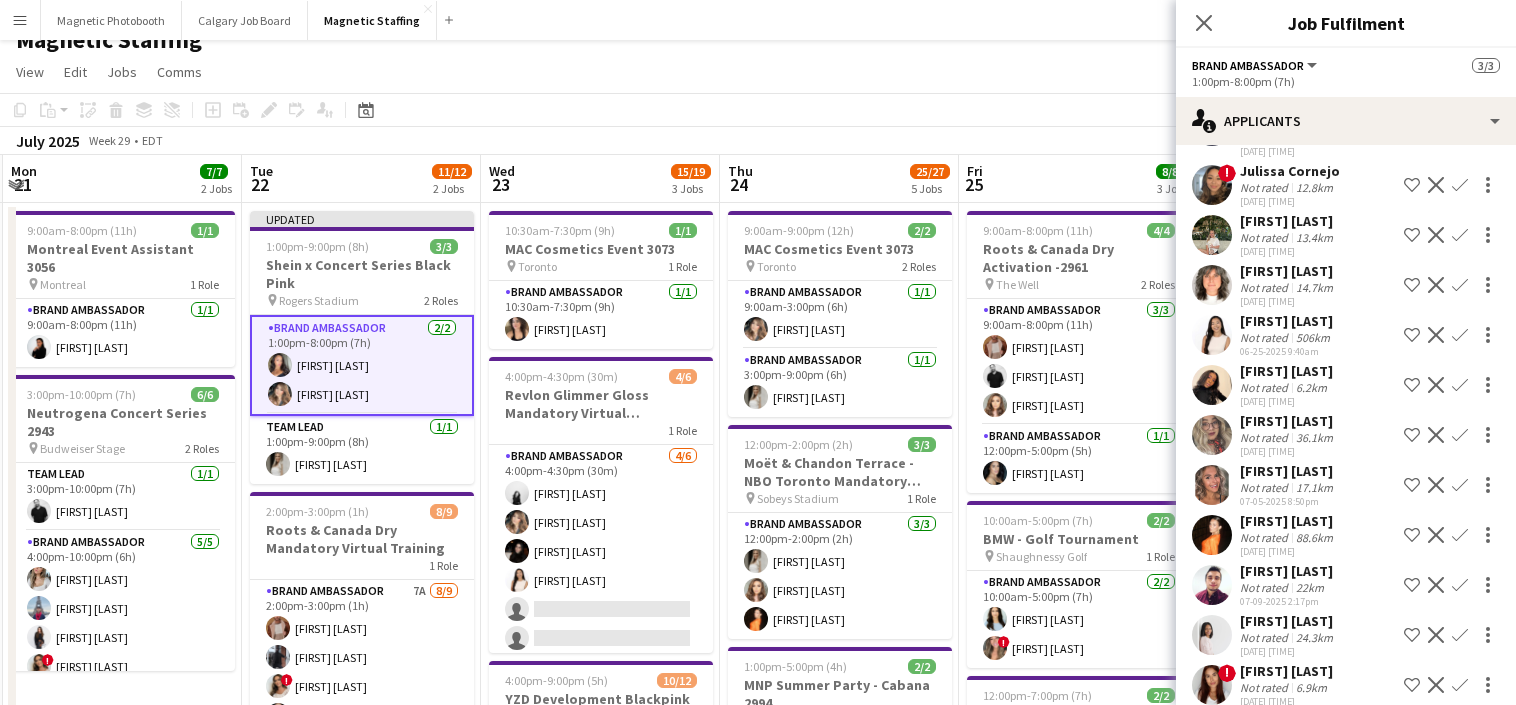 scroll, scrollTop: 398, scrollLeft: 0, axis: vertical 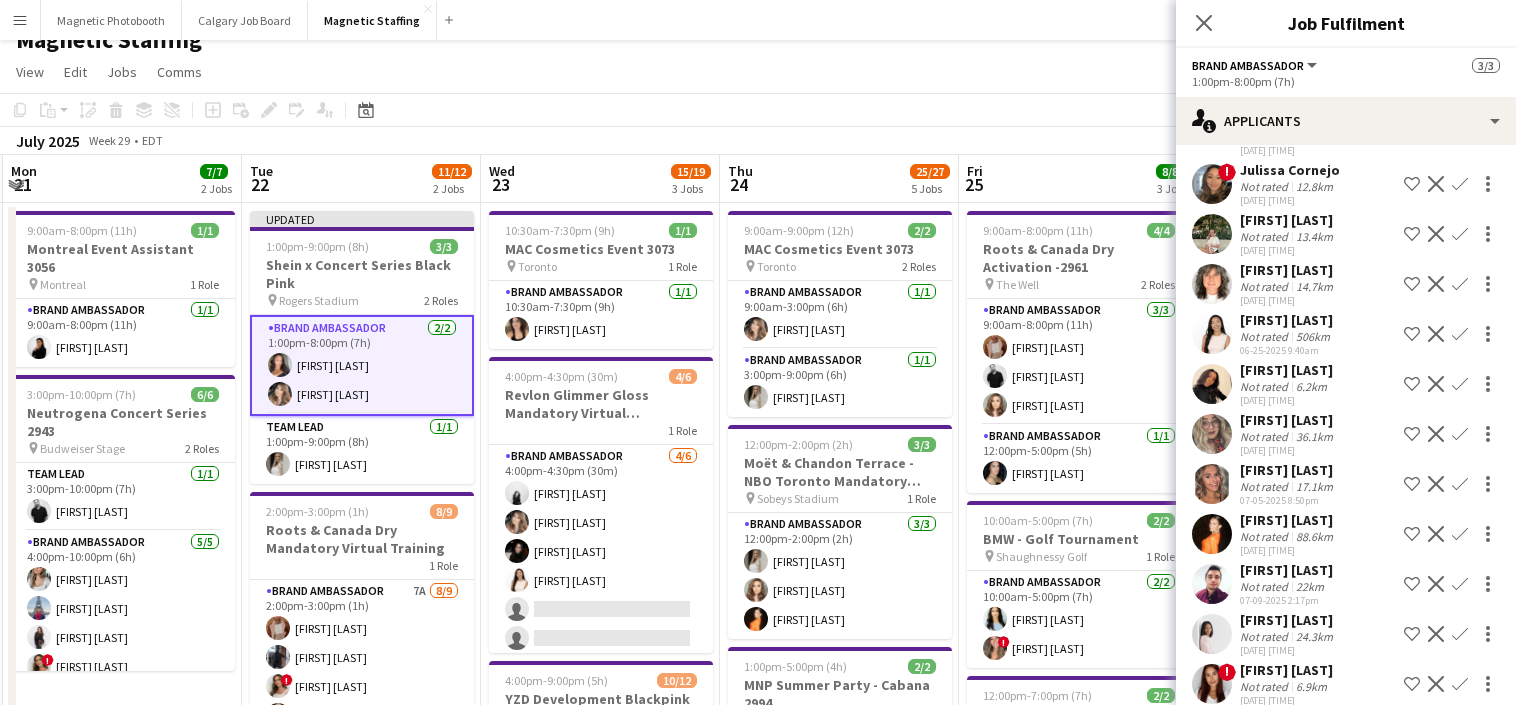 click at bounding box center (1212, 584) 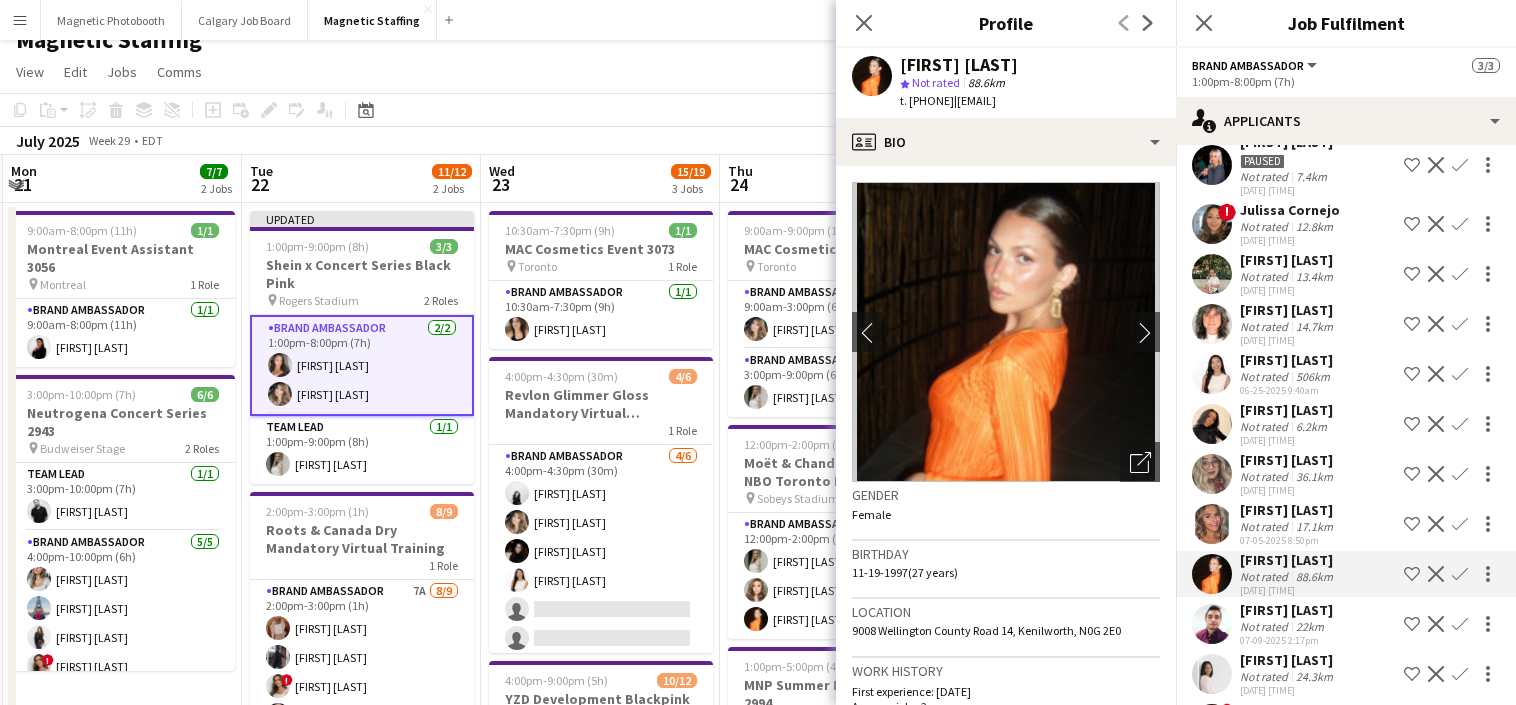 scroll, scrollTop: 520, scrollLeft: 0, axis: vertical 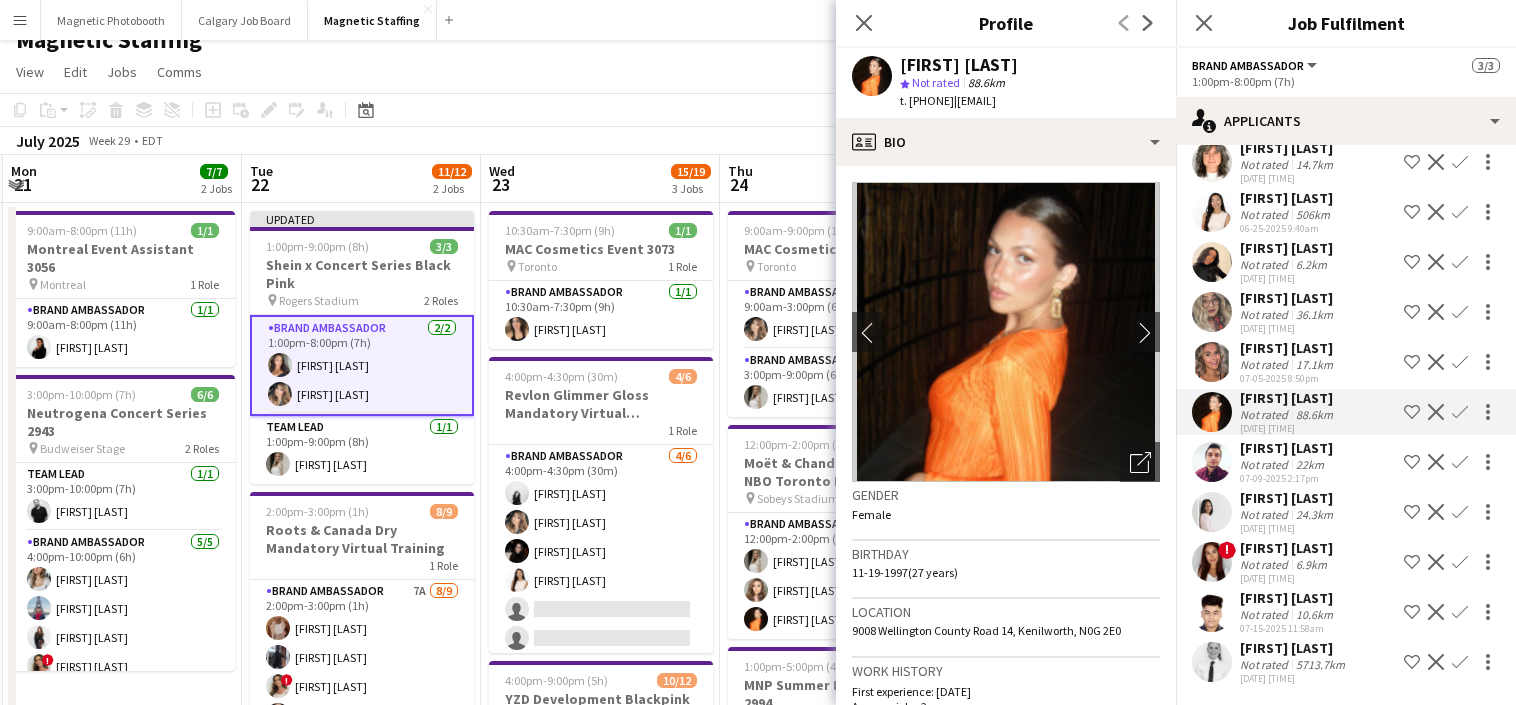 click on "[MONTH] [YEAR]   Week [NUMBER]
•   EDT   Publish 1 job   Revert 1 job" 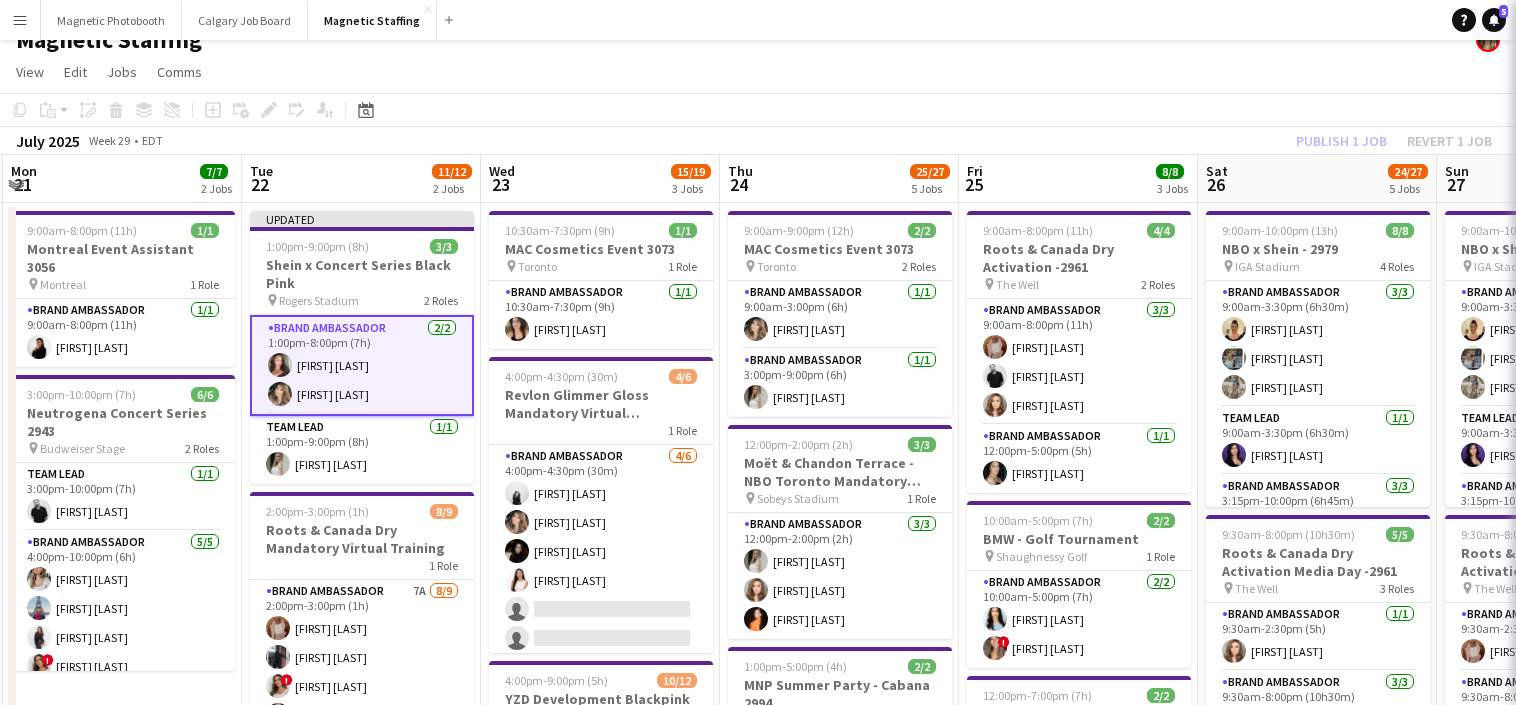 scroll, scrollTop: 0, scrollLeft: 0, axis: both 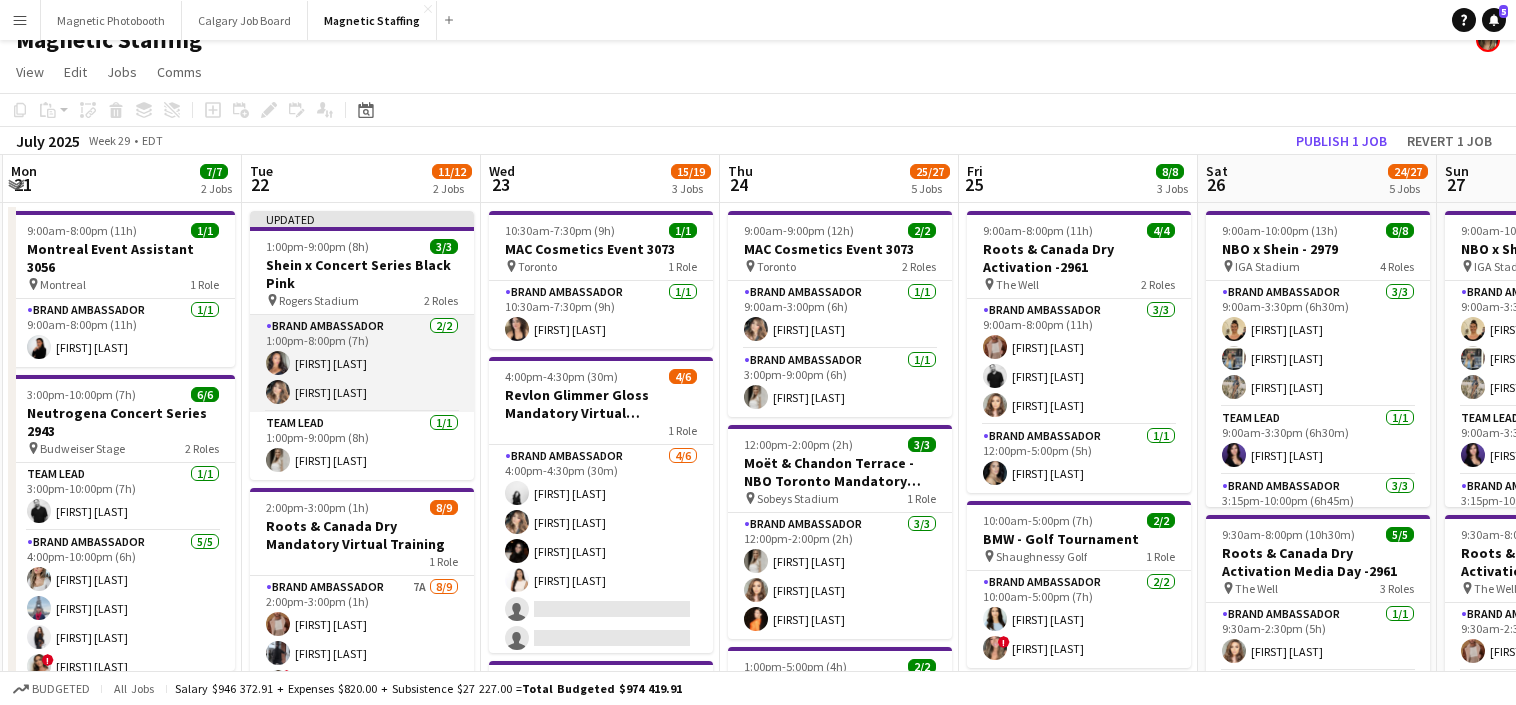 click on "Brand Ambassador   2/2   1:00pm-8:00pm (7h)
[FIRST] [LAST] [FIRST] [LAST]" at bounding box center (362, 363) 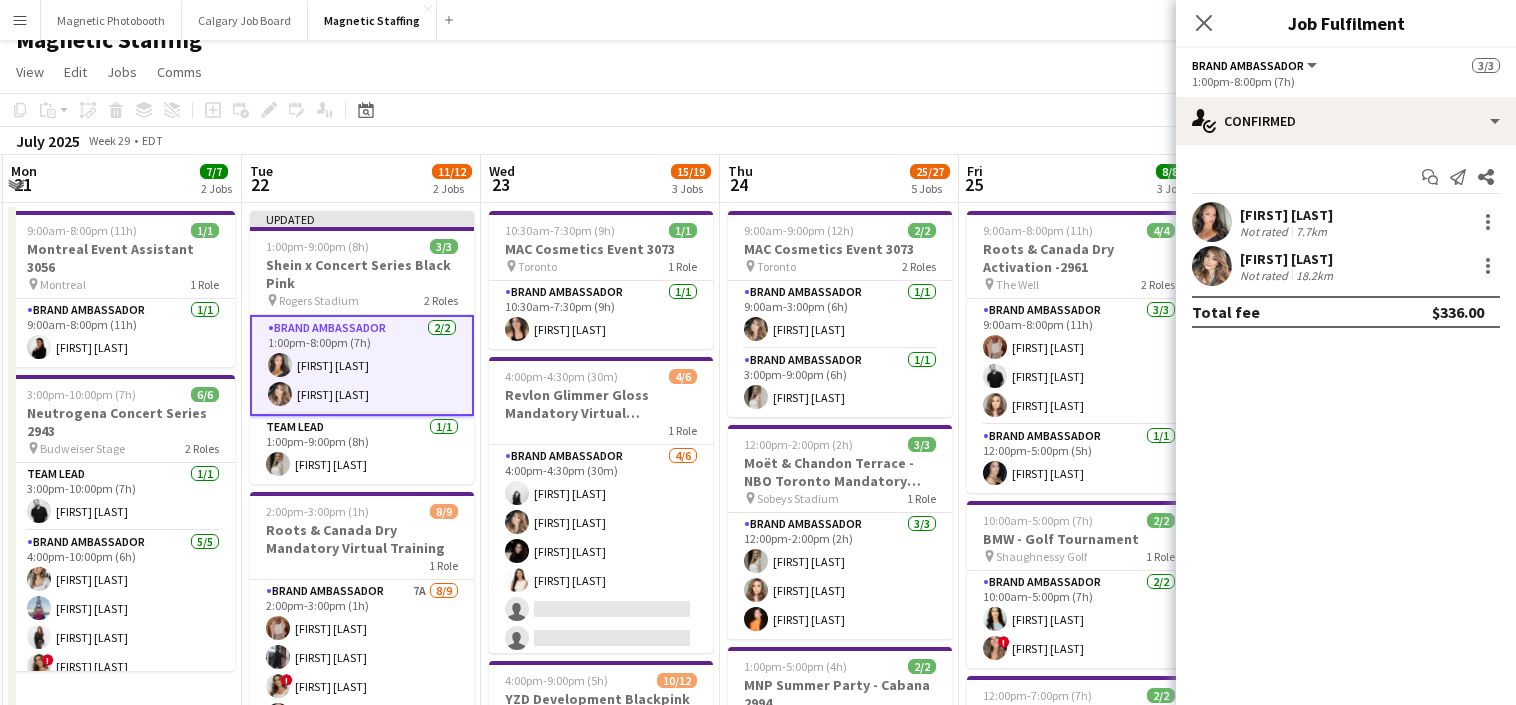 click on "Start chat
[FIRST] [LAST]   Not rated   7.7km   [FIRST] [LAST]   Not rated   18.2km   Total fee   $336.00" at bounding box center (1346, 244) 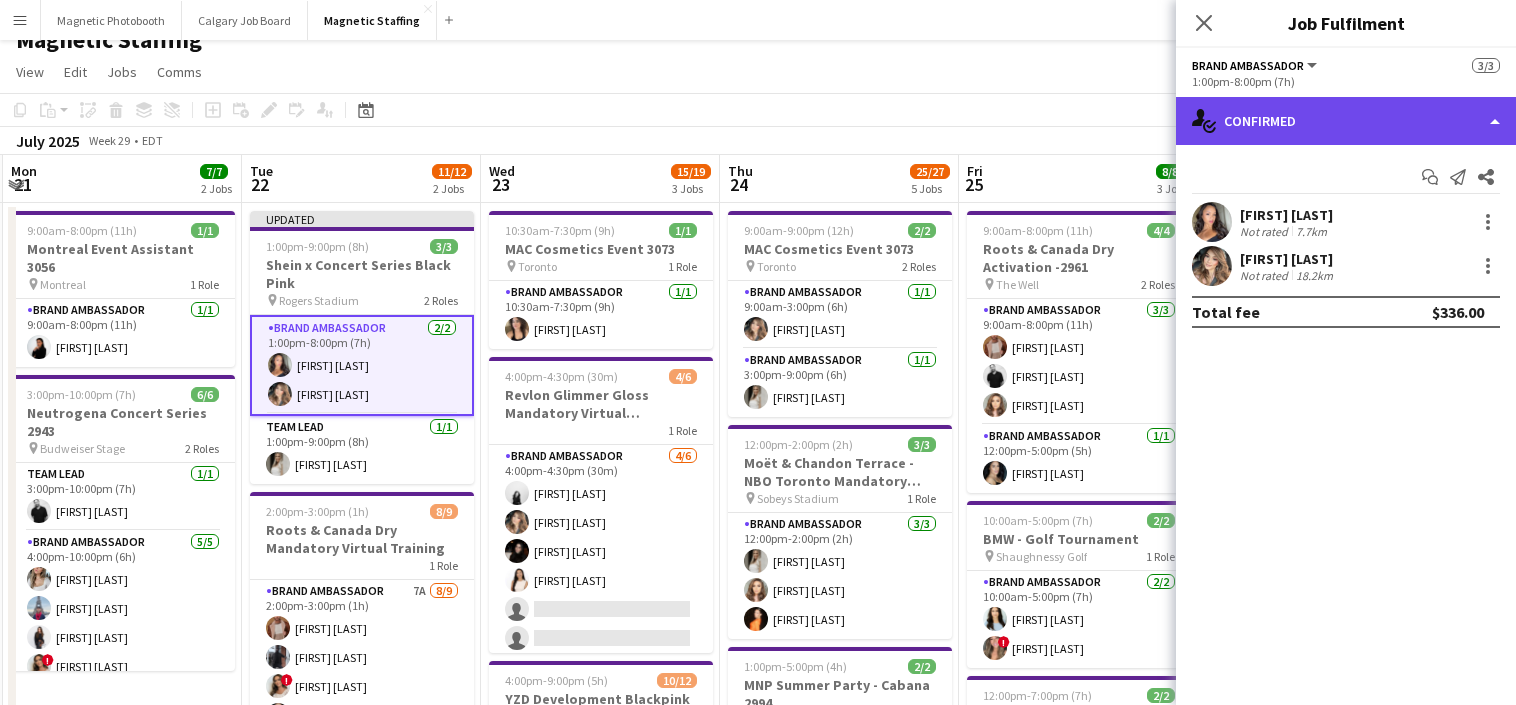 click on "single-neutral-actions-check-2
Confirmed" 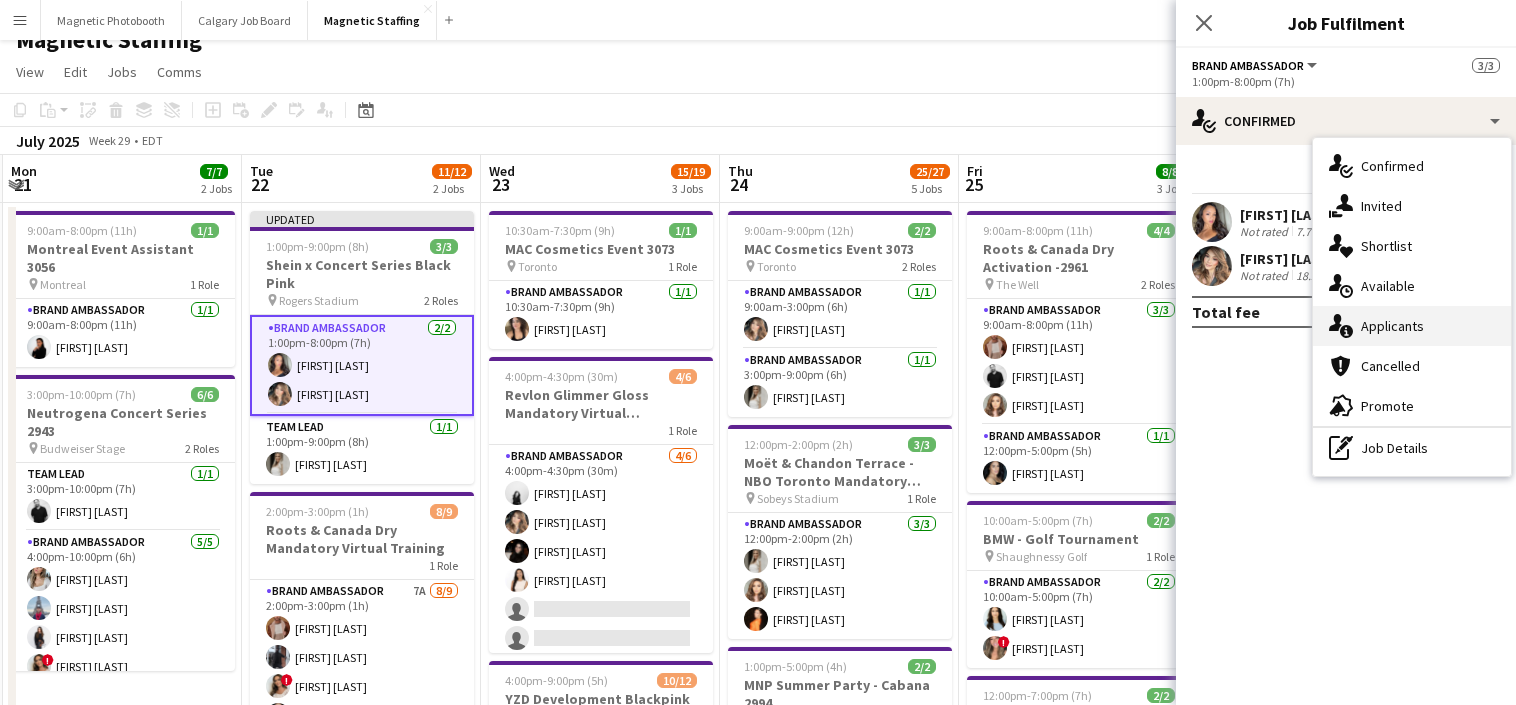 click on "single-neutral-actions-information
Applicants" at bounding box center (1412, 326) 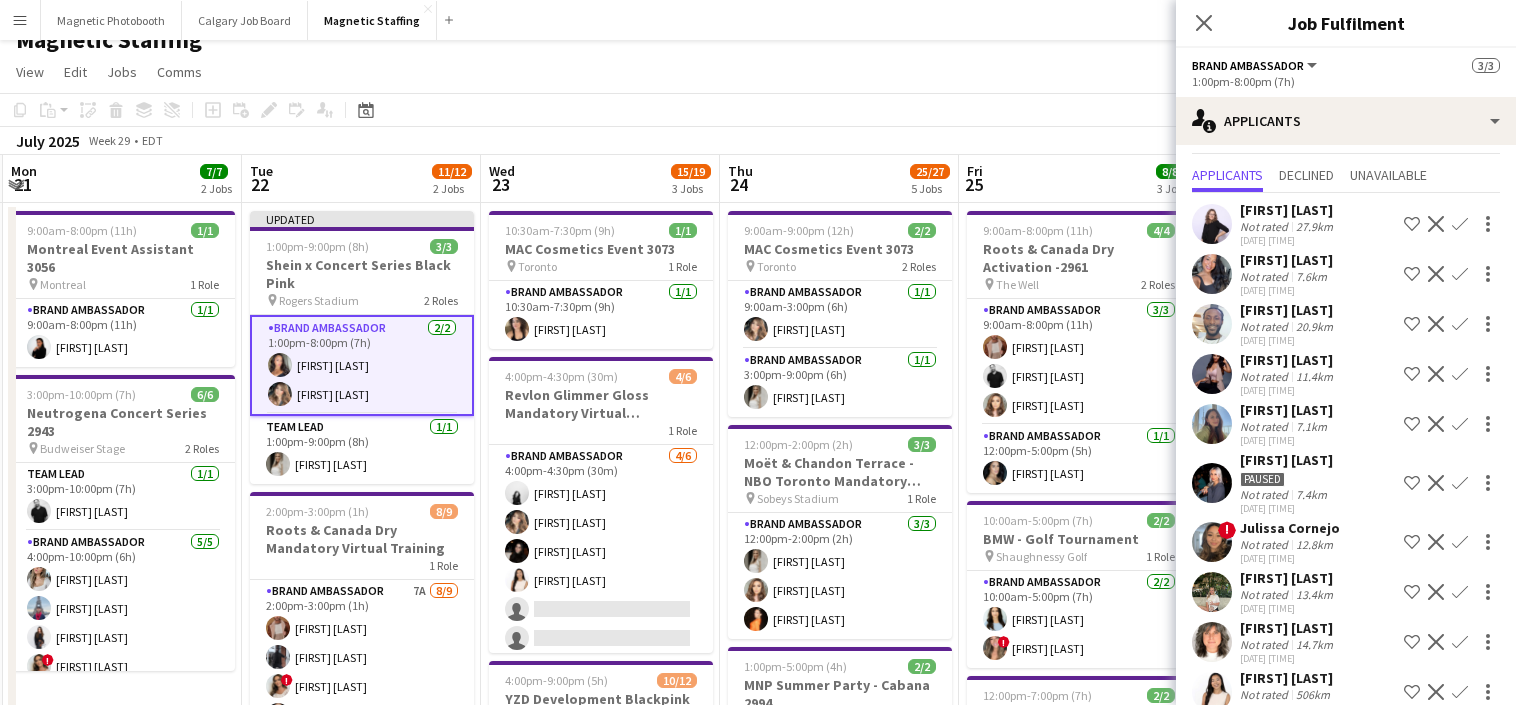 scroll, scrollTop: 39, scrollLeft: 0, axis: vertical 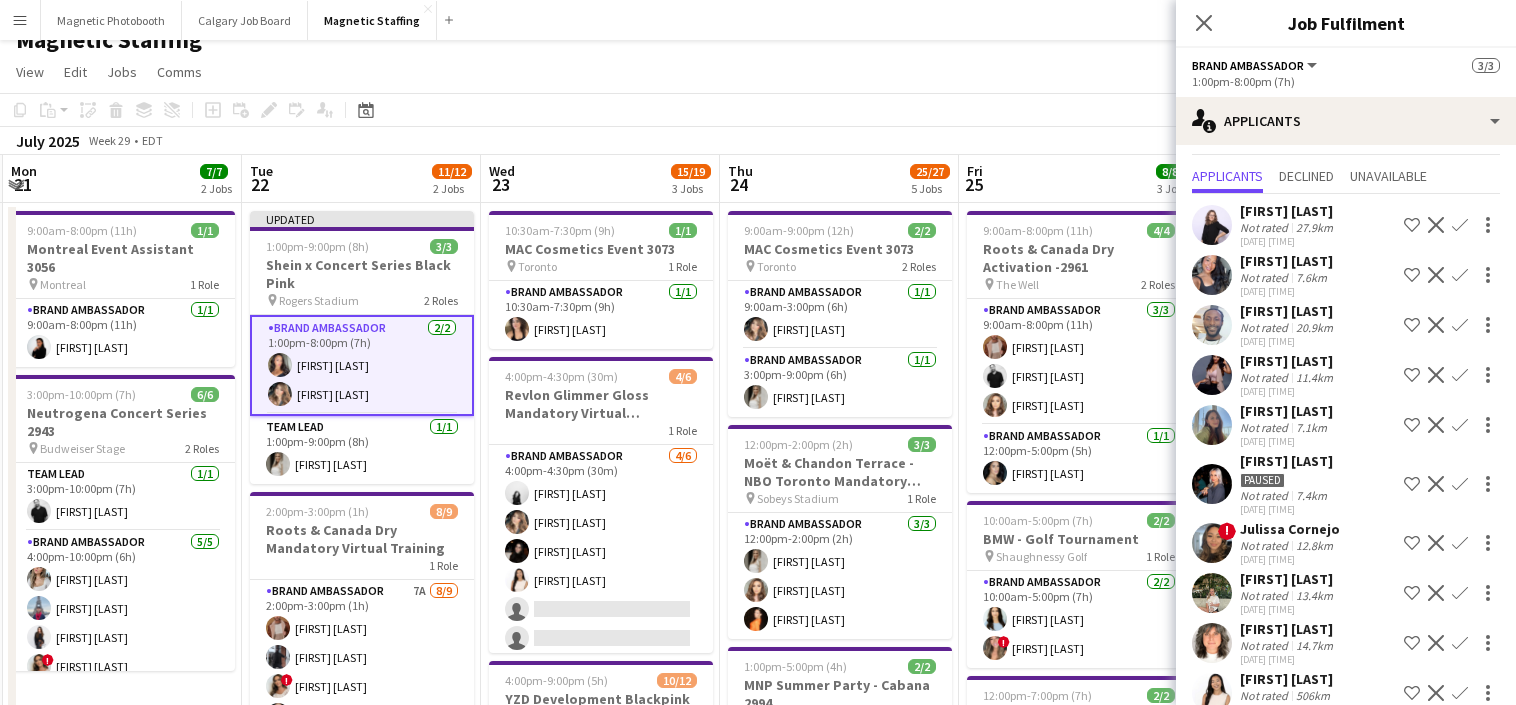 click at bounding box center [1212, 325] 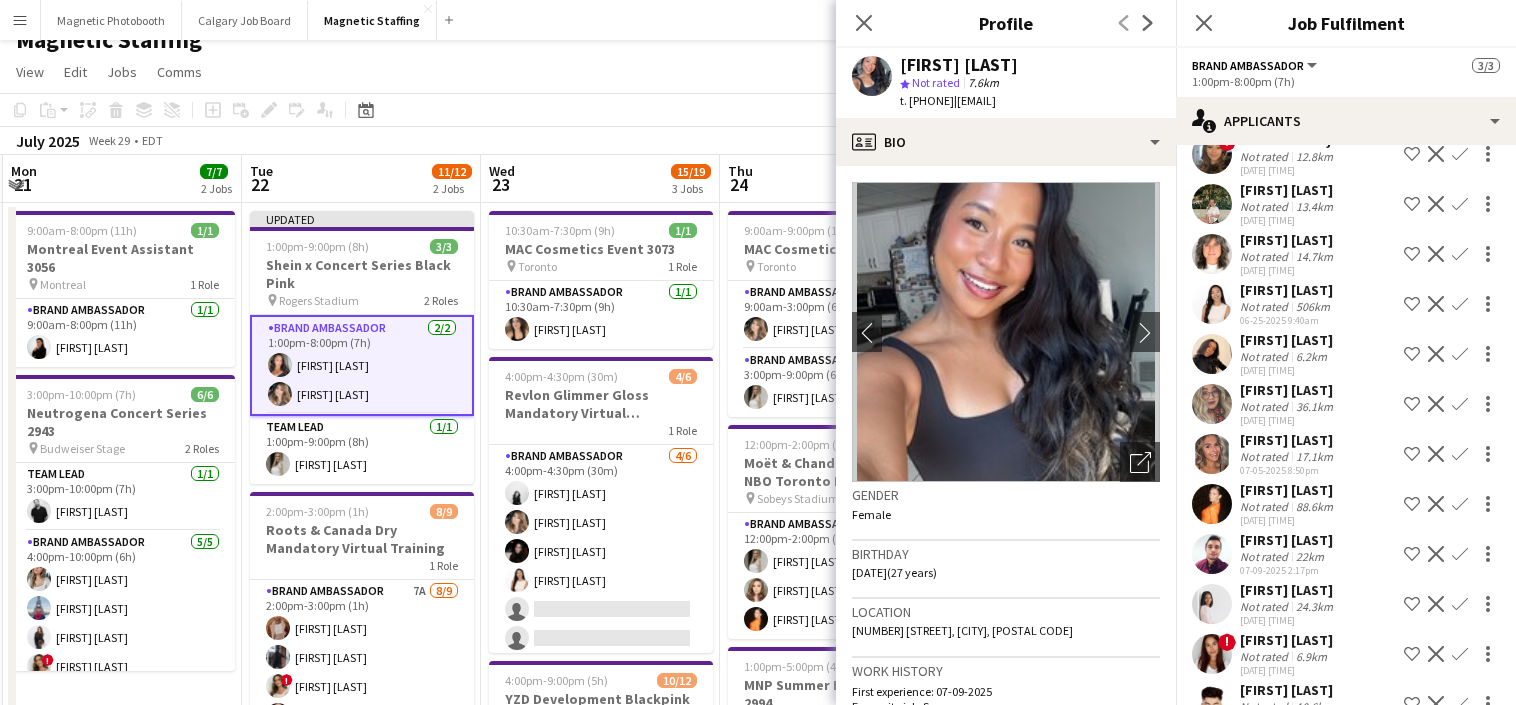 scroll, scrollTop: 435, scrollLeft: 0, axis: vertical 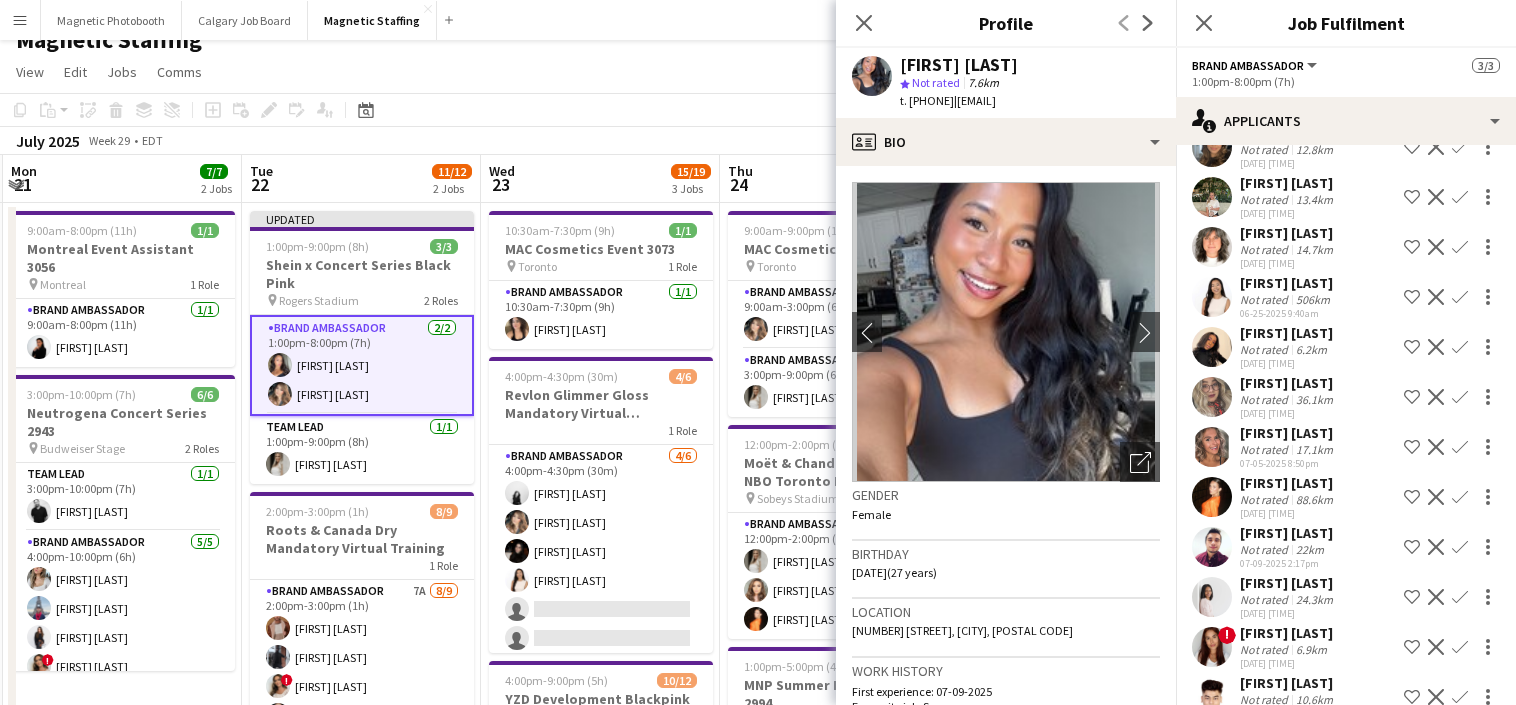 click at bounding box center (1212, 547) 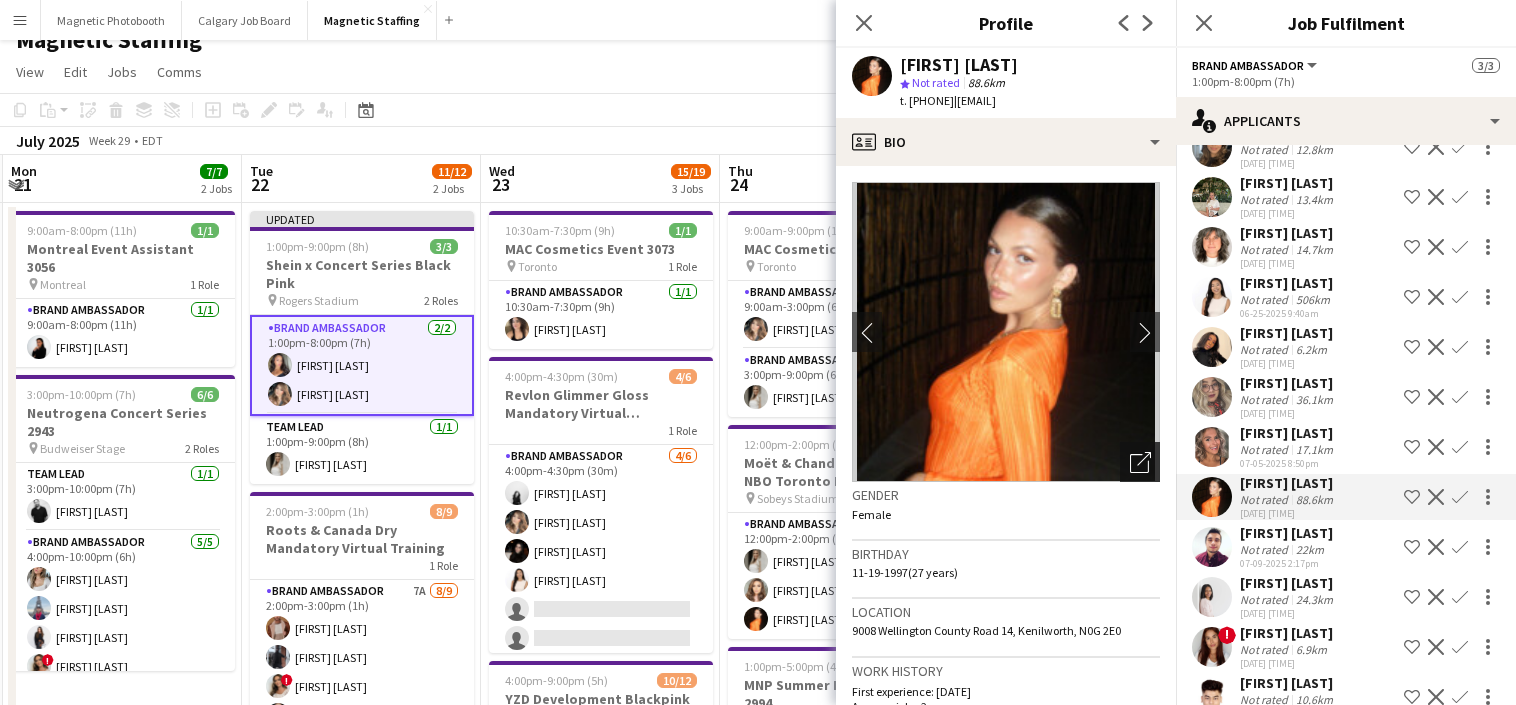 click on "Open photos pop-in" 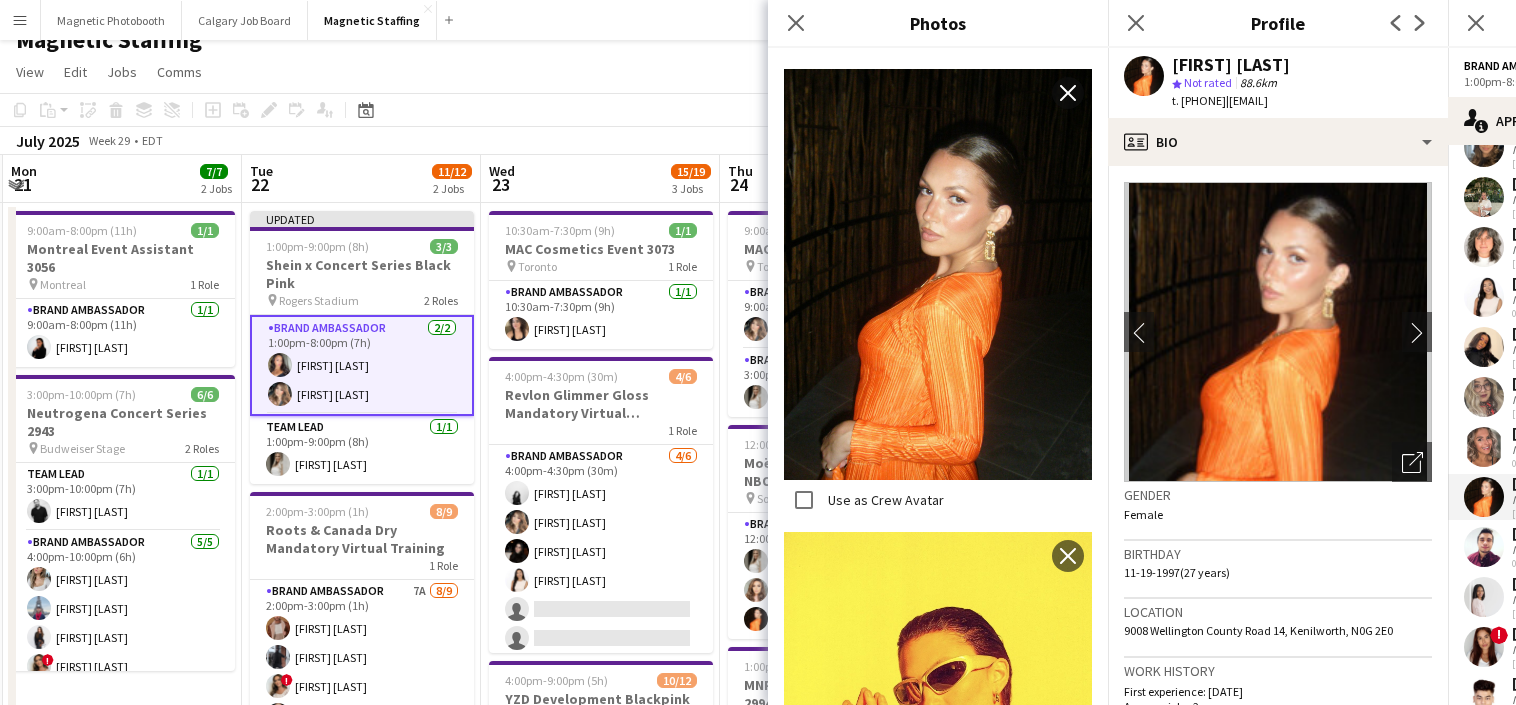 scroll, scrollTop: 2318, scrollLeft: 0, axis: vertical 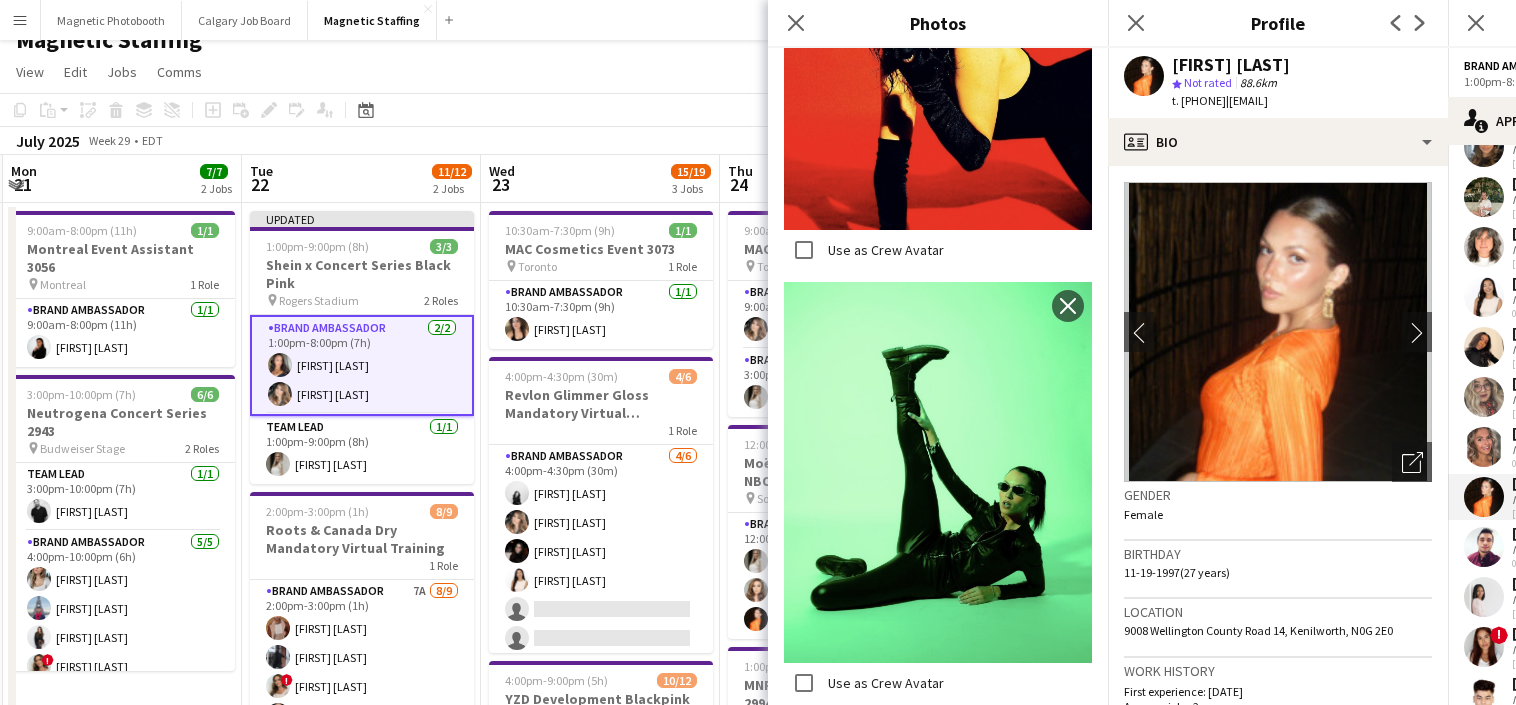 click on "[MONTH] [YEAR]   Week [NUMBER]
•   EDT   Publish 1 job   Revert 1 job" 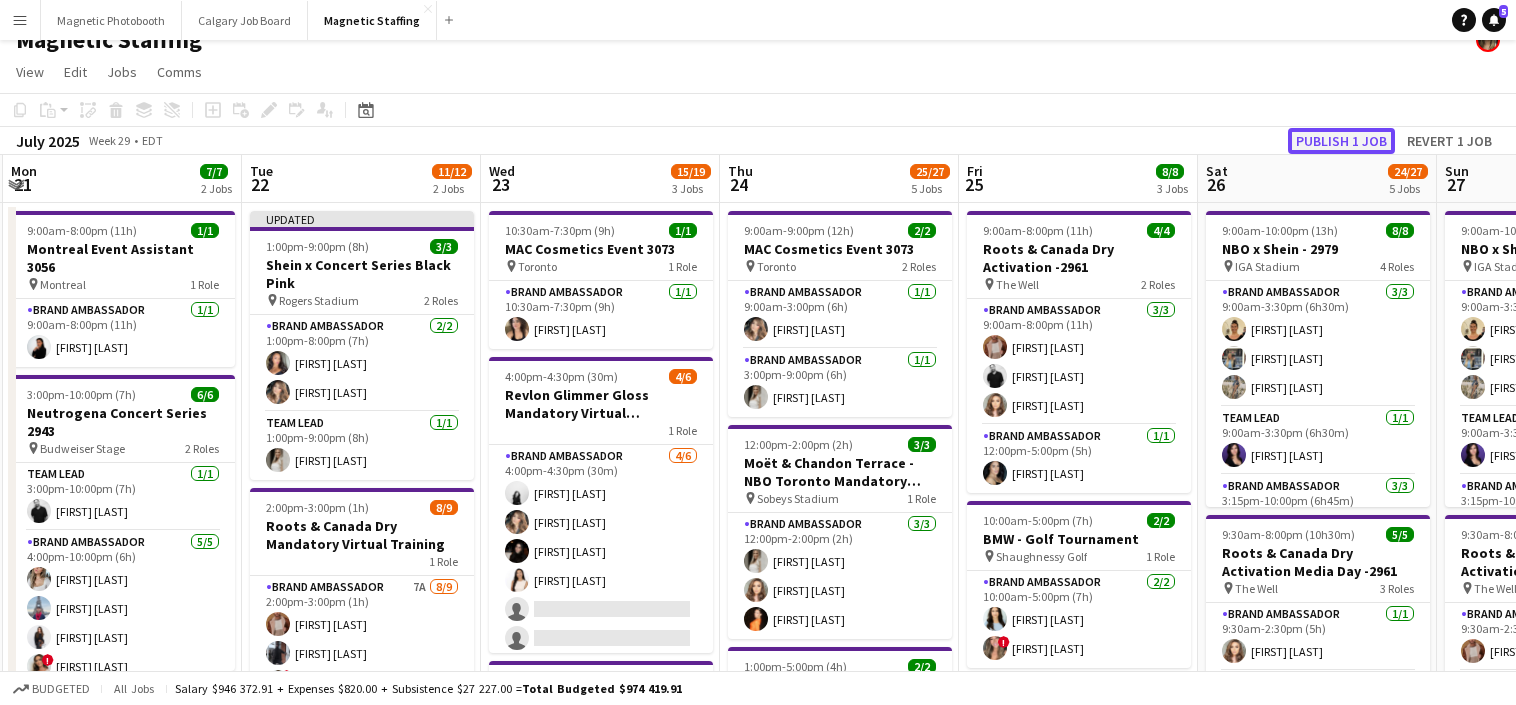 click on "Publish 1 job" 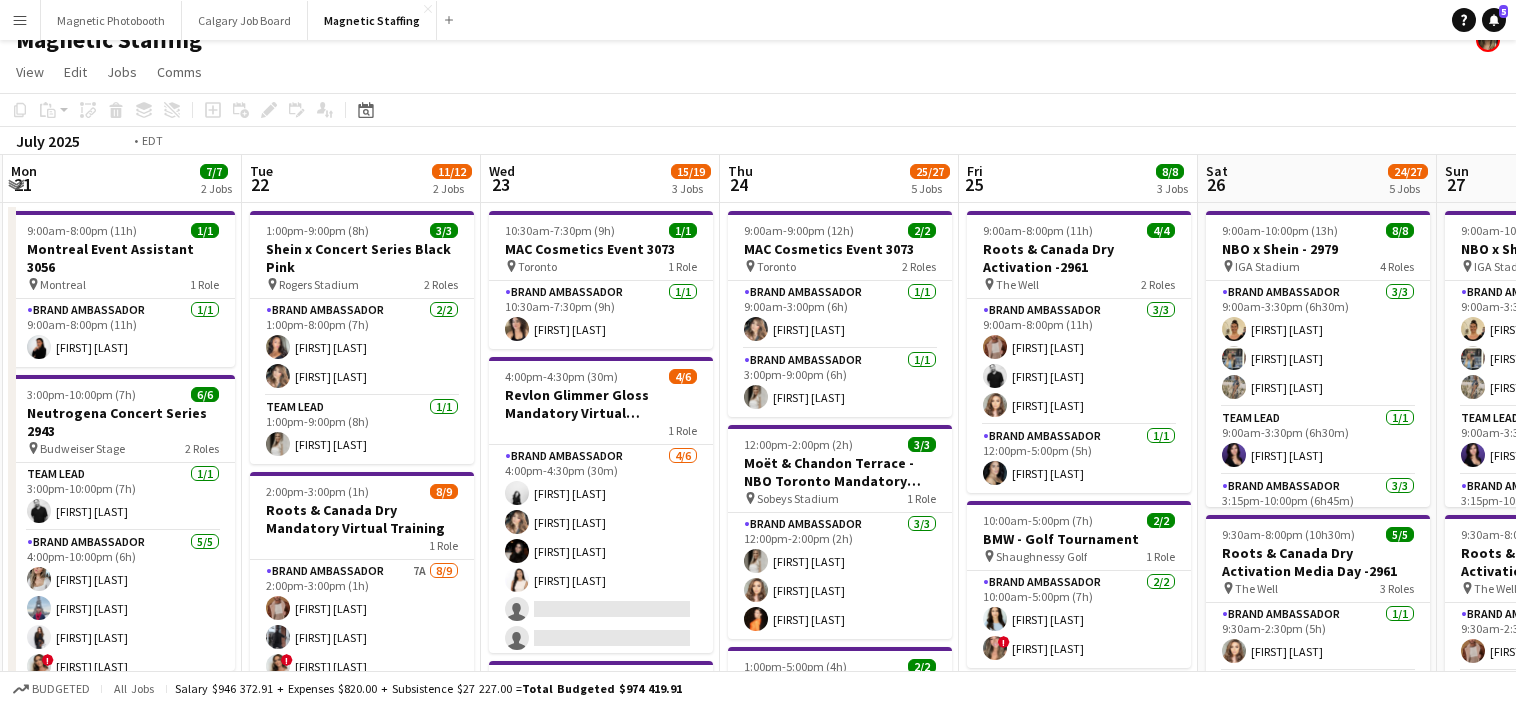 scroll, scrollTop: 0, scrollLeft: 493, axis: horizontal 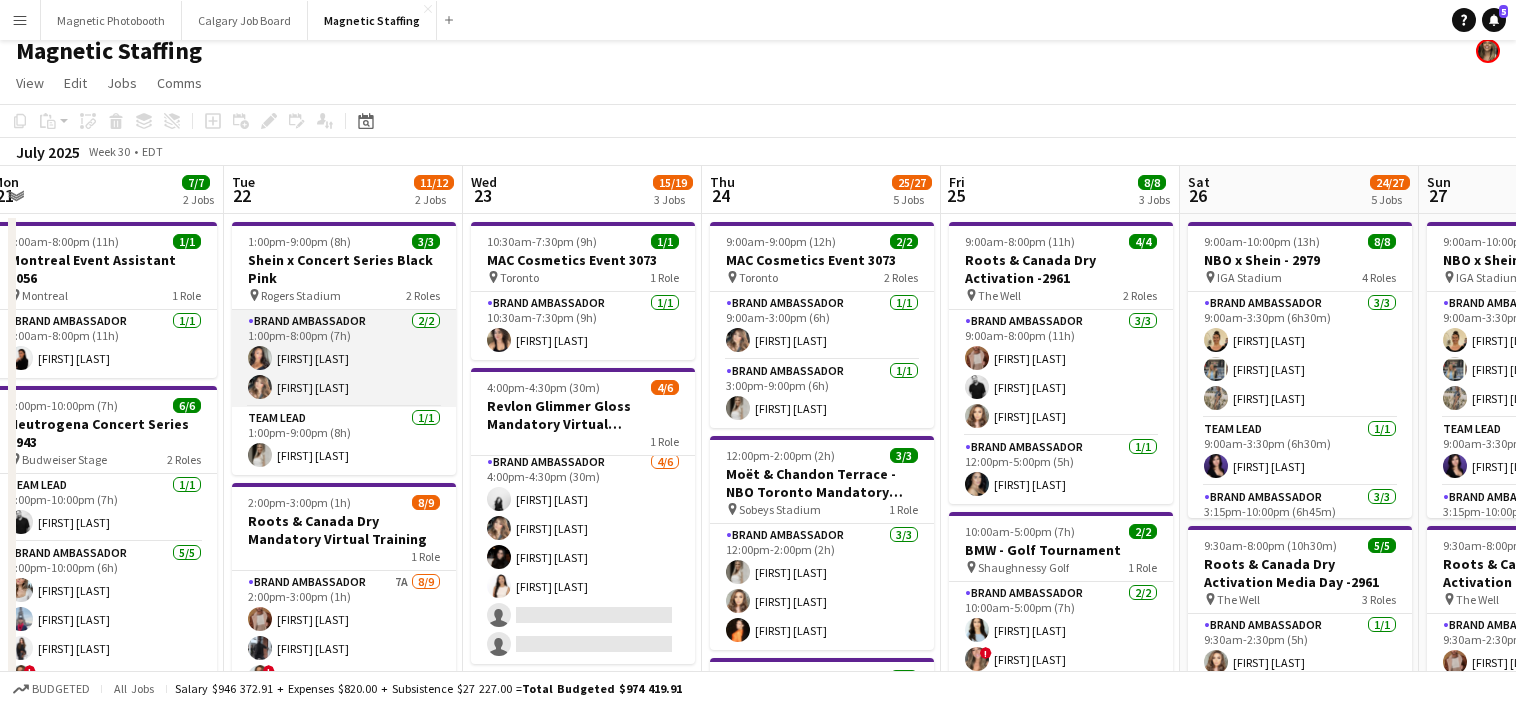 click on "Brand Ambassador   2/2   1:00pm-8:00pm (7h)
[FIRST] [LAST] [FIRST] [LAST]" at bounding box center [344, 358] 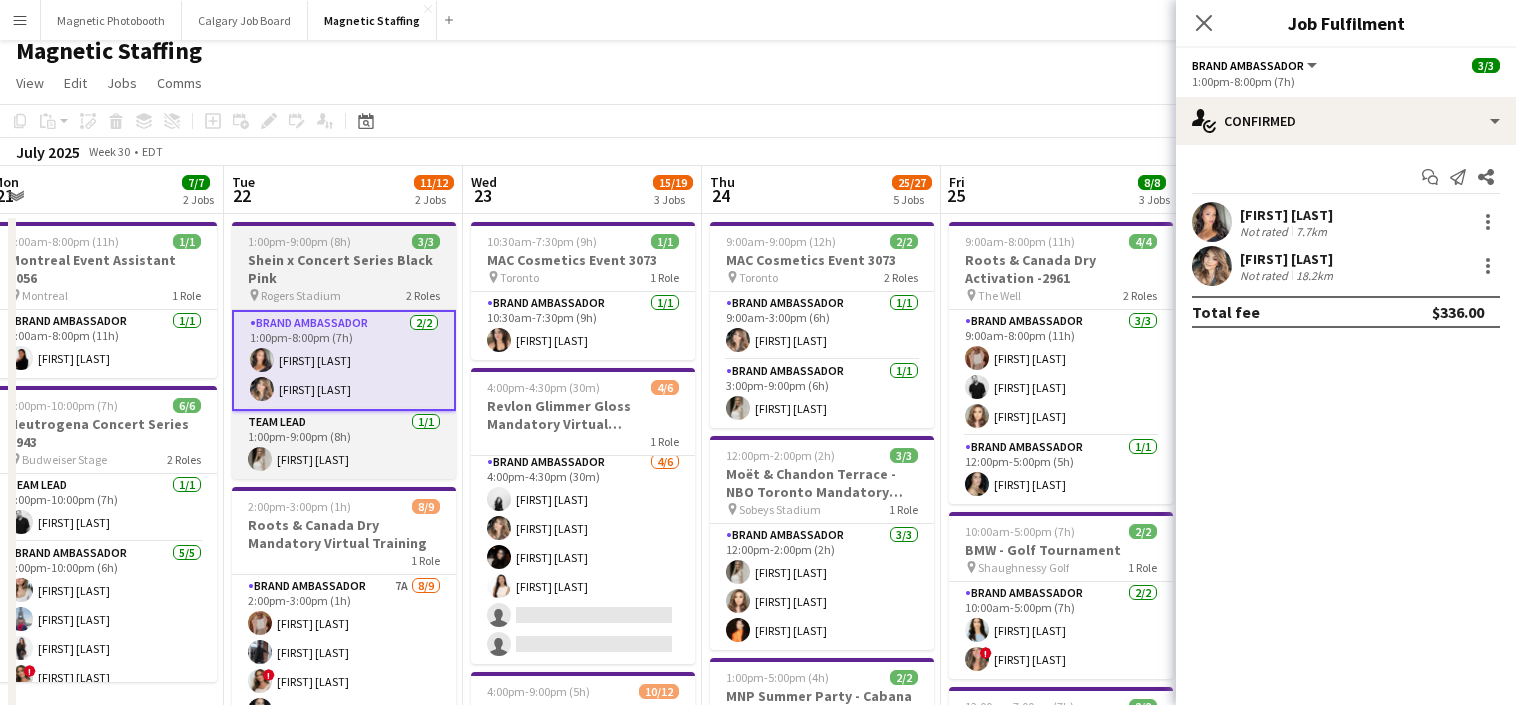 click on "Rogers Stadium" at bounding box center [301, 295] 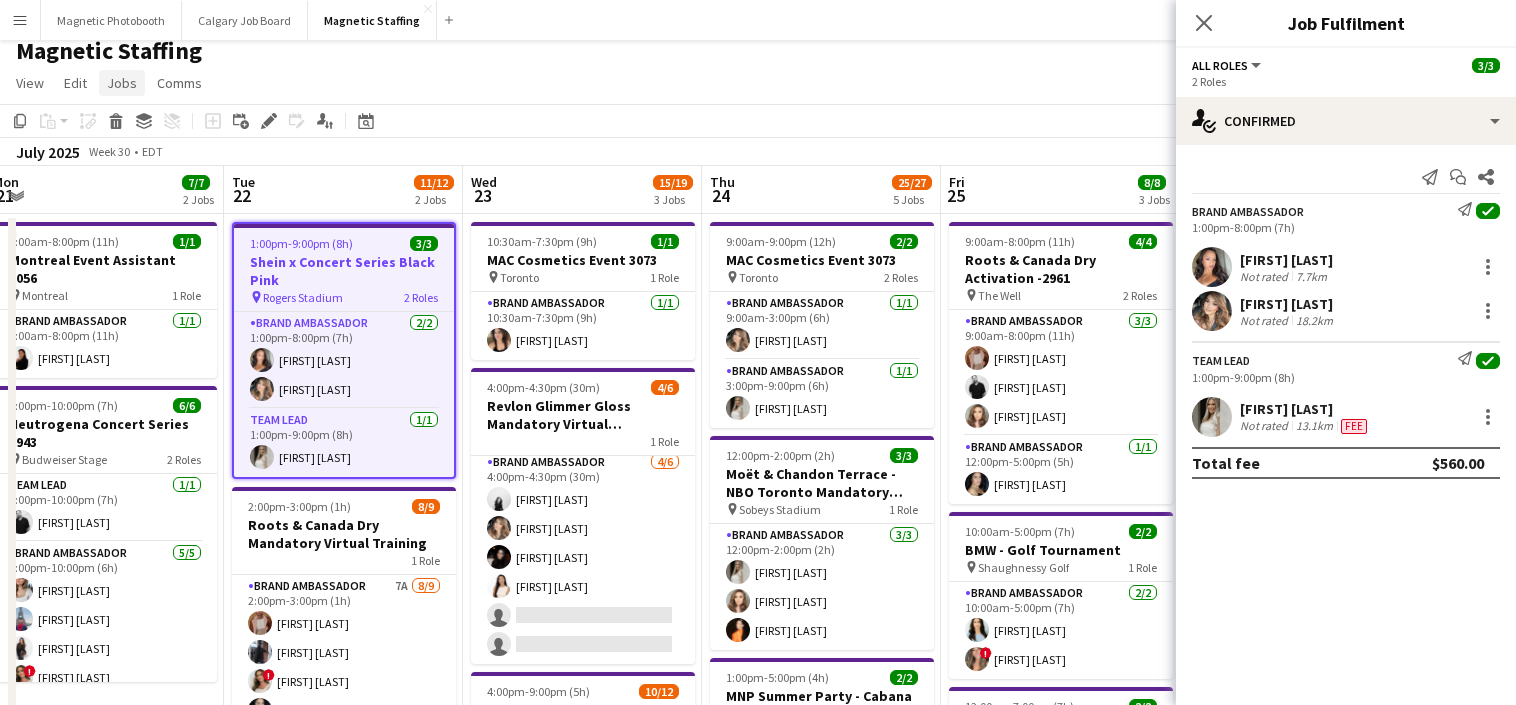 click on "Jobs" 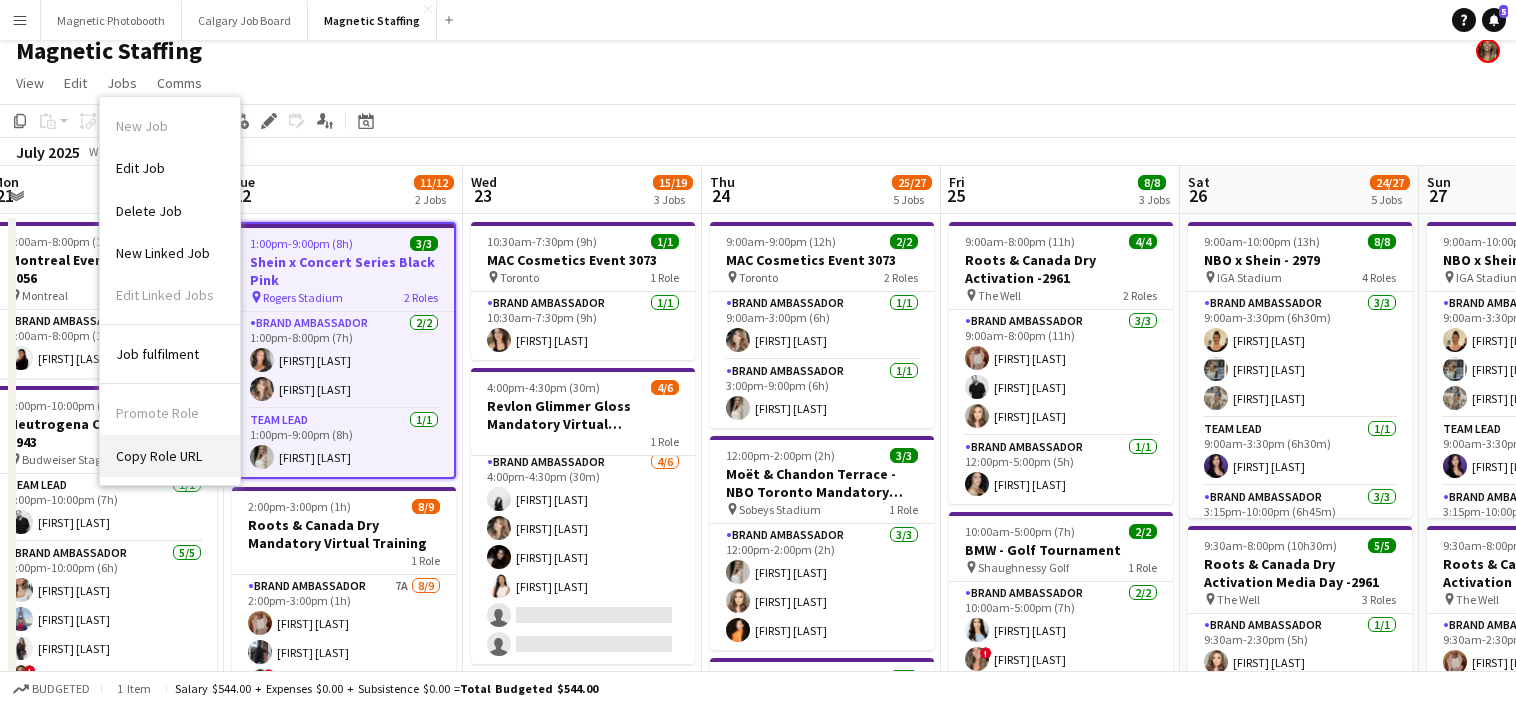 click on "Copy Role URL" at bounding box center (159, 456) 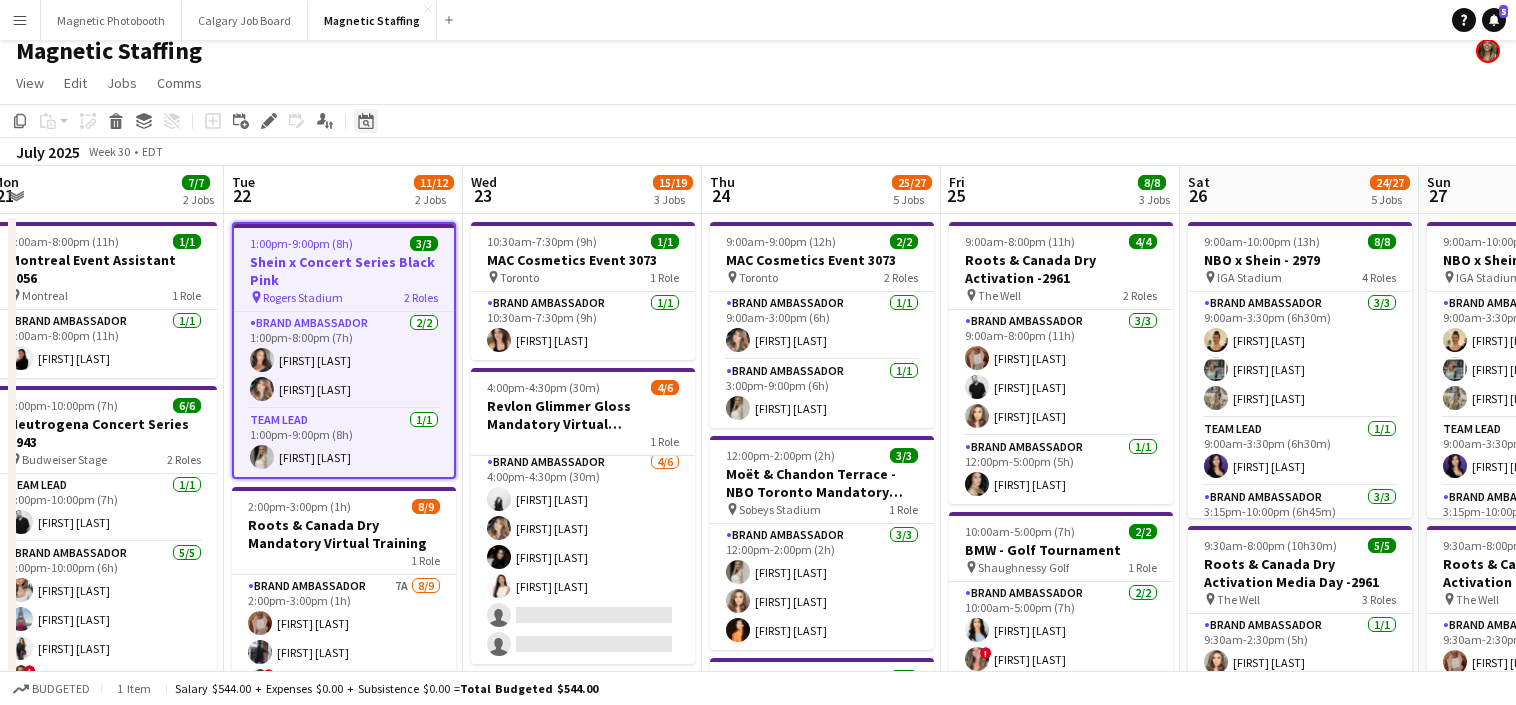 click on "Date picker" at bounding box center (366, 121) 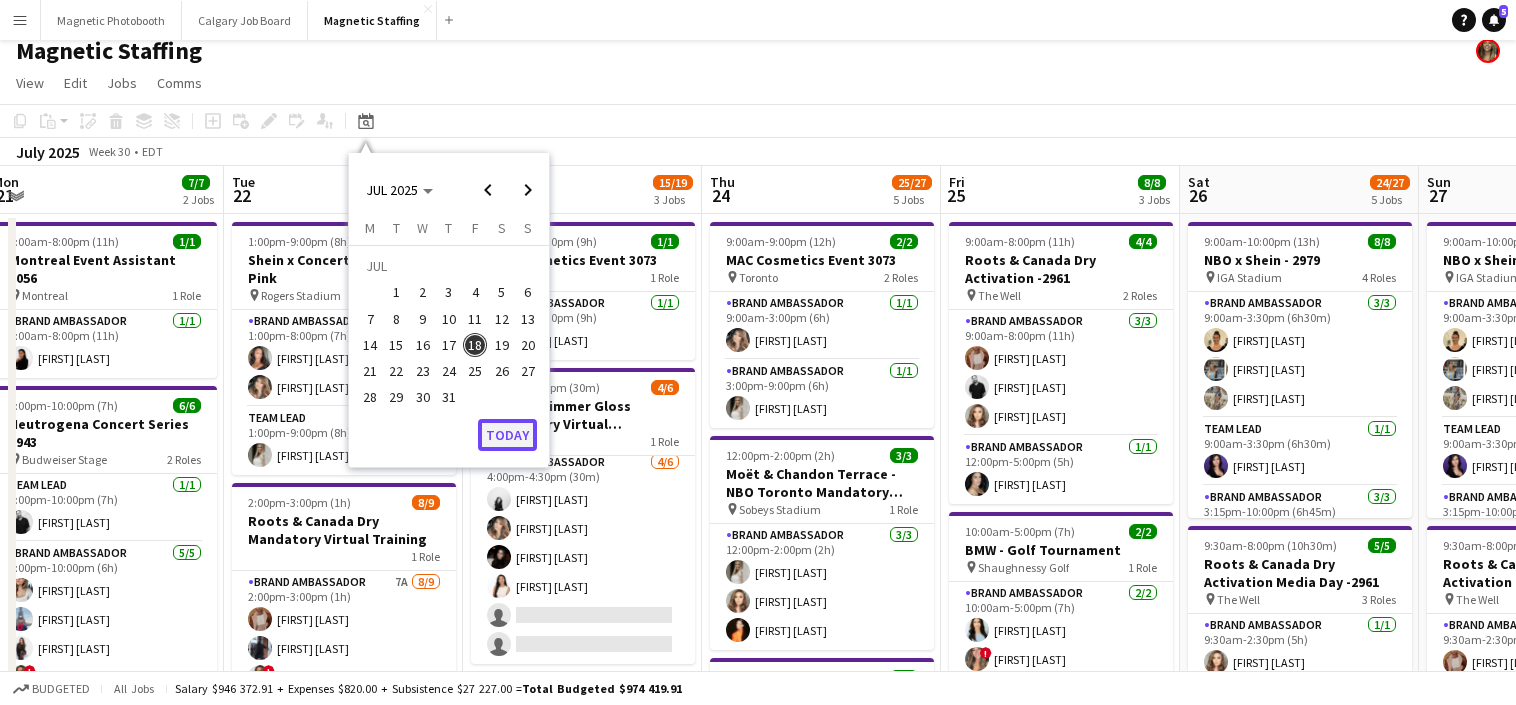 click on "Today" at bounding box center [507, 435] 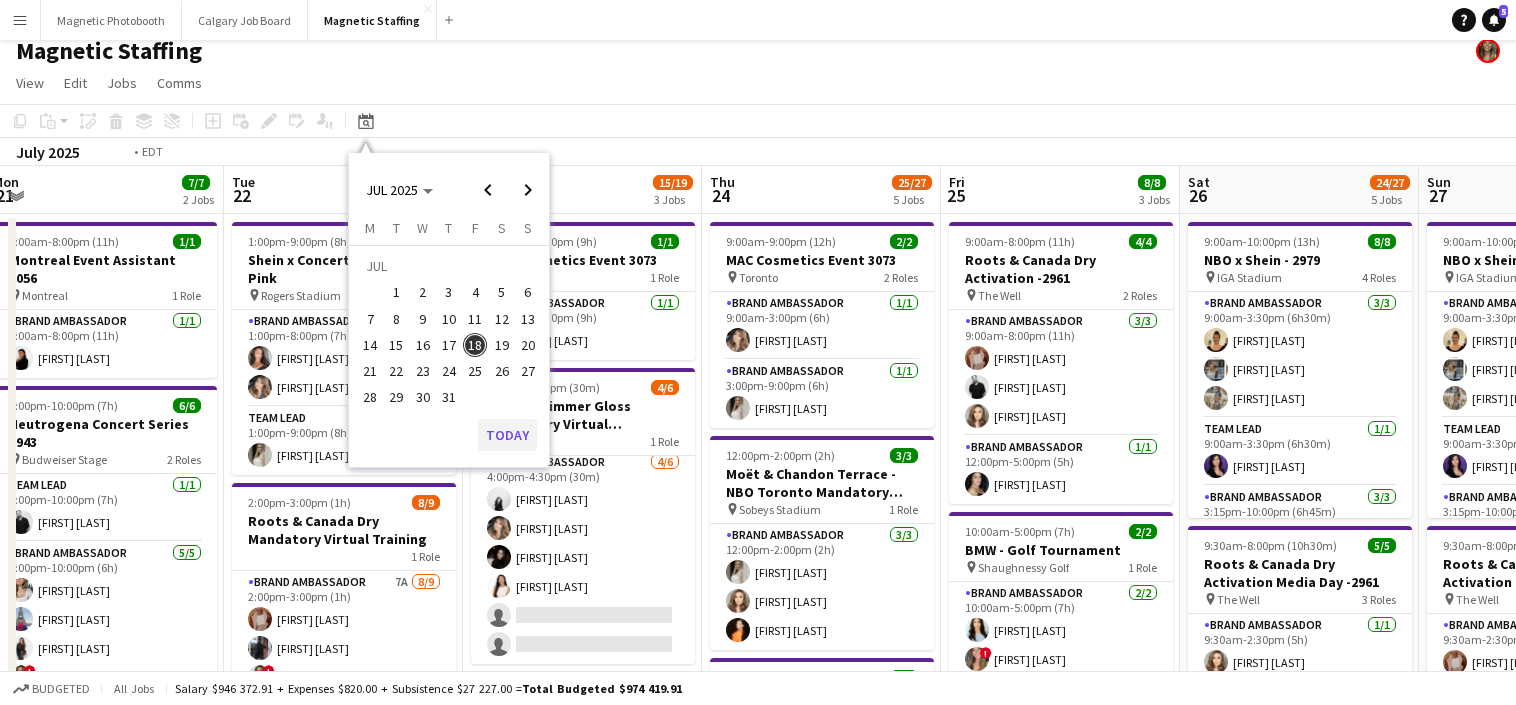 scroll, scrollTop: 0, scrollLeft: 688, axis: horizontal 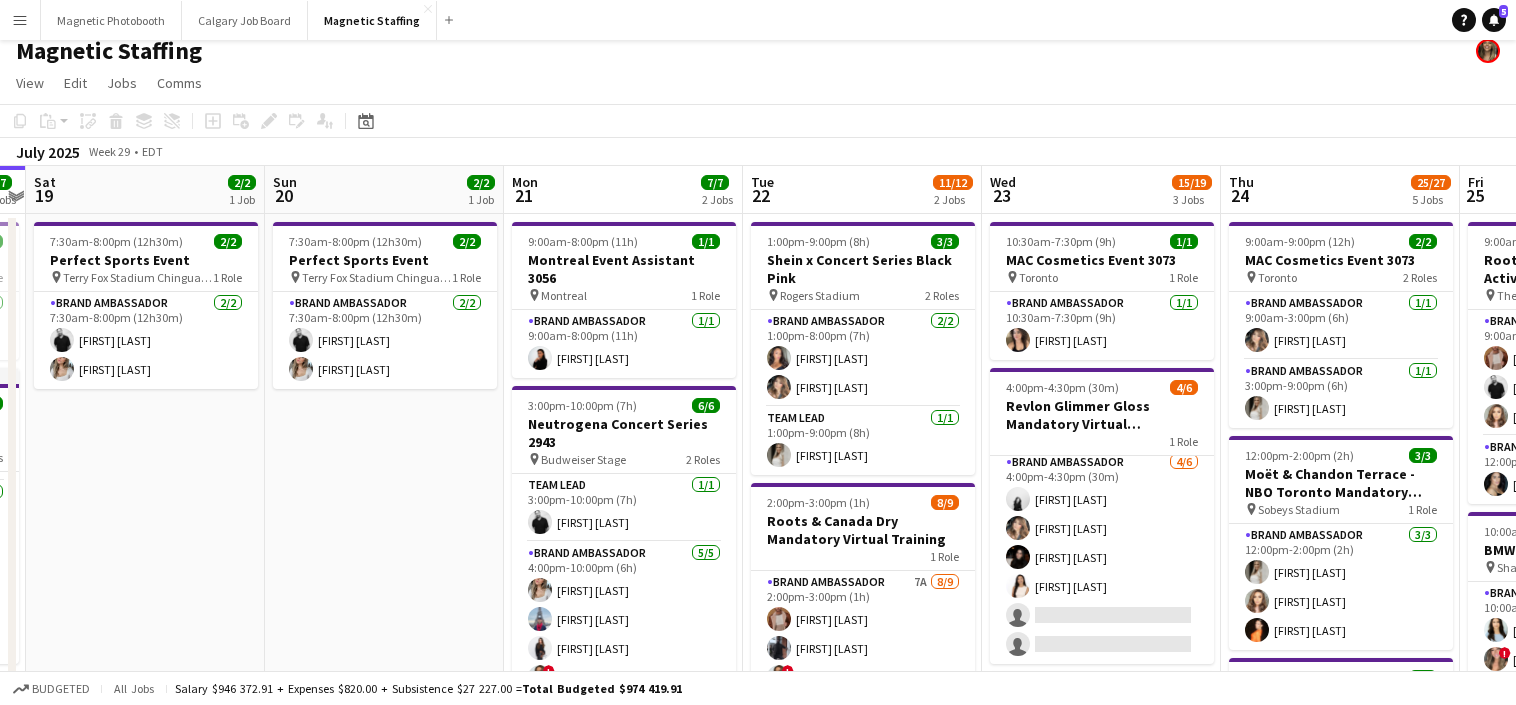 drag, startPoint x: 774, startPoint y: 492, endPoint x: 176, endPoint y: 529, distance: 599.14355 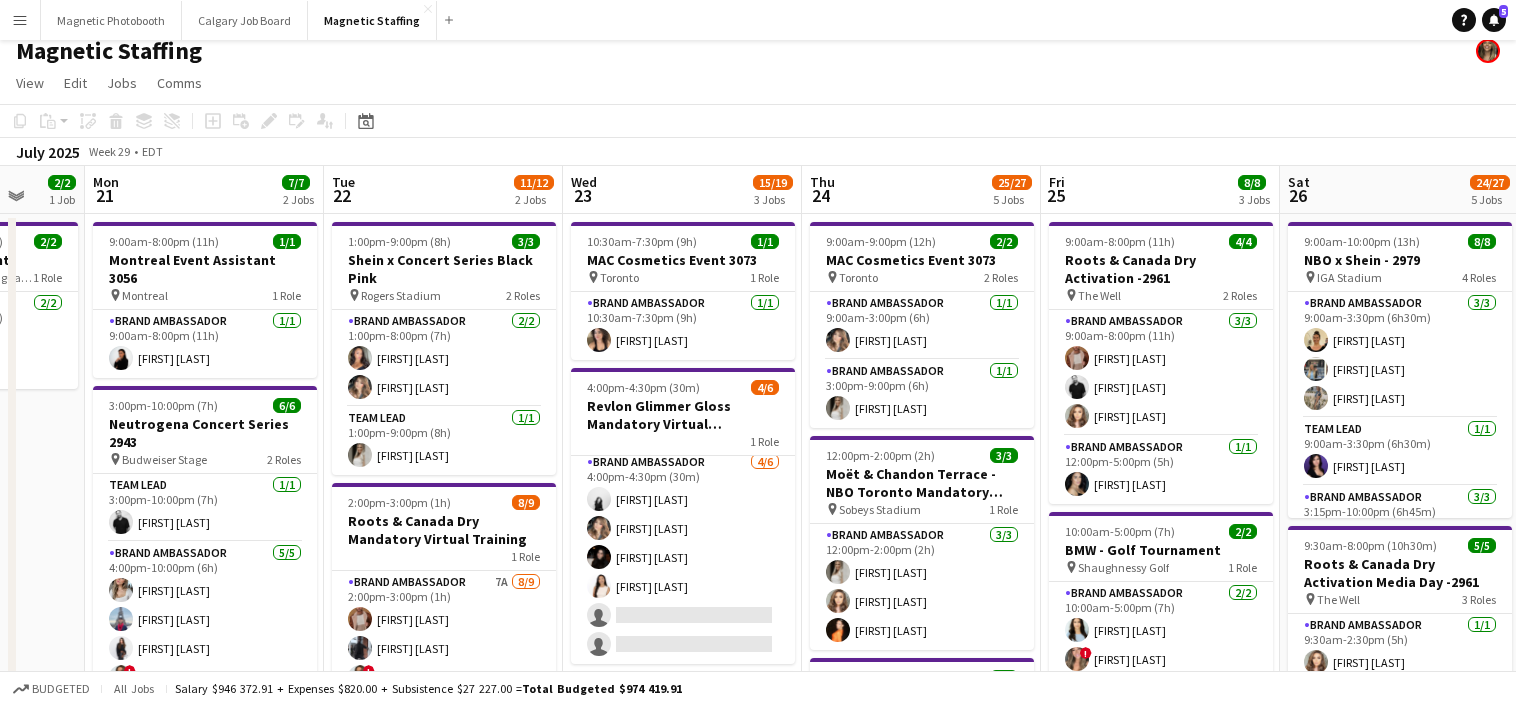 drag, startPoint x: 652, startPoint y: 525, endPoint x: 302, endPoint y: 539, distance: 350.27988 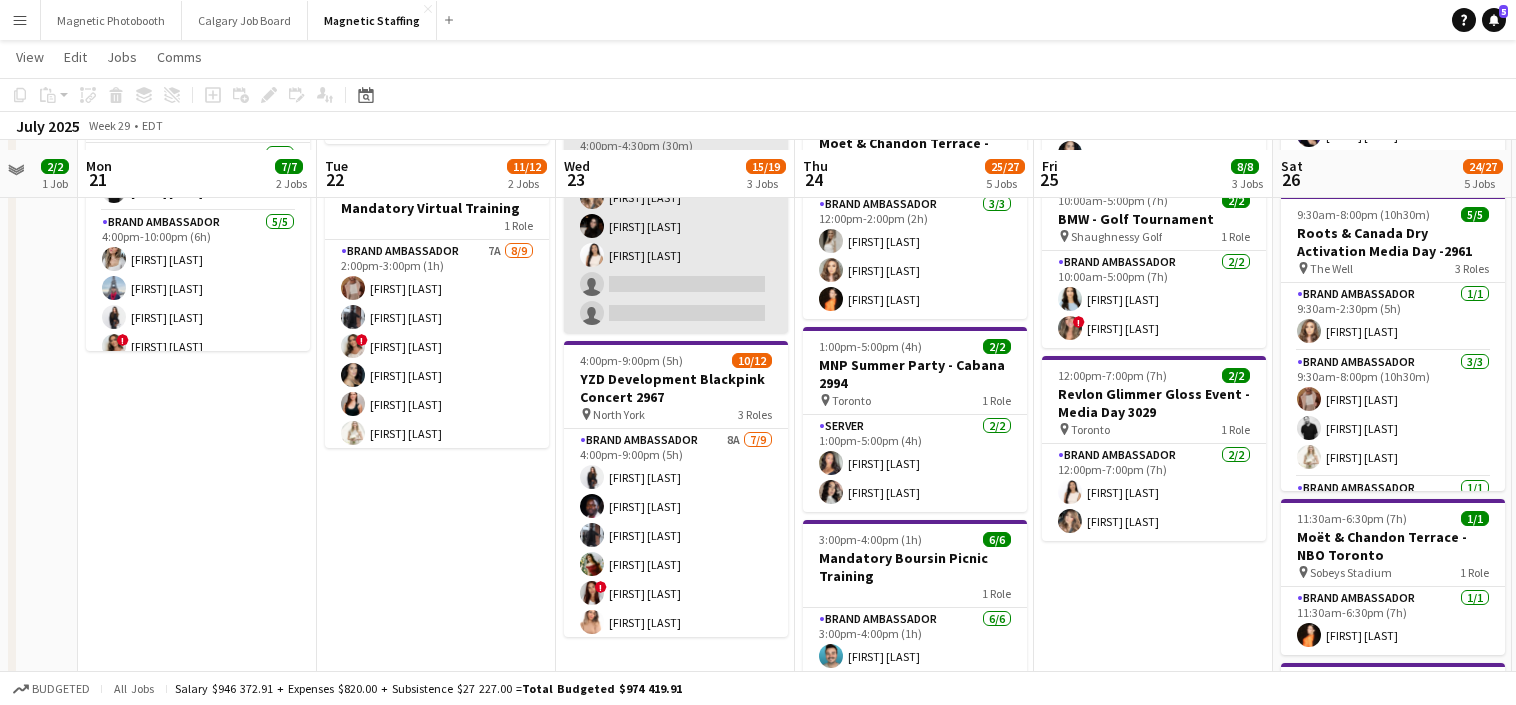 scroll, scrollTop: 352, scrollLeft: 0, axis: vertical 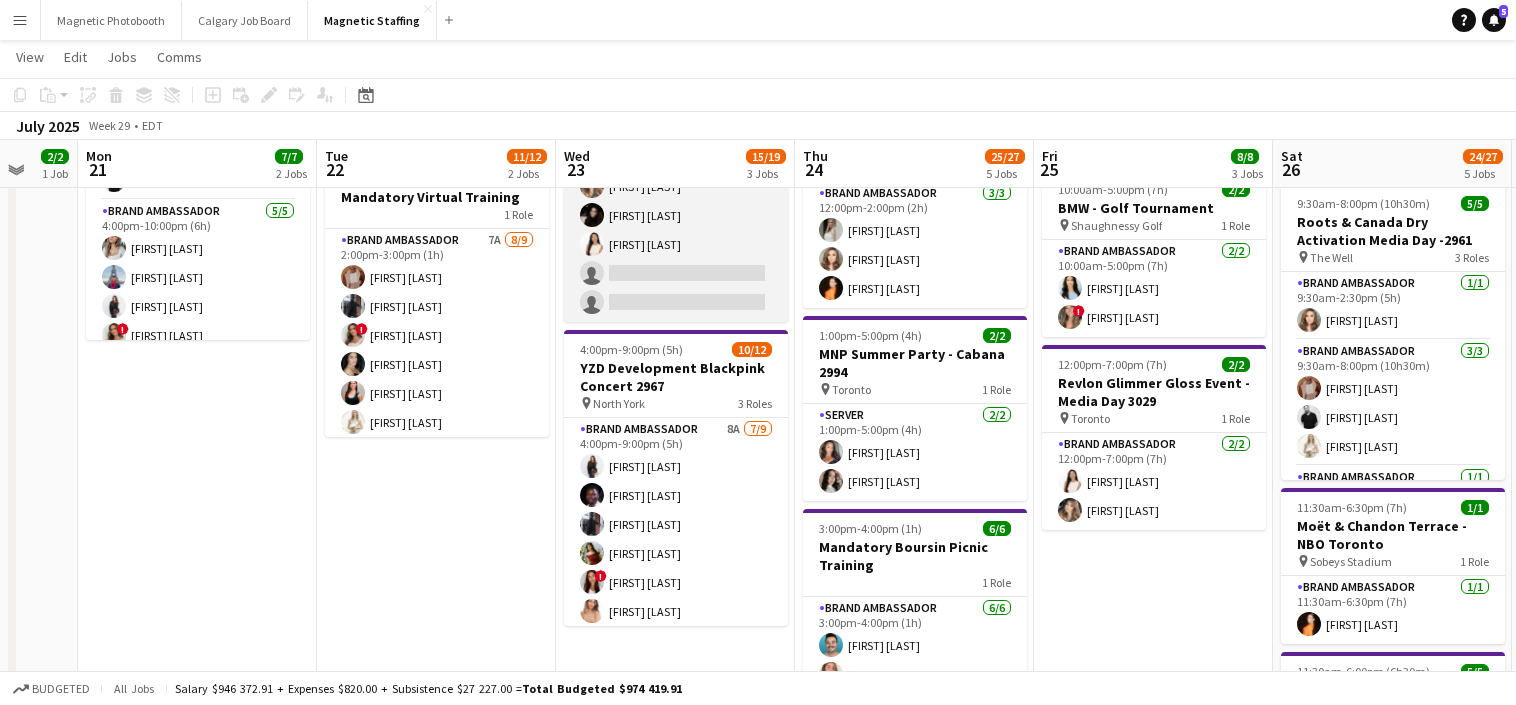 click on "[ROLE_NAME]   [COUNT]   [TIME] ([DURATION])
[FIRST] [LAST] [FIRST] [LAST] [FIRST] [LAST] [FIRST] [LAST]
single-neutral-actions
single-neutral-actions" at bounding box center [676, 215] 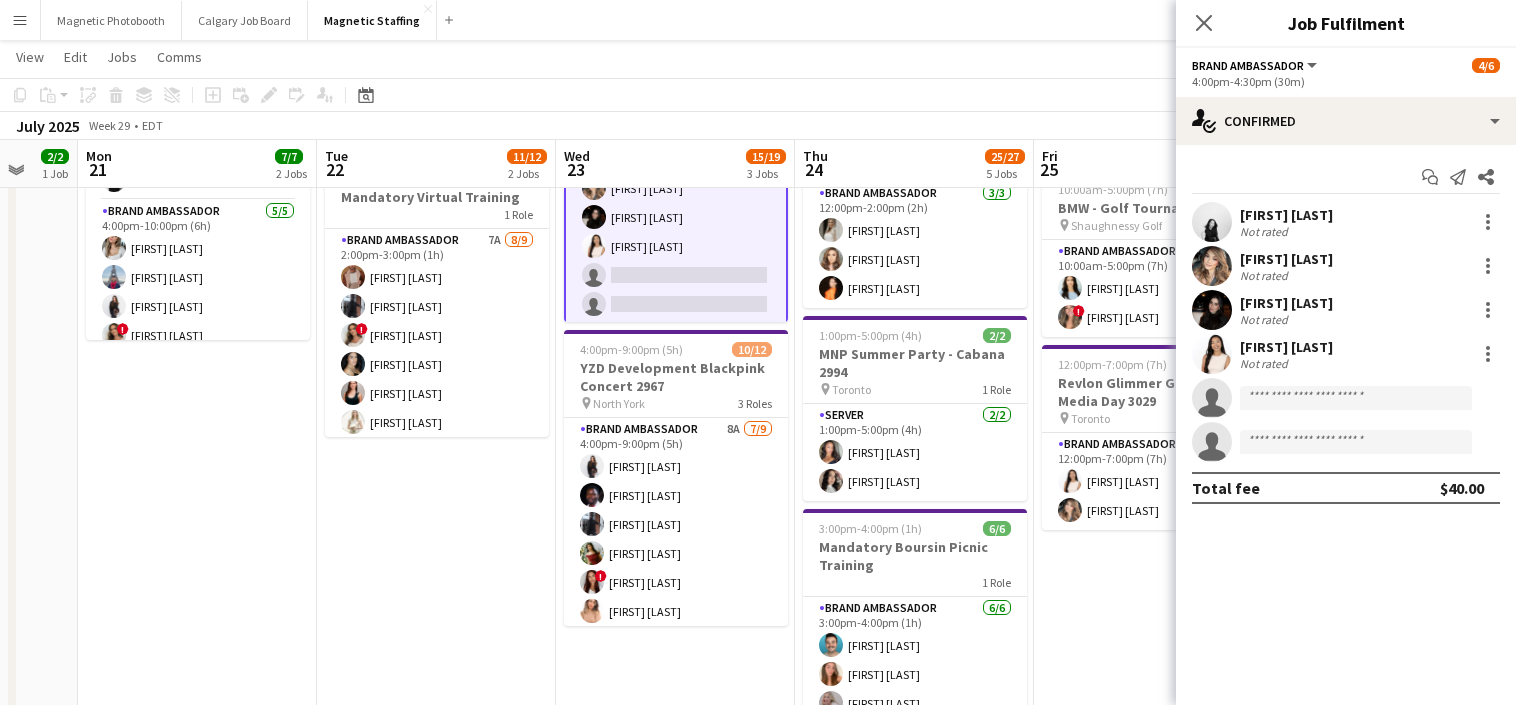 scroll, scrollTop: 7, scrollLeft: 0, axis: vertical 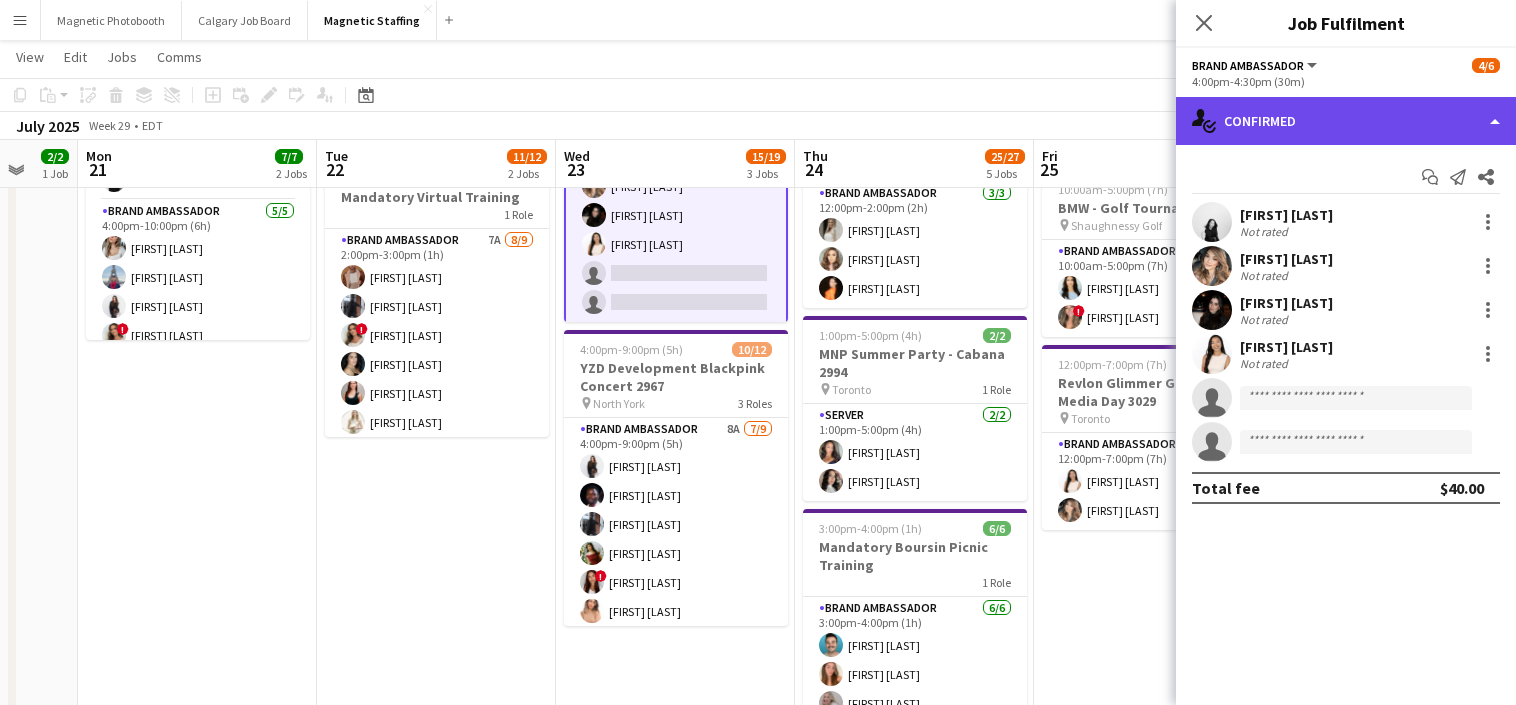 click on "single-neutral-actions-check-2
Confirmed" 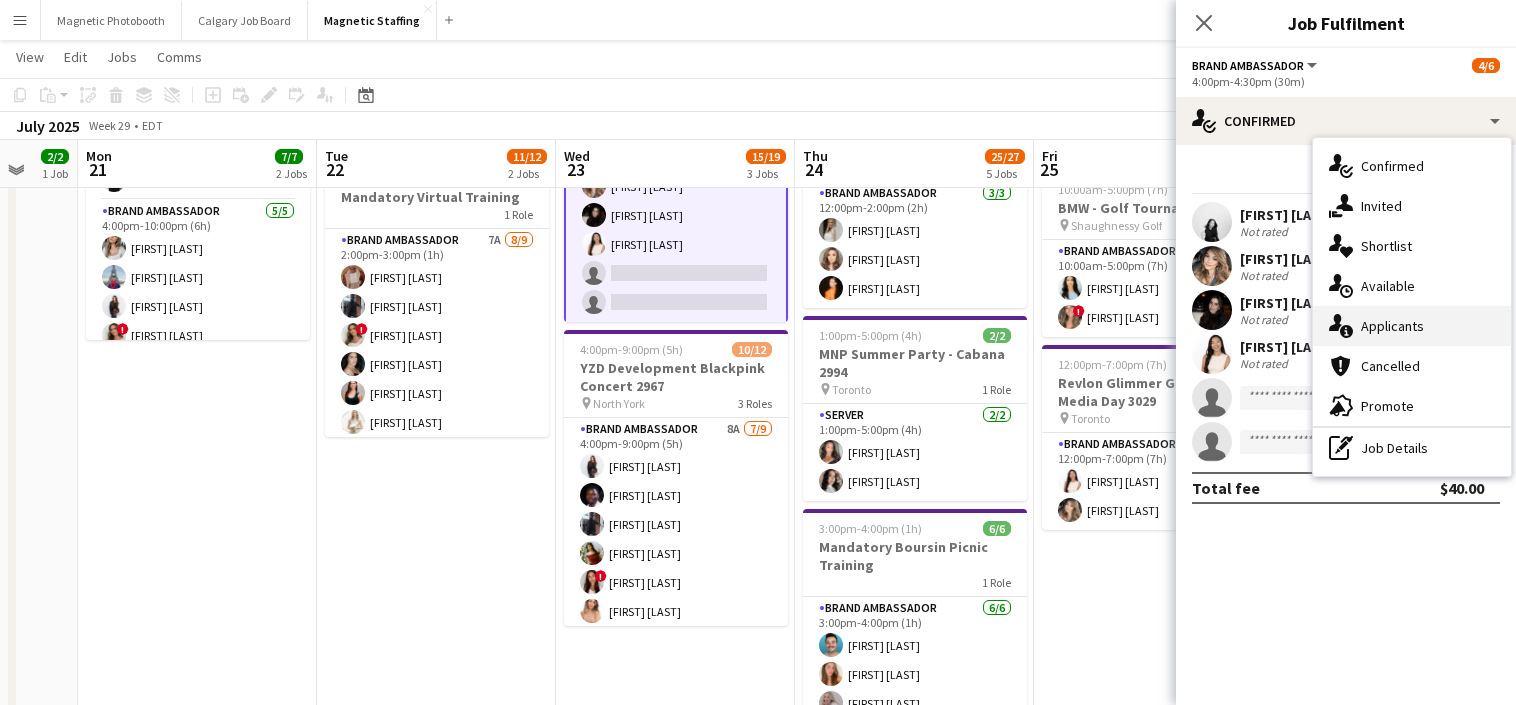 click on "single-neutral-actions-information
Applicants" at bounding box center [1412, 326] 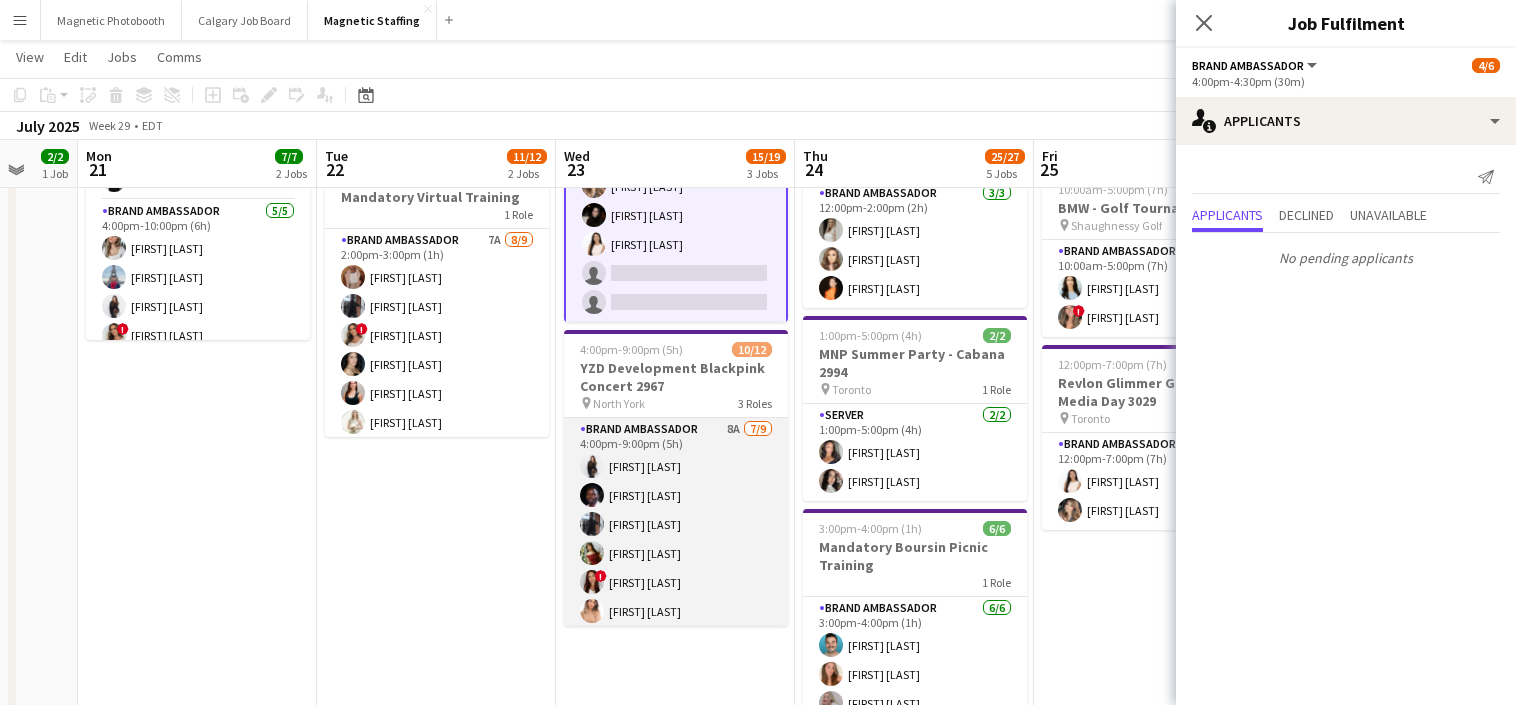 scroll, scrollTop: 150, scrollLeft: 0, axis: vertical 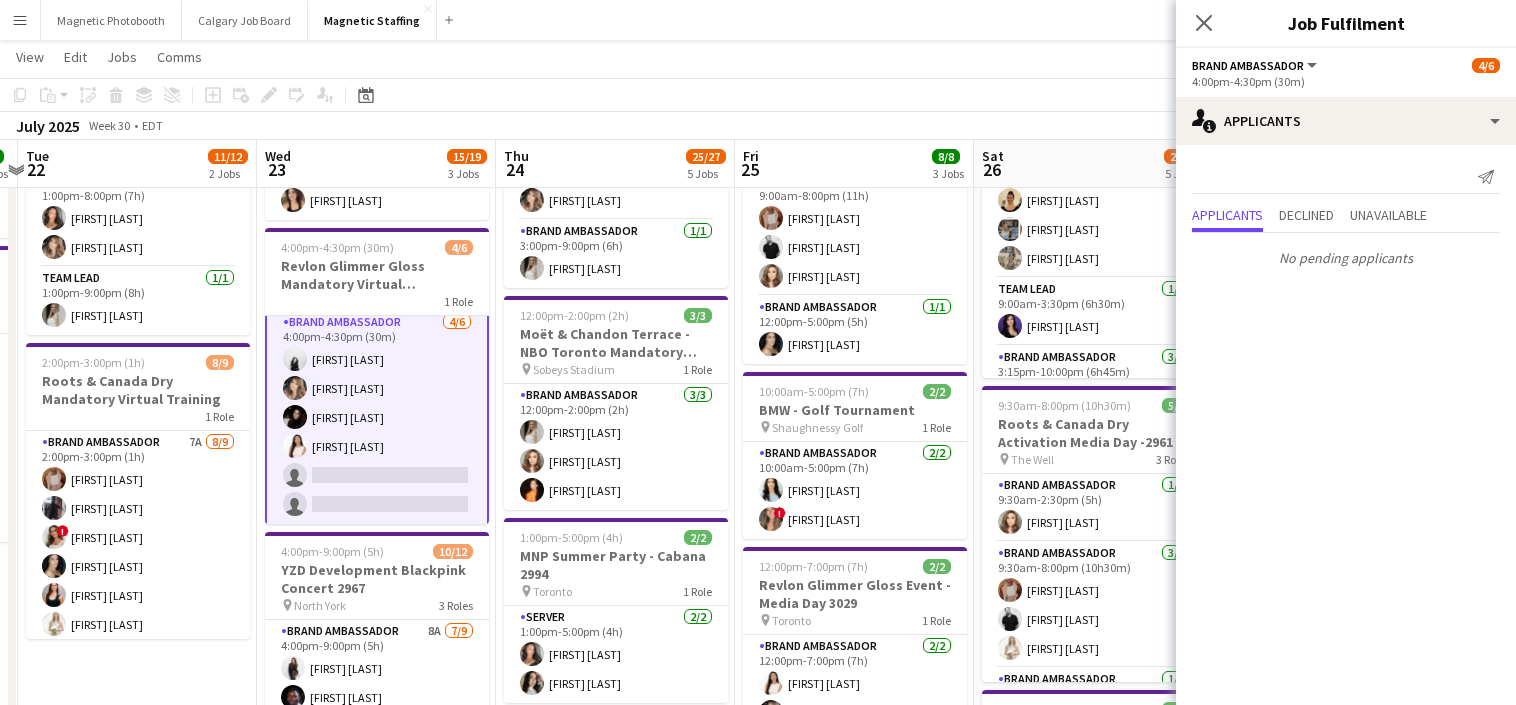 drag, startPoint x: 886, startPoint y: 444, endPoint x: 644, endPoint y: 452, distance: 242.1322 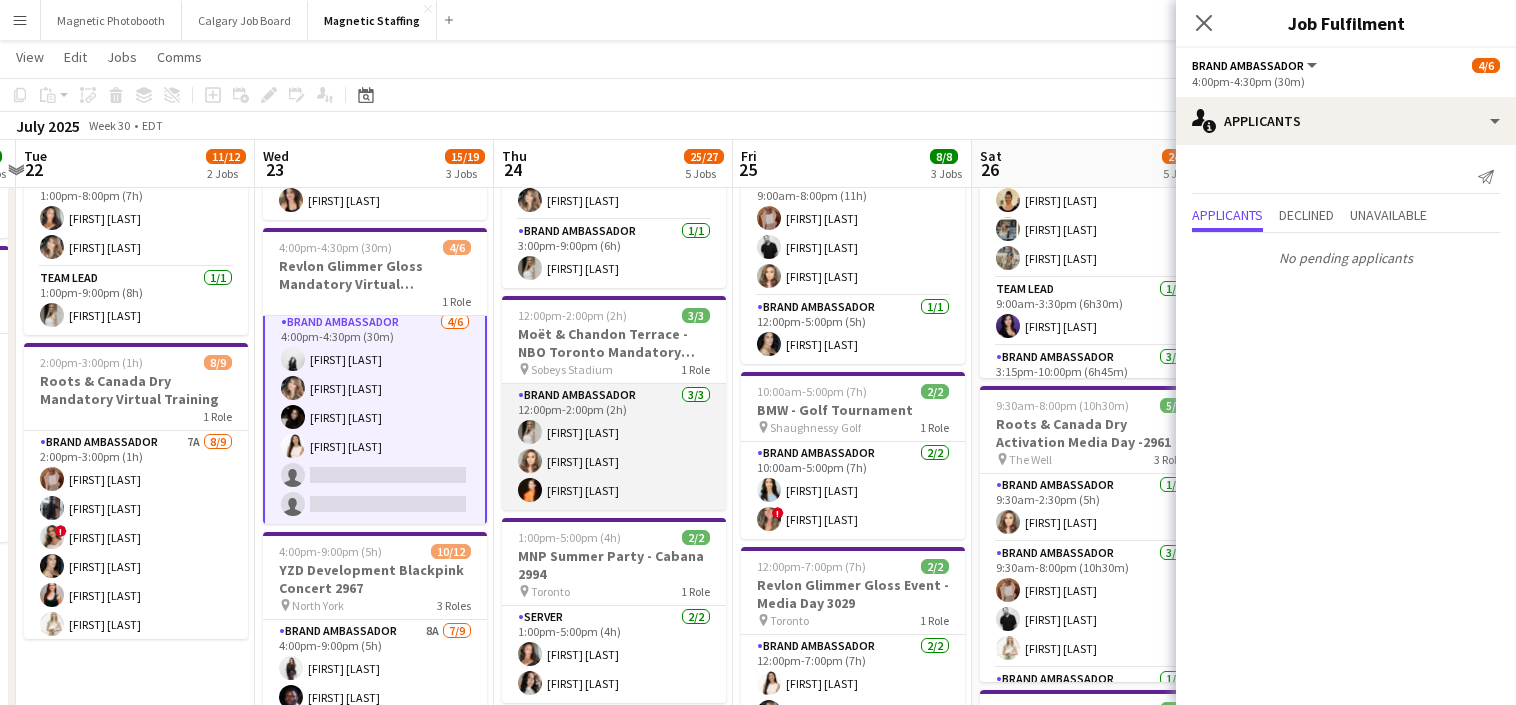 click on "[ROLE_NAME]   [COUNT]   [TIME] ([DURATION])
[FIRST] [LAST] [FIRST] [LAST] [FIRST] [LAST]" at bounding box center [614, 447] 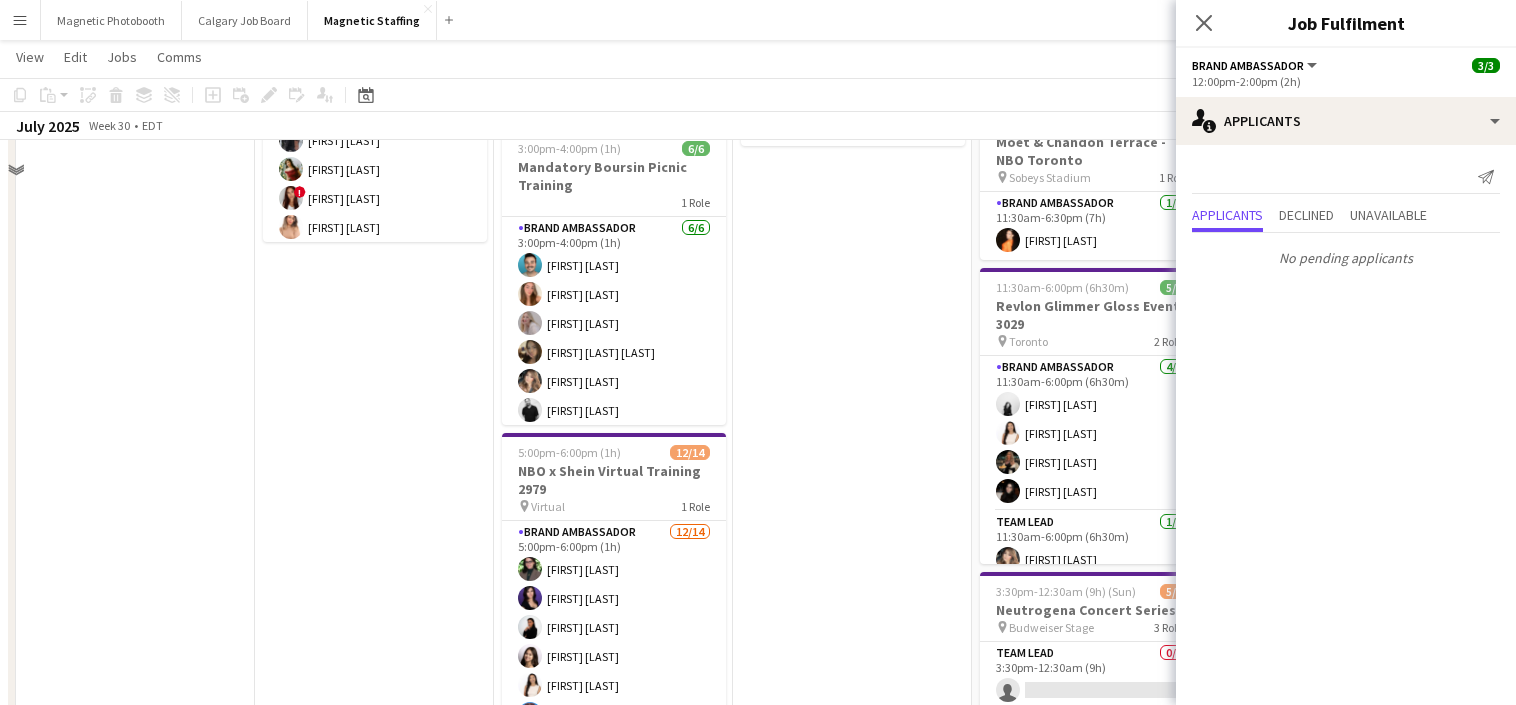 scroll, scrollTop: 808, scrollLeft: 0, axis: vertical 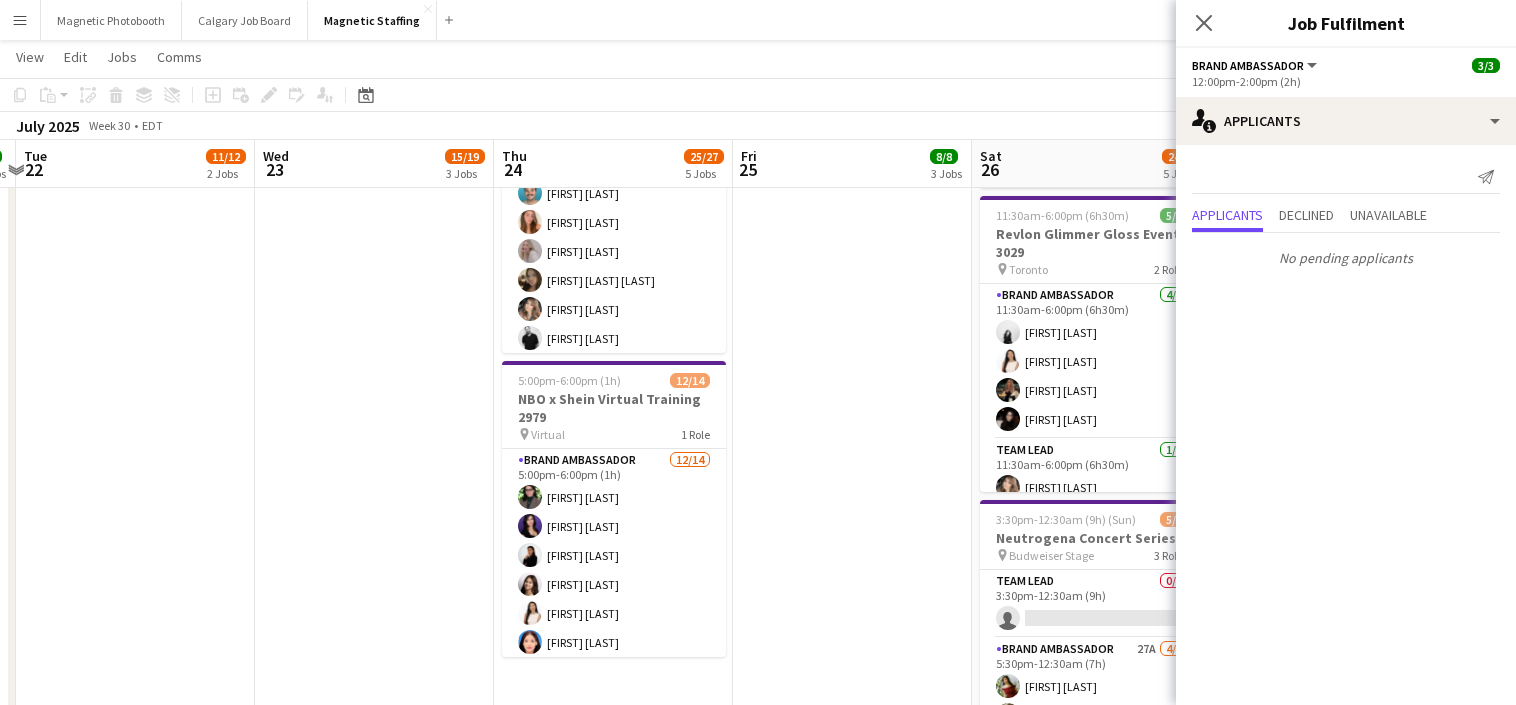 click on "users2
Applicants
Send notification
Applicants Declined Unavailable  No pending applicants" 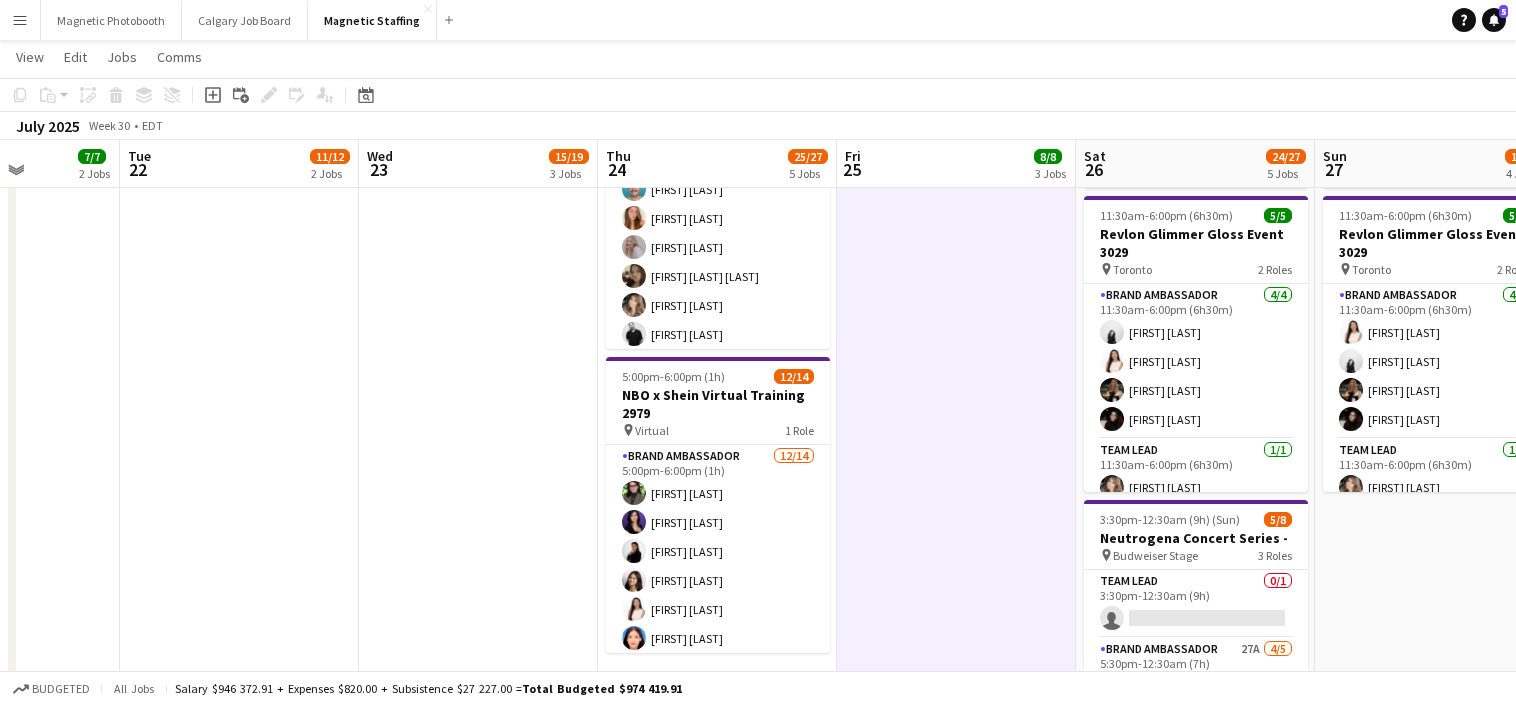 drag, startPoint x: 970, startPoint y: 467, endPoint x: 581, endPoint y: 468, distance: 389.00128 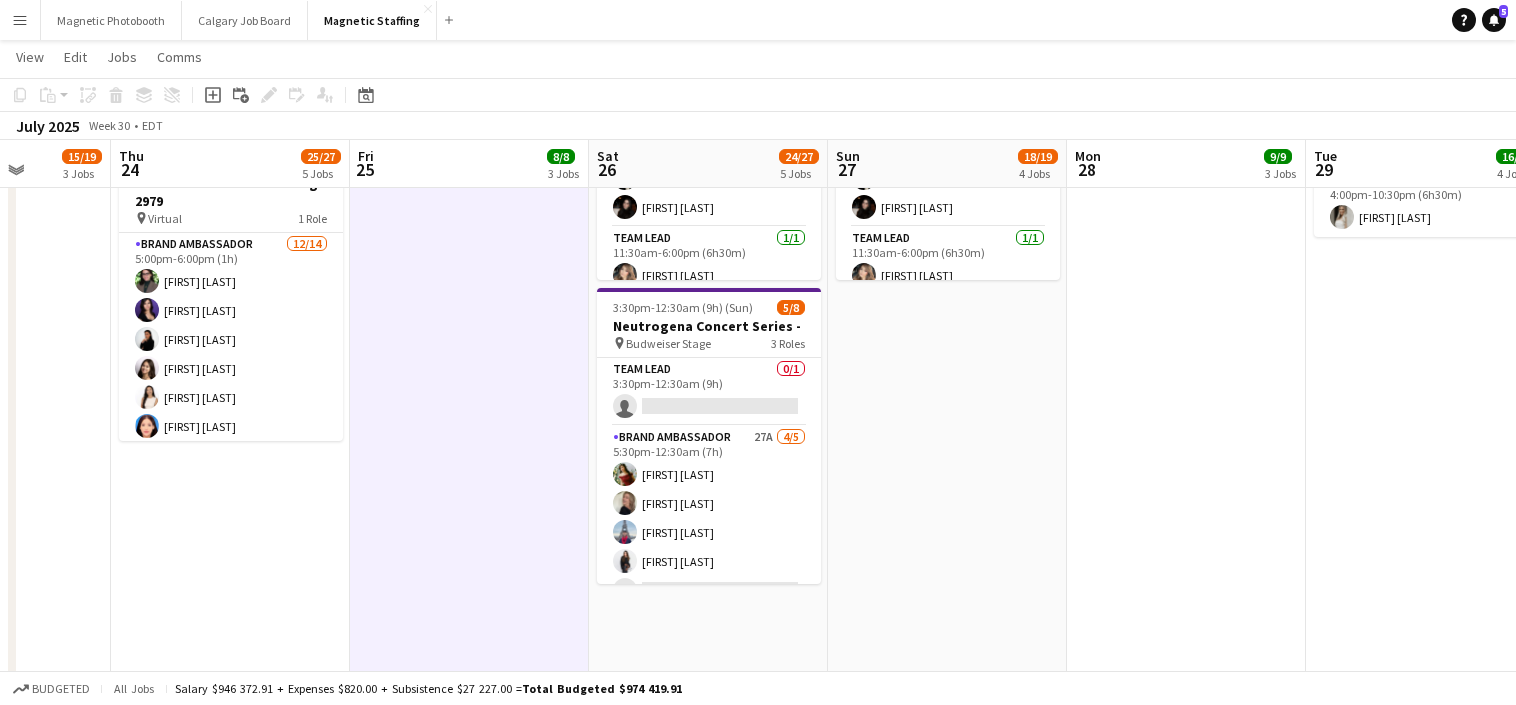 scroll, scrollTop: 1027, scrollLeft: 0, axis: vertical 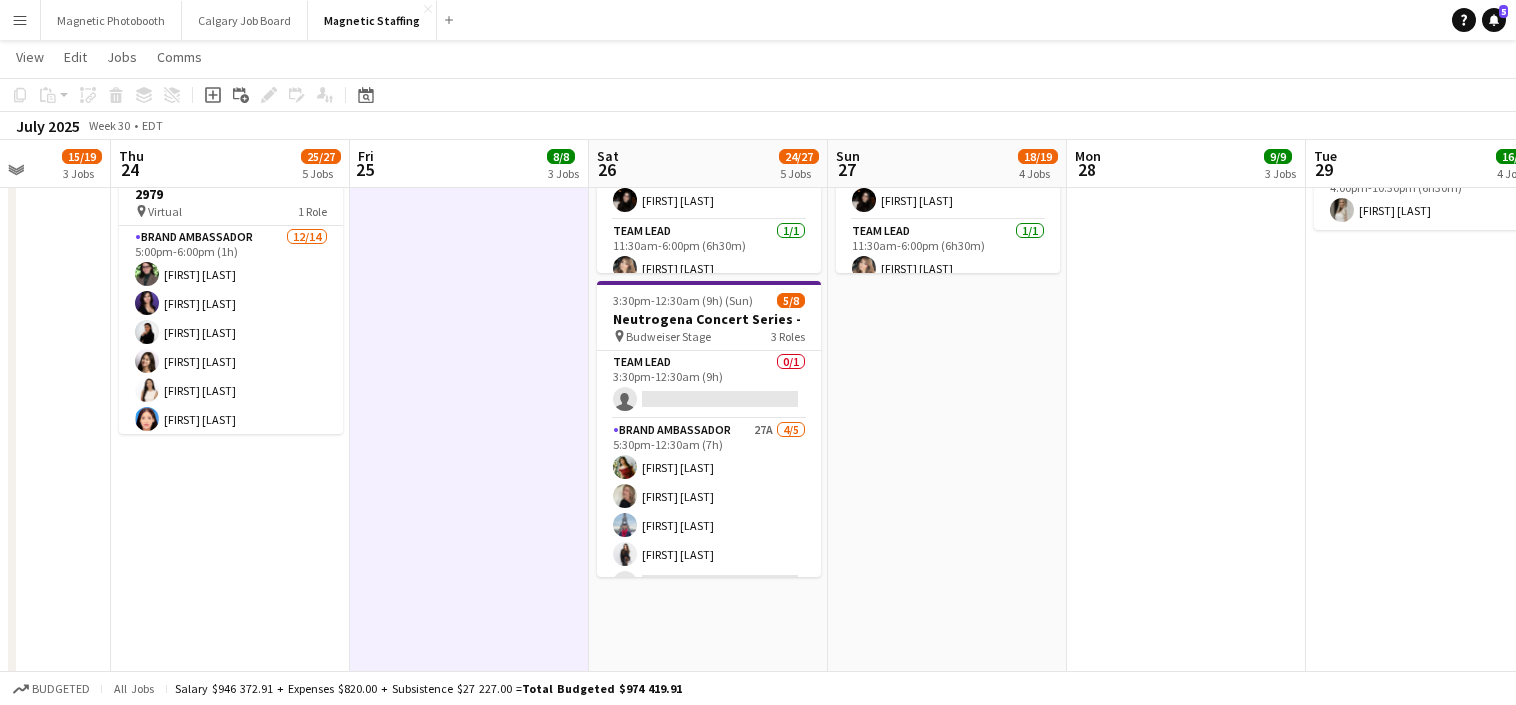 click on "[ROLE_NAME]   [NUMBER]   [COUNT]   [TIME] ([DURATION])
[FIRST] [LAST] [FIRST] [LAST] [FIRST] [LAST] [FIRST] [LAST]
single-neutral-actions" at bounding box center [709, 511] 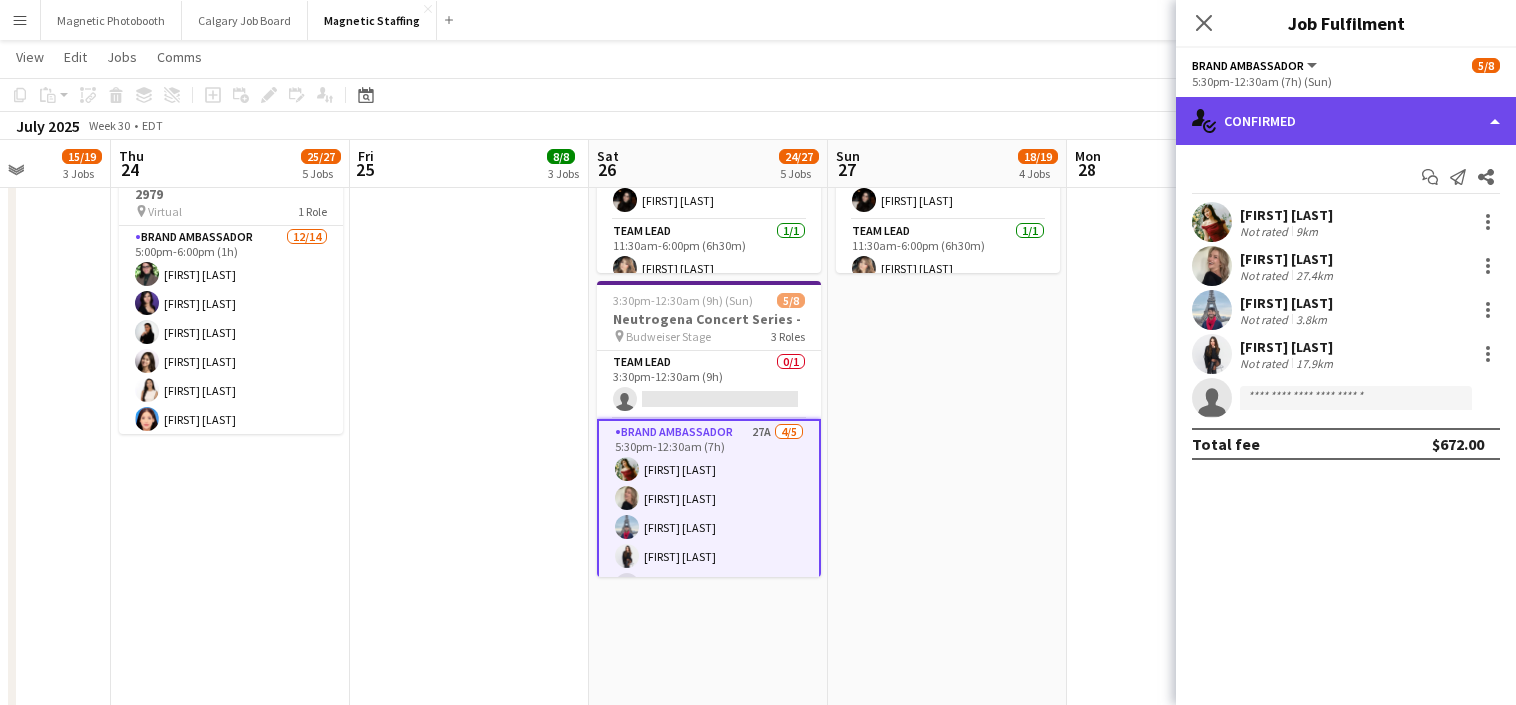 click on "single-neutral-actions-check-2
Confirmed" 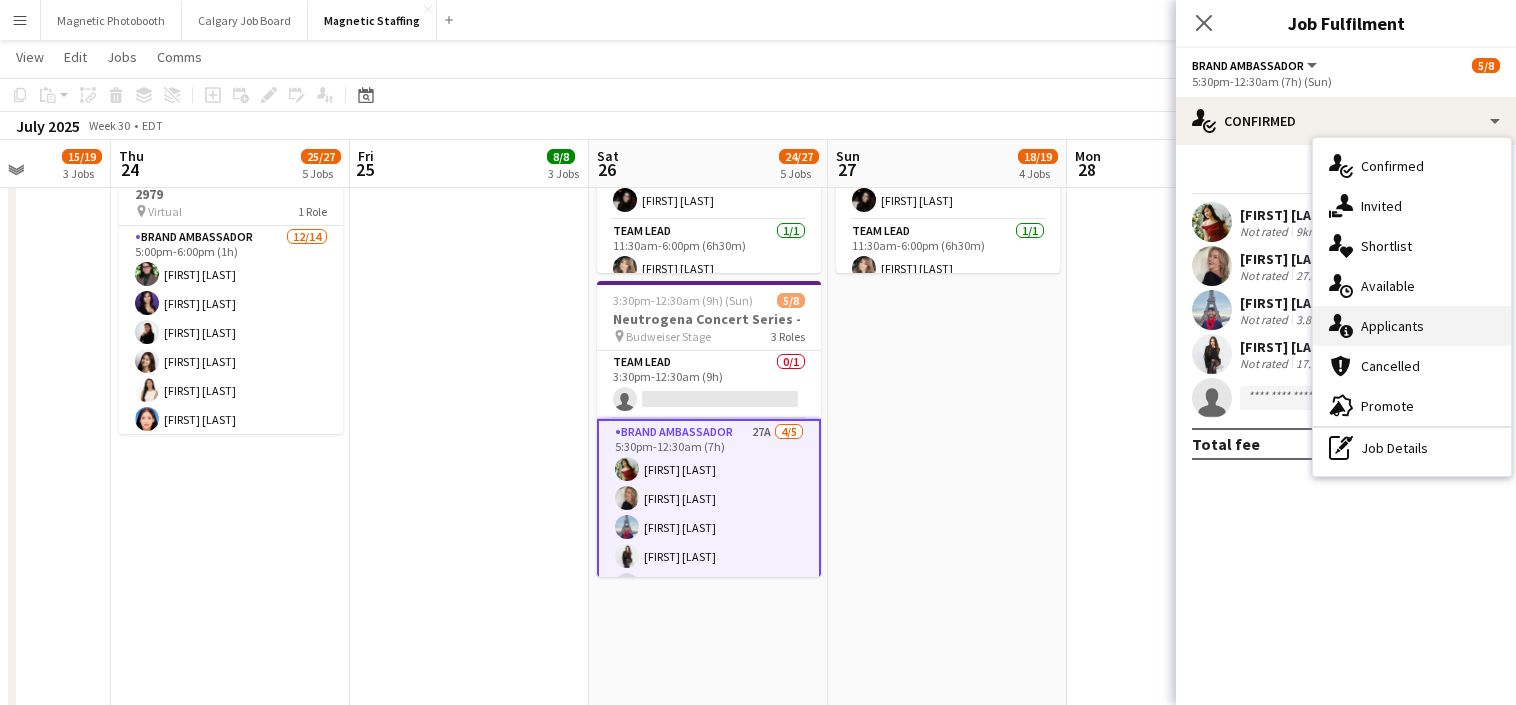 click on "single-neutral-actions-information" 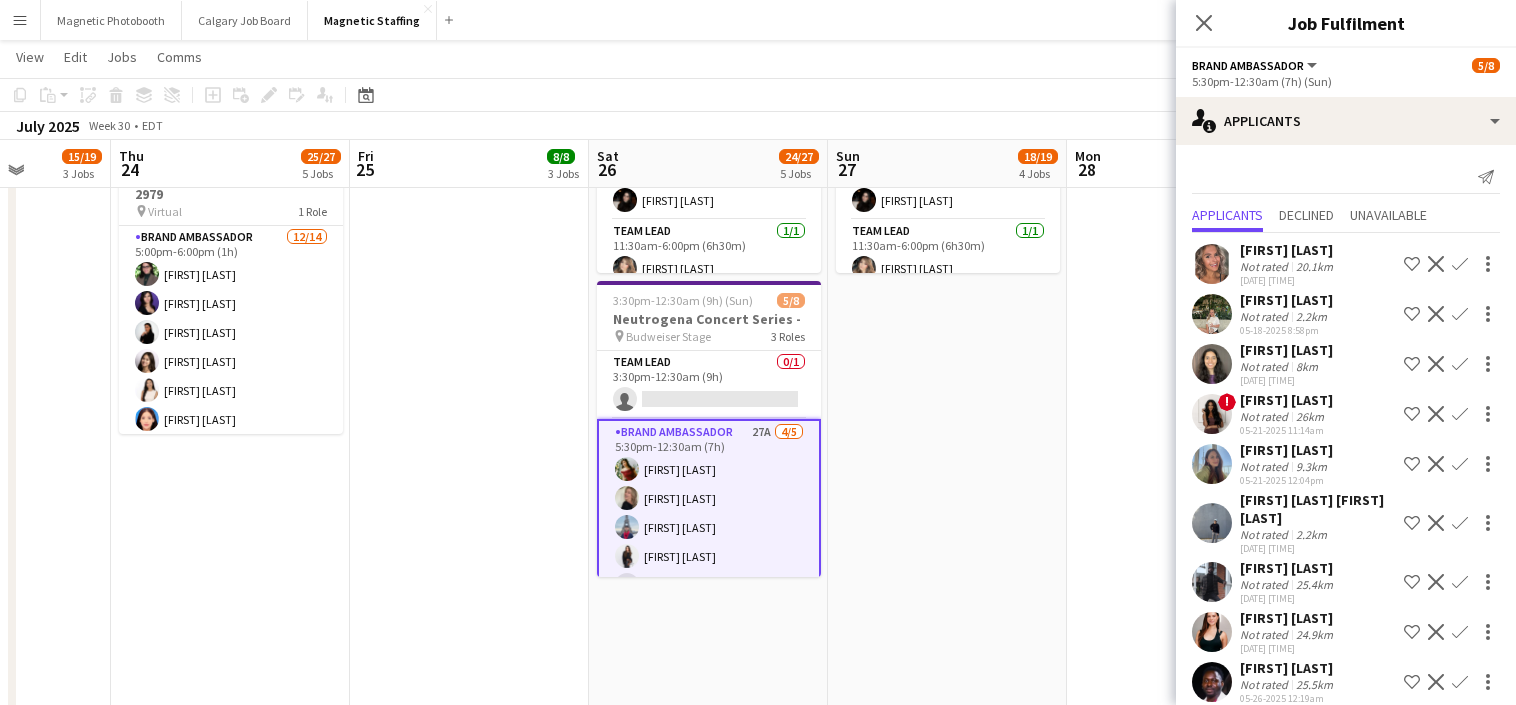 scroll, scrollTop: 770, scrollLeft: 0, axis: vertical 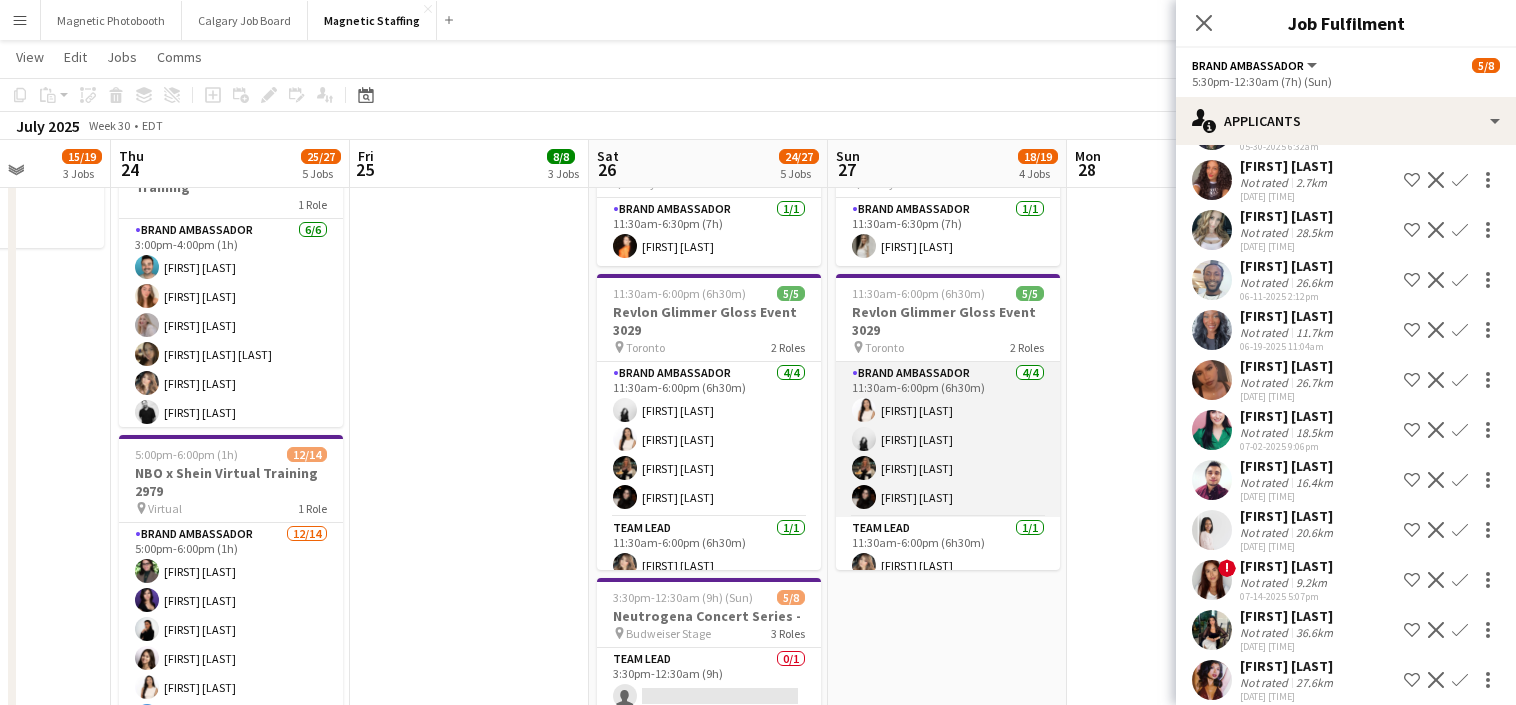 click on "Brand Ambassador   4/4   [TIME]-[TIME] ([DURATION])
[FIRST] [LAST] [FIRST] [LAST] [FIRST] [LAST] [FIRST] [LAST]" at bounding box center [948, 439] 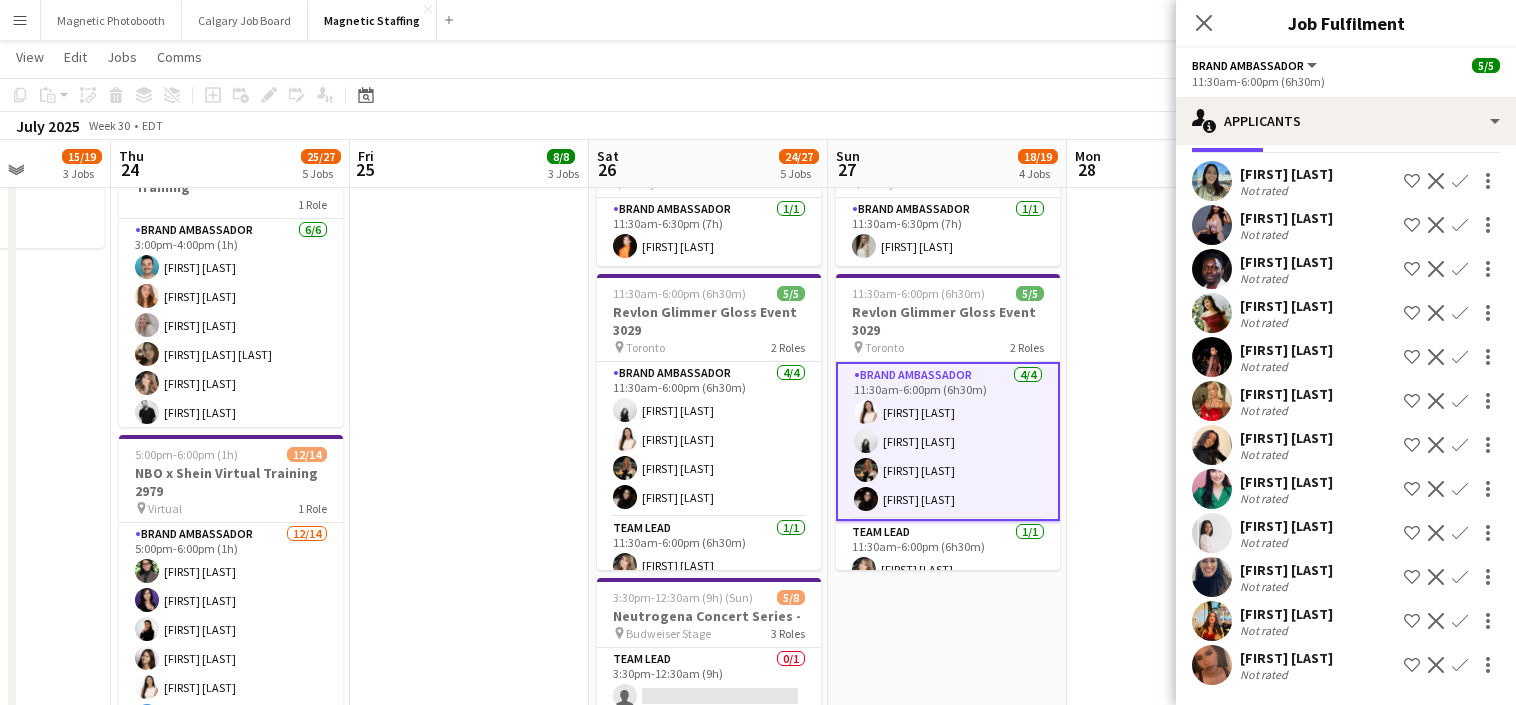 scroll, scrollTop: 0, scrollLeft: 0, axis: both 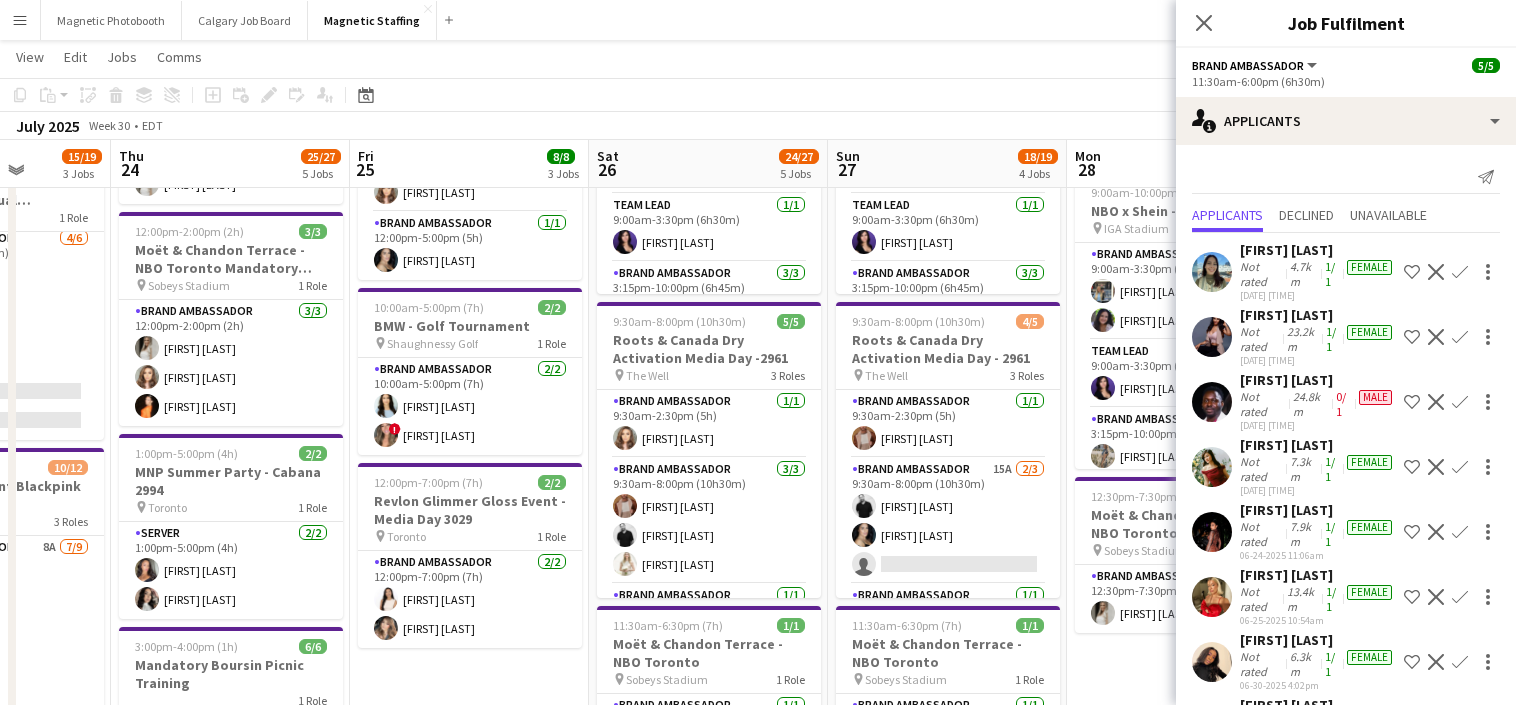click on "Brand Ambassador   15A   2/3   [TIME]-[TIME] ([DURATION])
[FIRST] [LAST] [FIRST] [LAST]
single-neutral-actions" at bounding box center [948, 521] 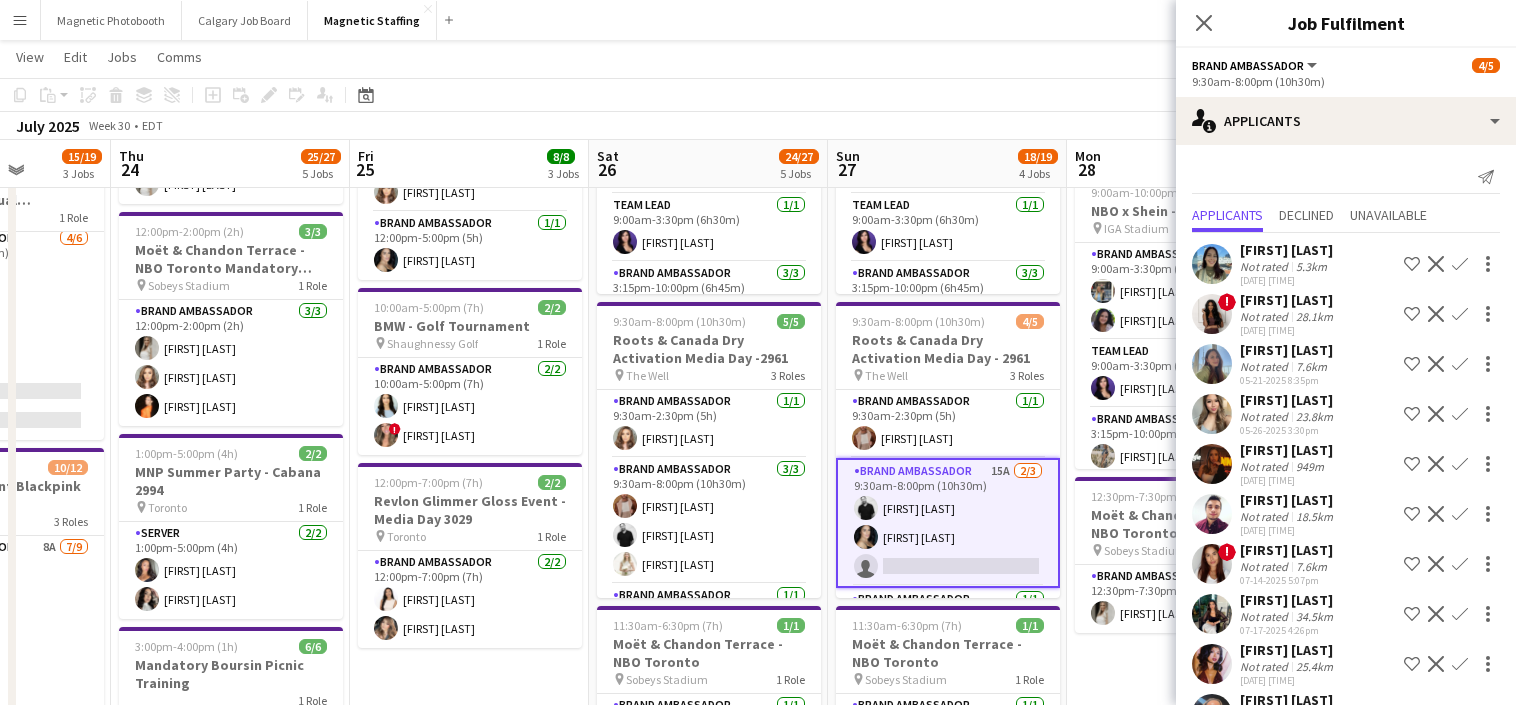 scroll, scrollTop: 152, scrollLeft: 0, axis: vertical 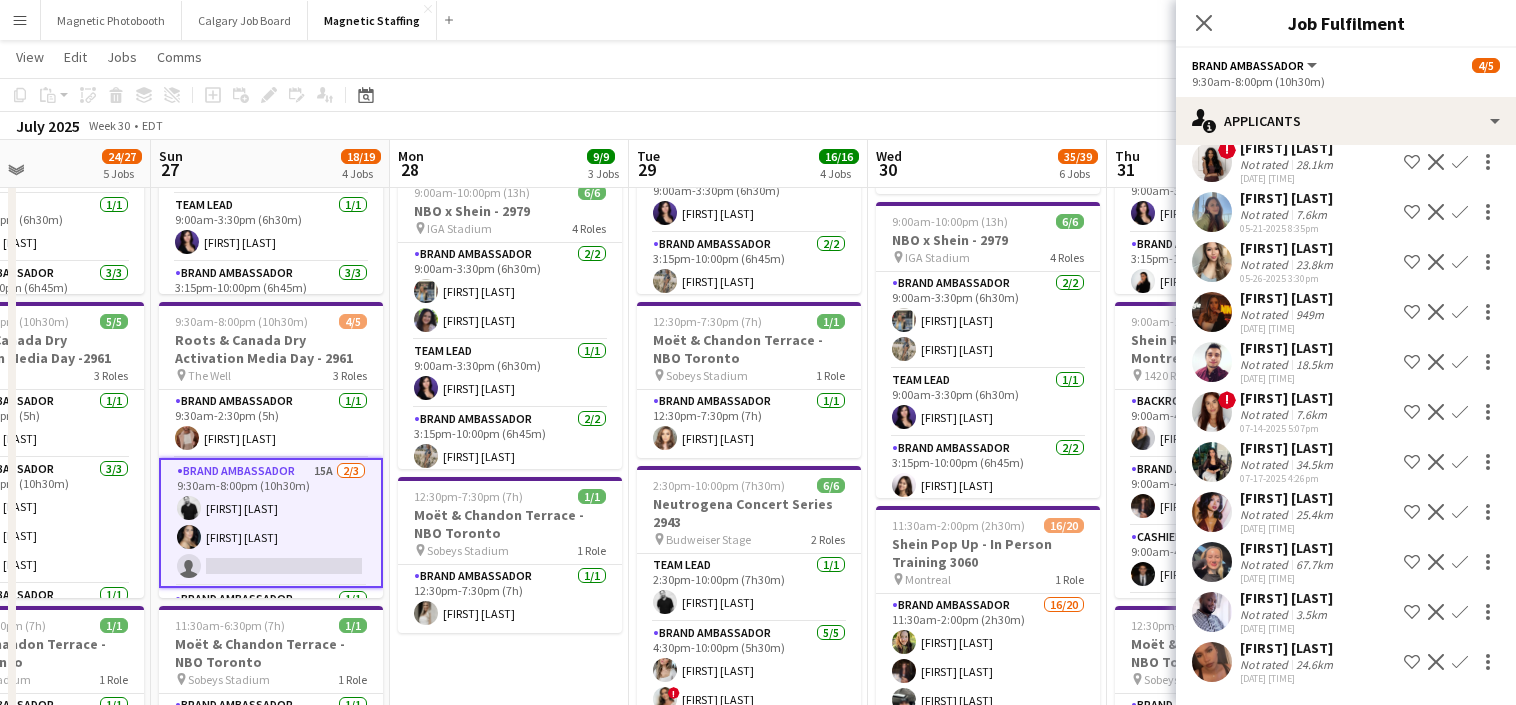 drag, startPoint x: 909, startPoint y: 413, endPoint x: 181, endPoint y: 434, distance: 728.3028 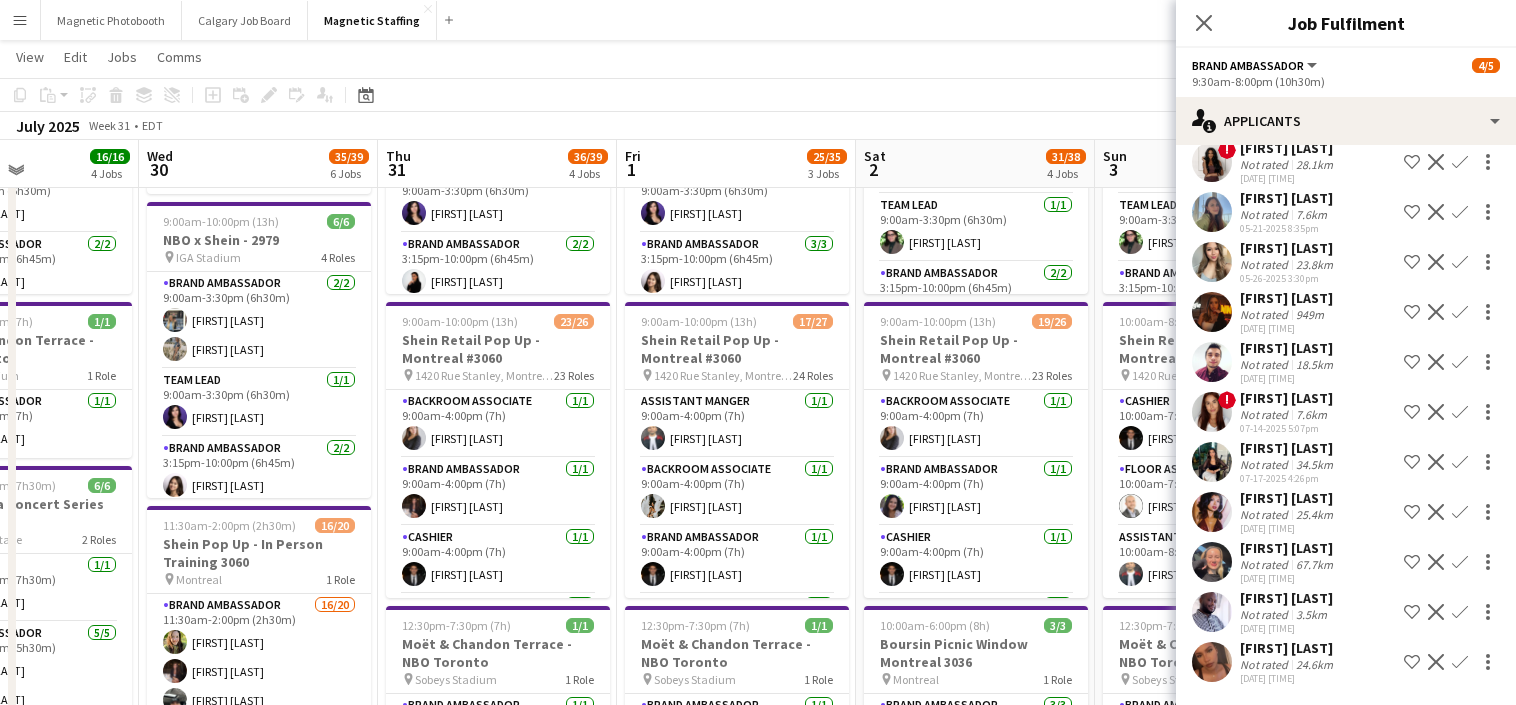 drag, startPoint x: 456, startPoint y: 310, endPoint x: 3, endPoint y: 341, distance: 454.05948 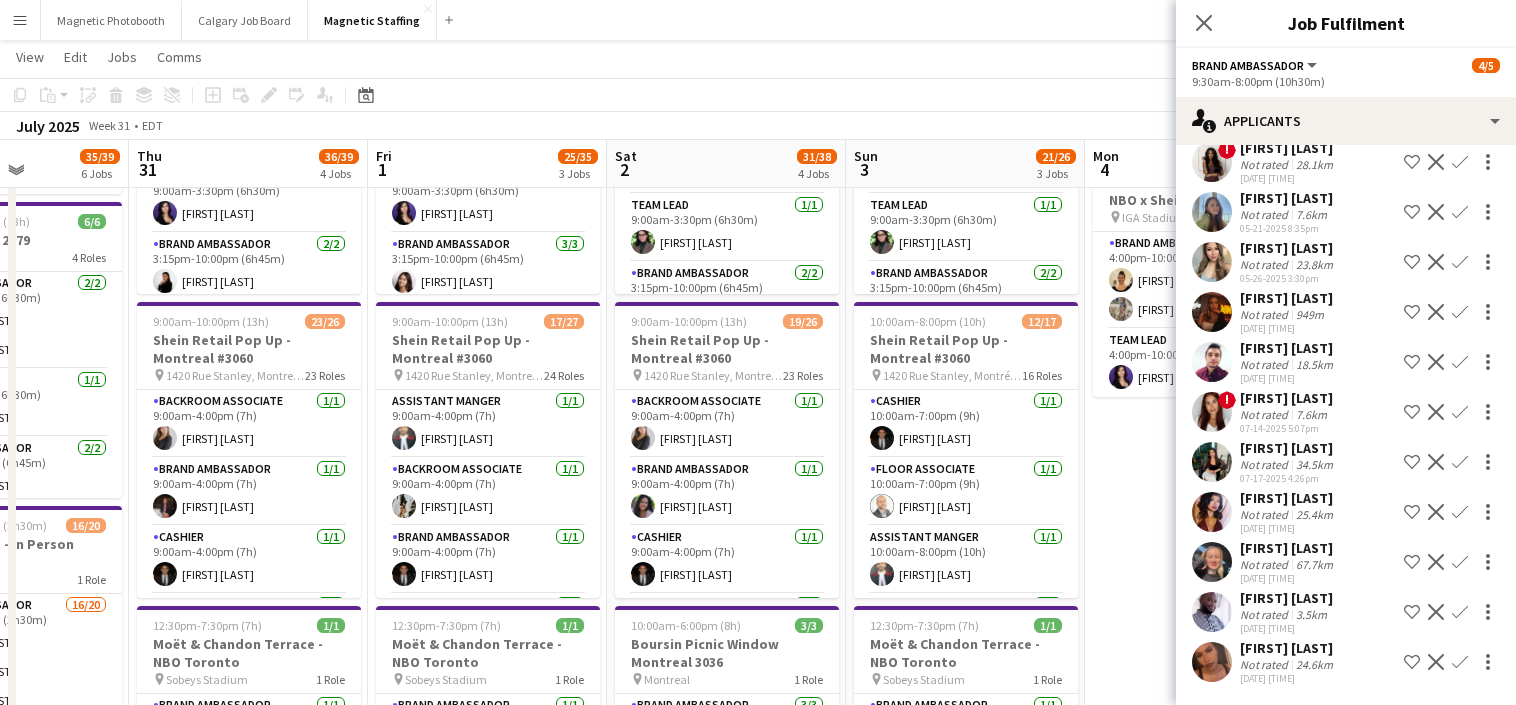 drag, startPoint x: 730, startPoint y: 388, endPoint x: 5, endPoint y: 411, distance: 725.36475 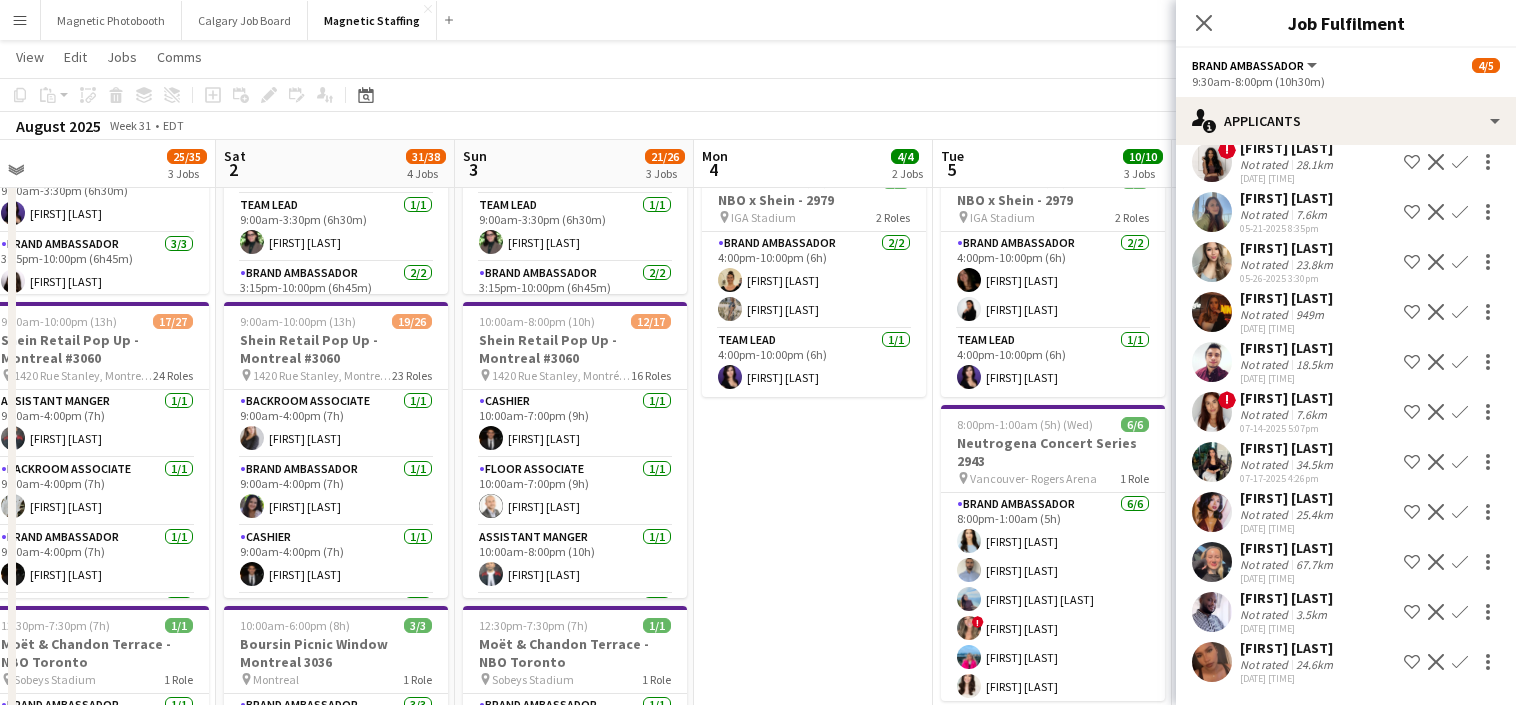 drag, startPoint x: 663, startPoint y: 457, endPoint x: 213, endPoint y: 470, distance: 450.18774 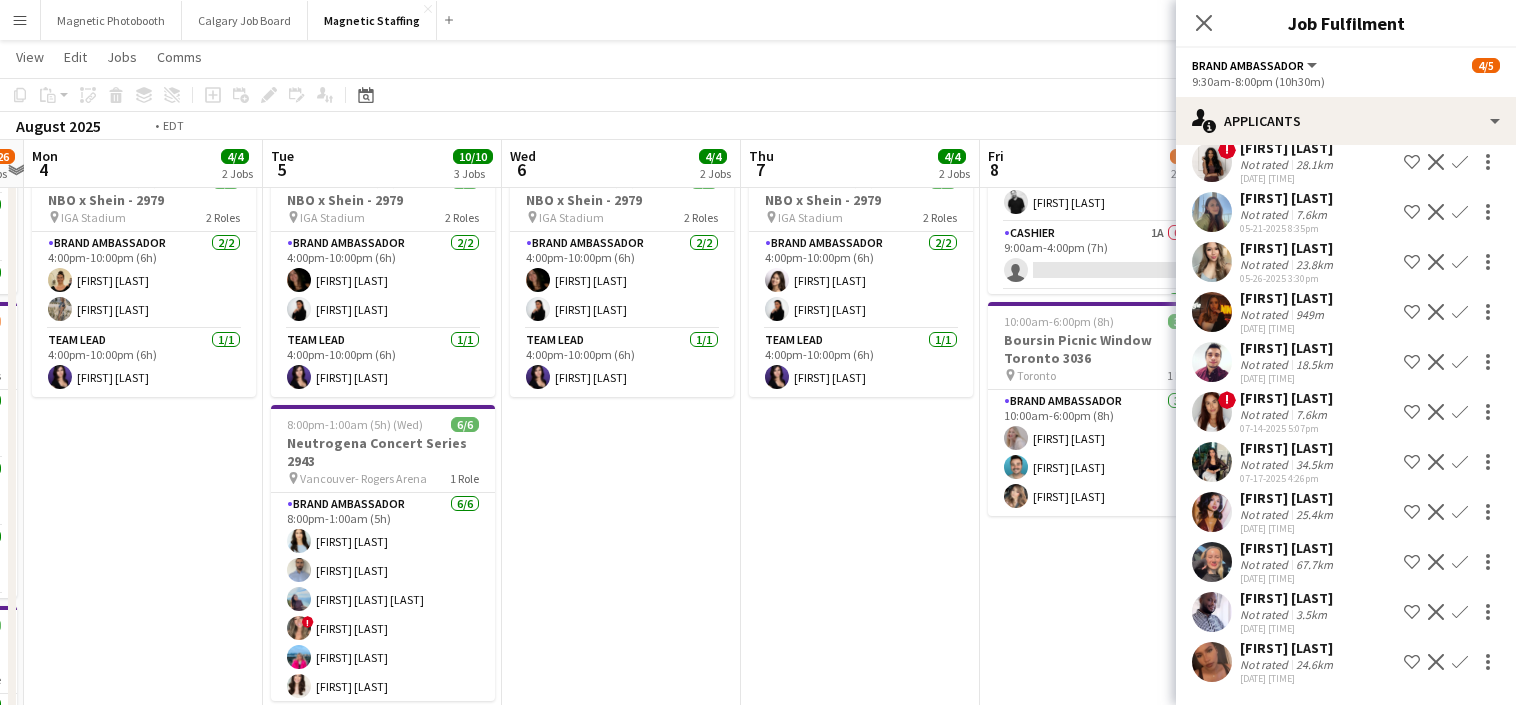 drag, startPoint x: 638, startPoint y: 502, endPoint x: 107, endPoint y: 508, distance: 531.0339 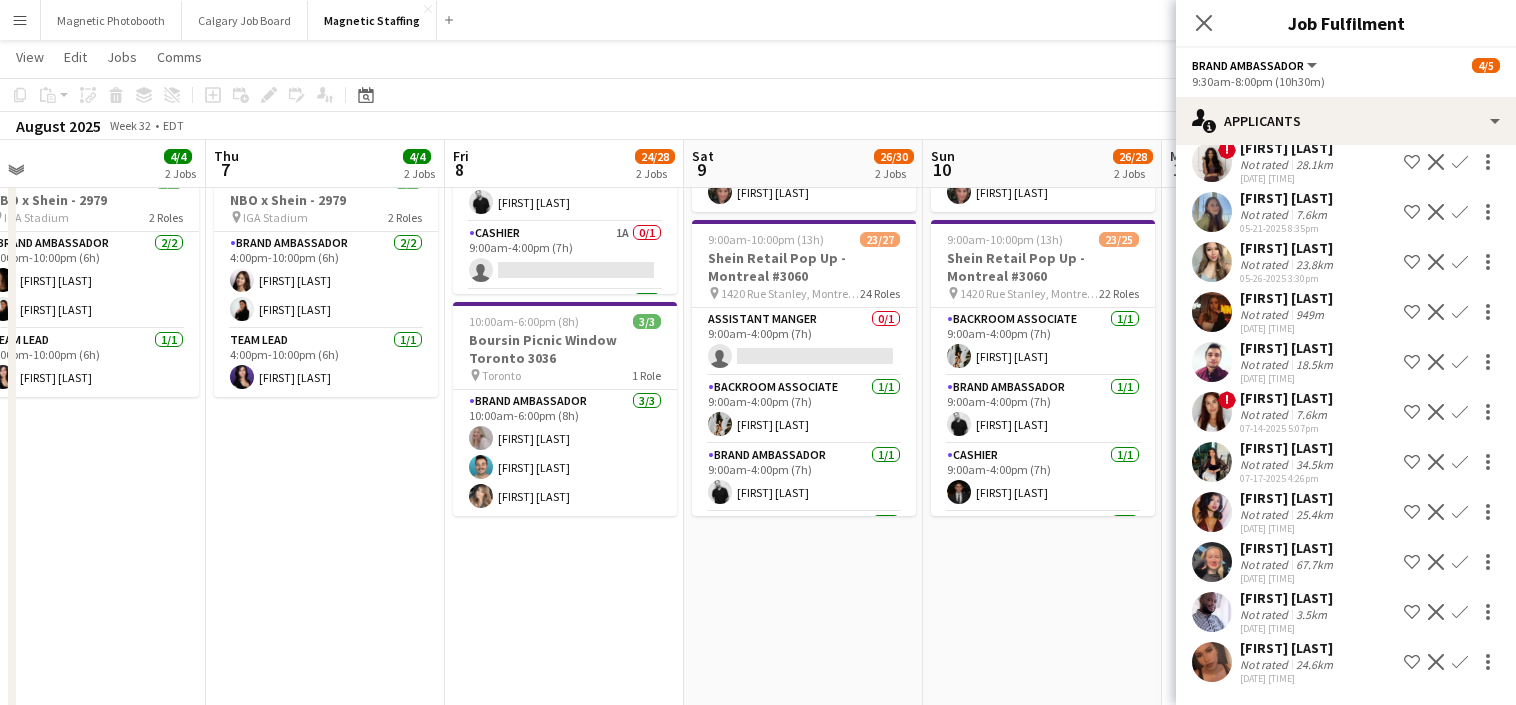 drag, startPoint x: 845, startPoint y: 428, endPoint x: 133, endPoint y: 428, distance: 712 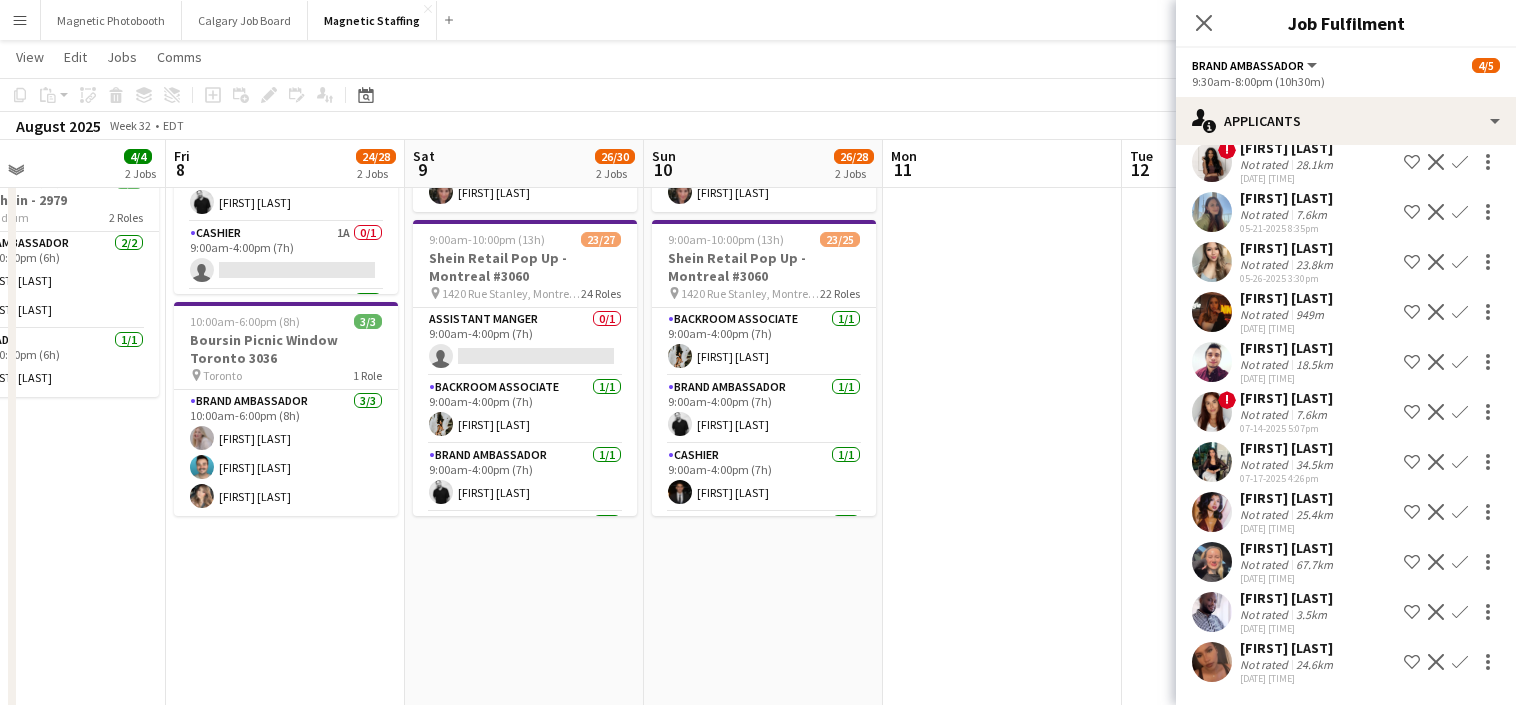 drag, startPoint x: 397, startPoint y: 420, endPoint x: 835, endPoint y: 339, distance: 445.42676 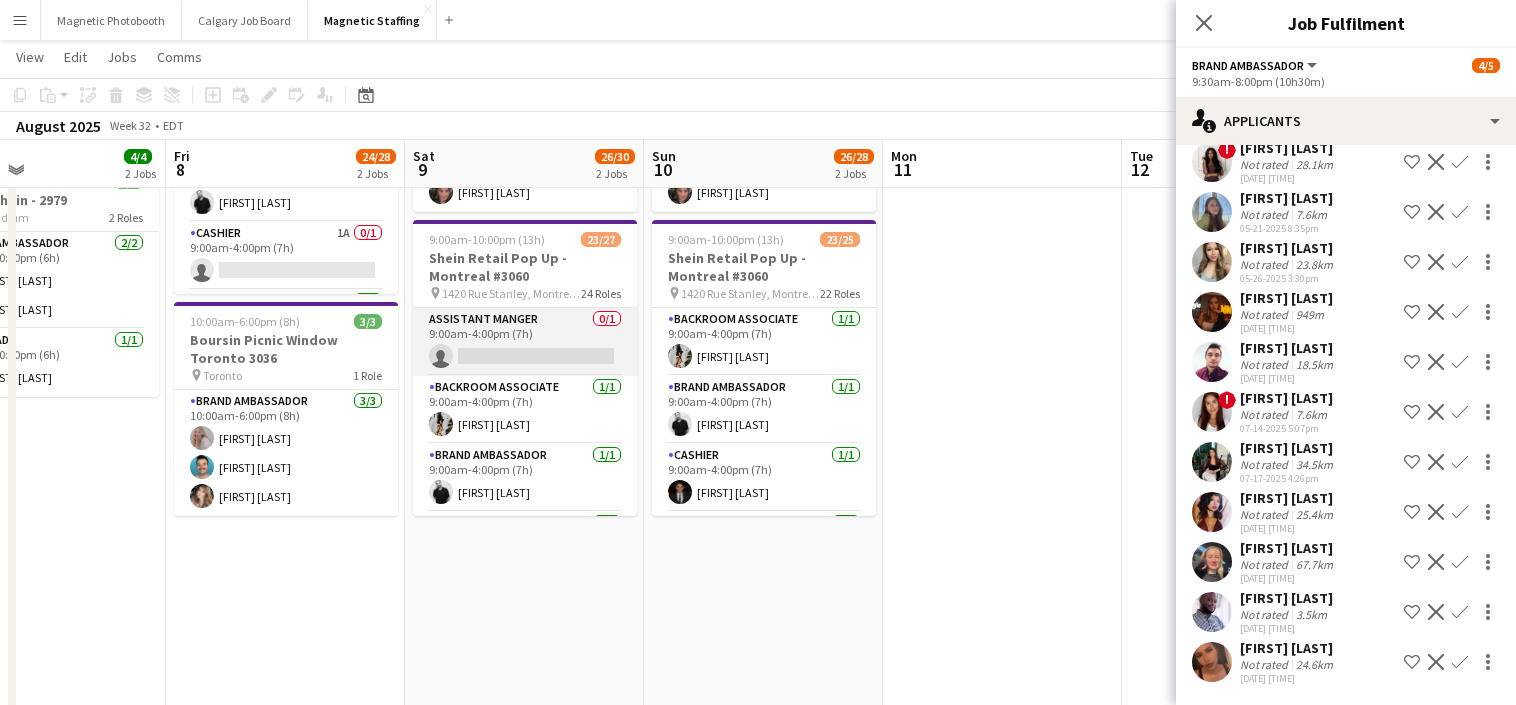 click on "Assistant Manger    0/1   9:00am-4:00pm (7h)
single-neutral-actions" at bounding box center (525, 342) 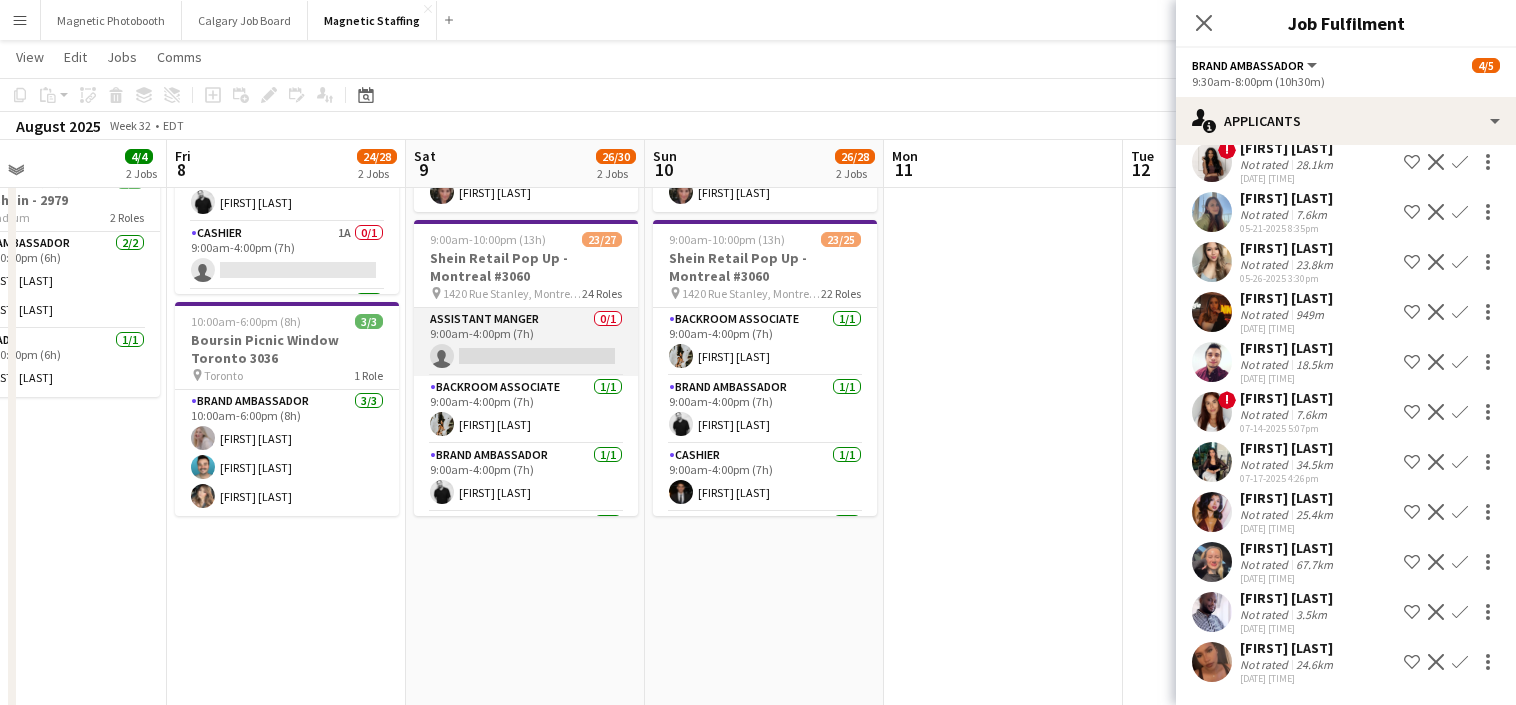 scroll, scrollTop: 0, scrollLeft: 0, axis: both 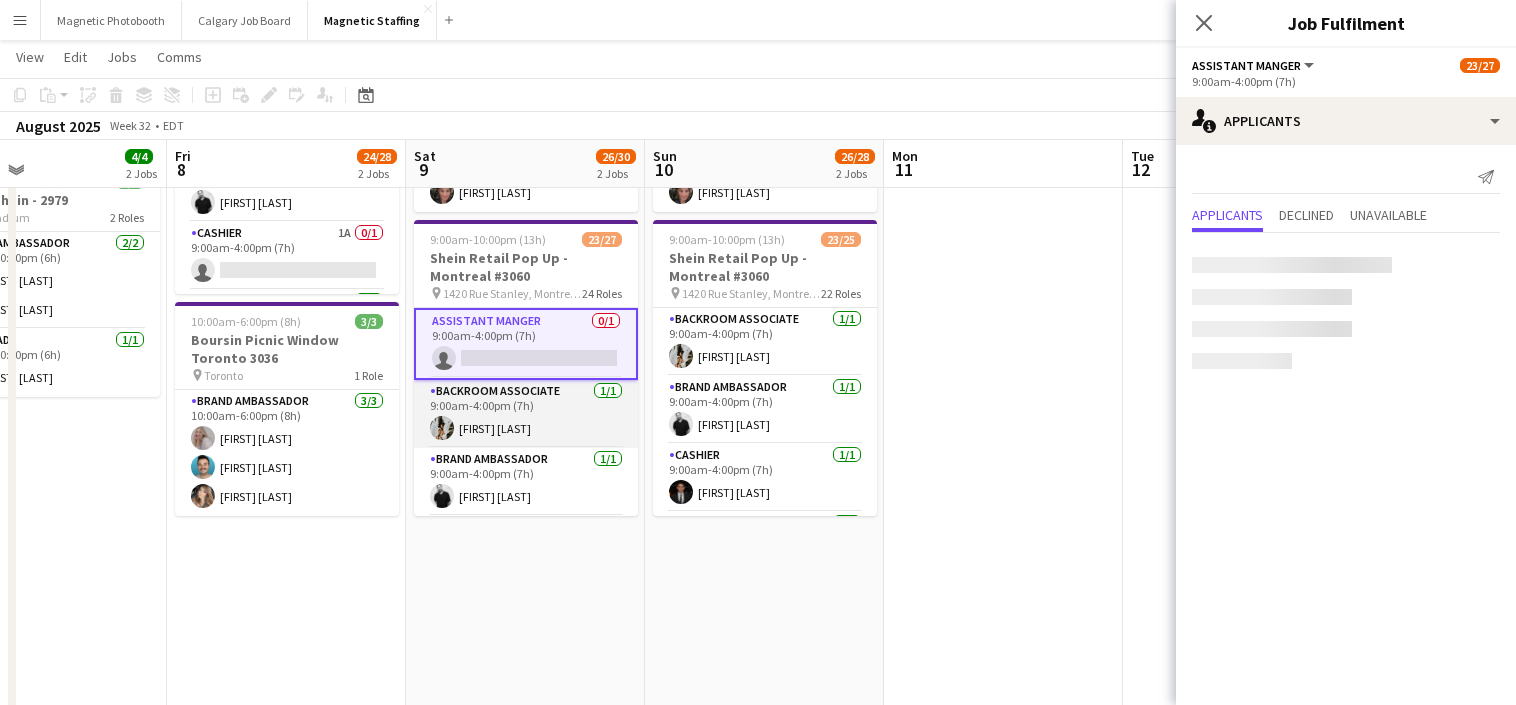 click on "Backroom Associate   1/1   [TIME]-[TIME] ([DURATION])
[FIRST] [LAST]" at bounding box center (526, 414) 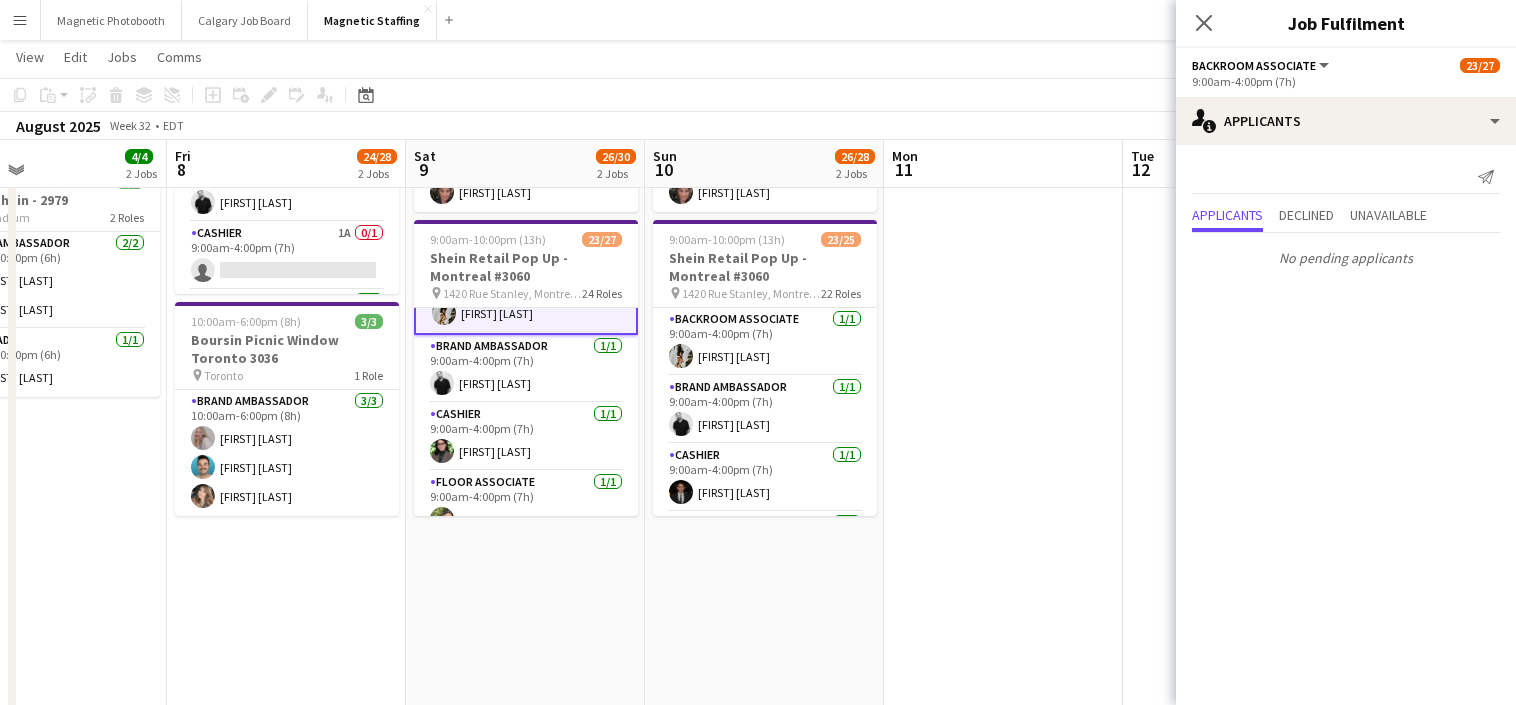 click on "[ROLE_NAME]   [COUNT]   [TIME] ([DURATION])
[FIRST] [LAST]" at bounding box center (526, 437) 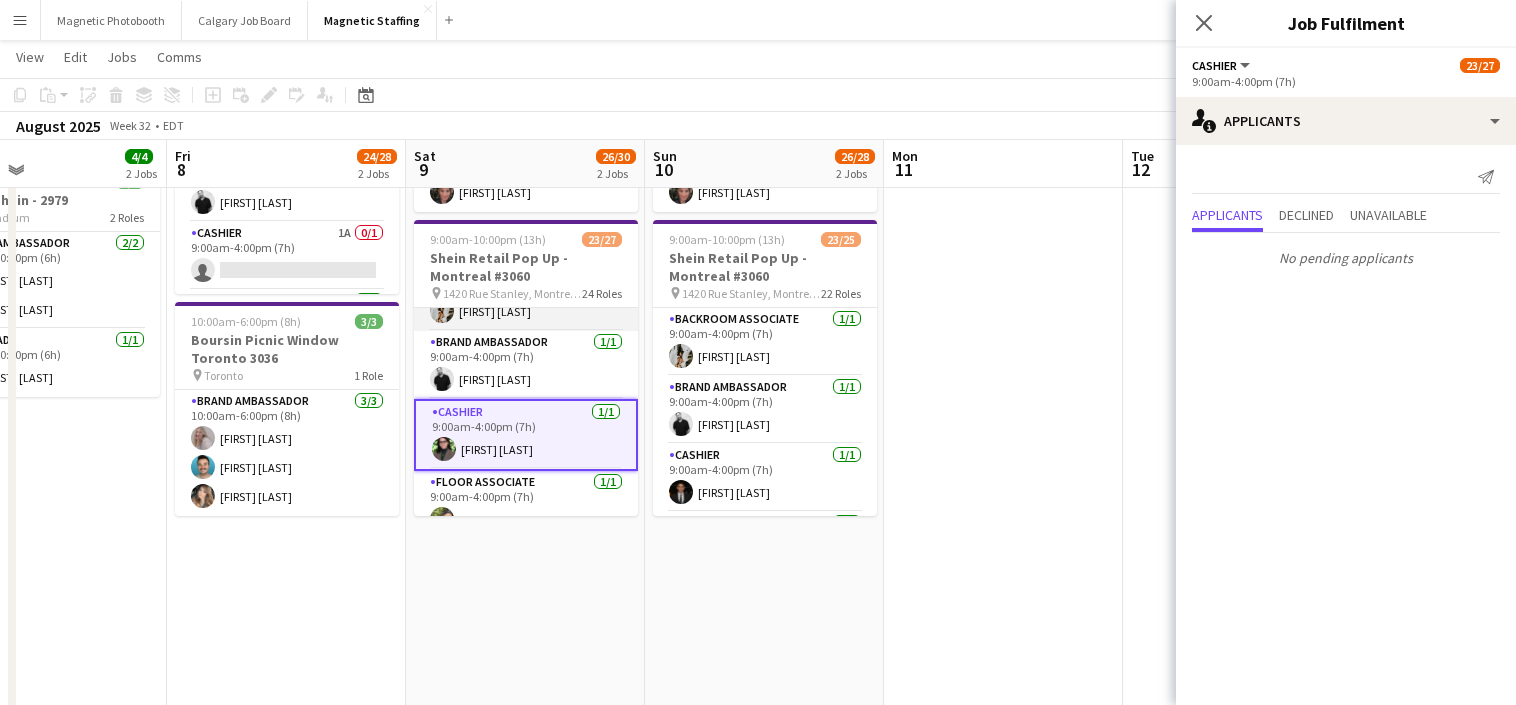 scroll, scrollTop: 111, scrollLeft: 0, axis: vertical 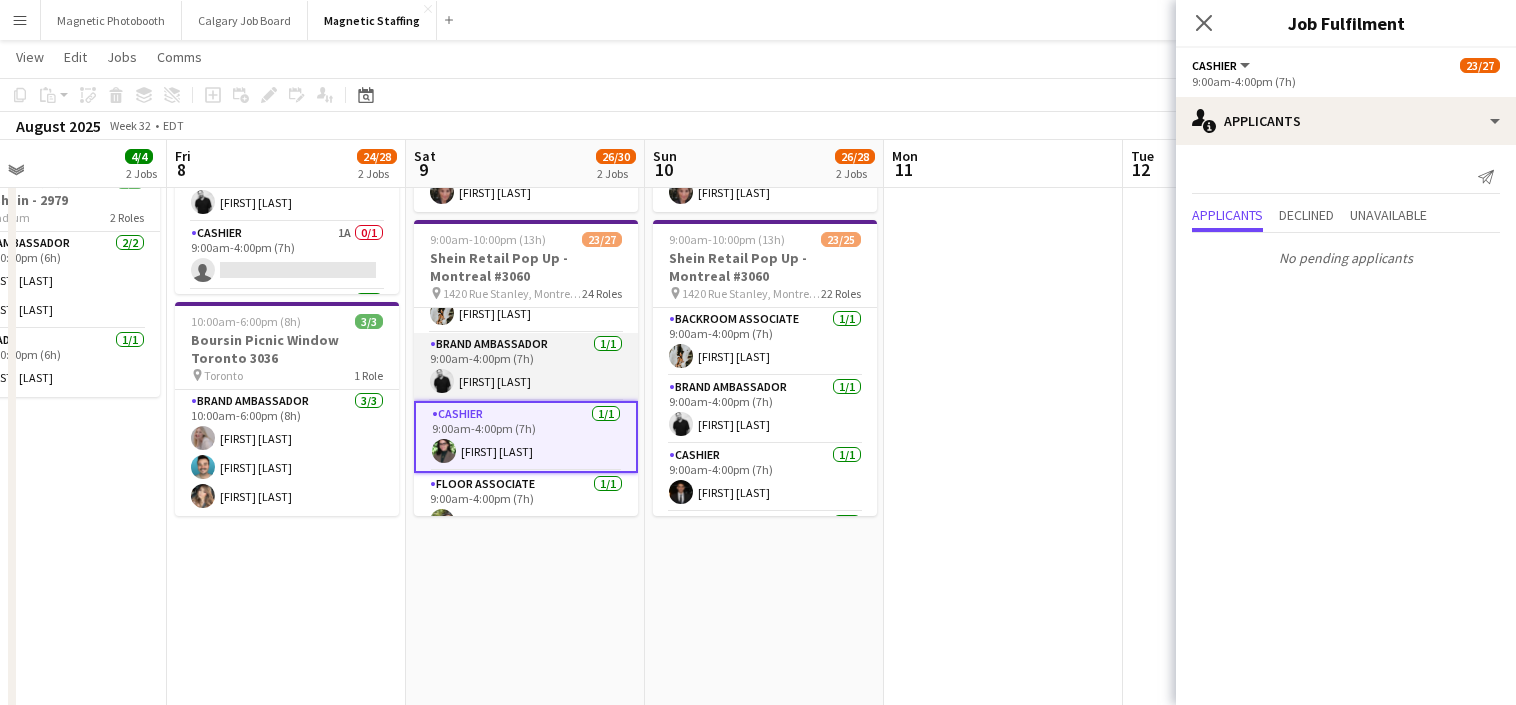 click on "[ROLE_NAME]   [COUNT]   [TIME] ([DURATION])
[FIRST] [LAST]" at bounding box center [526, 367] 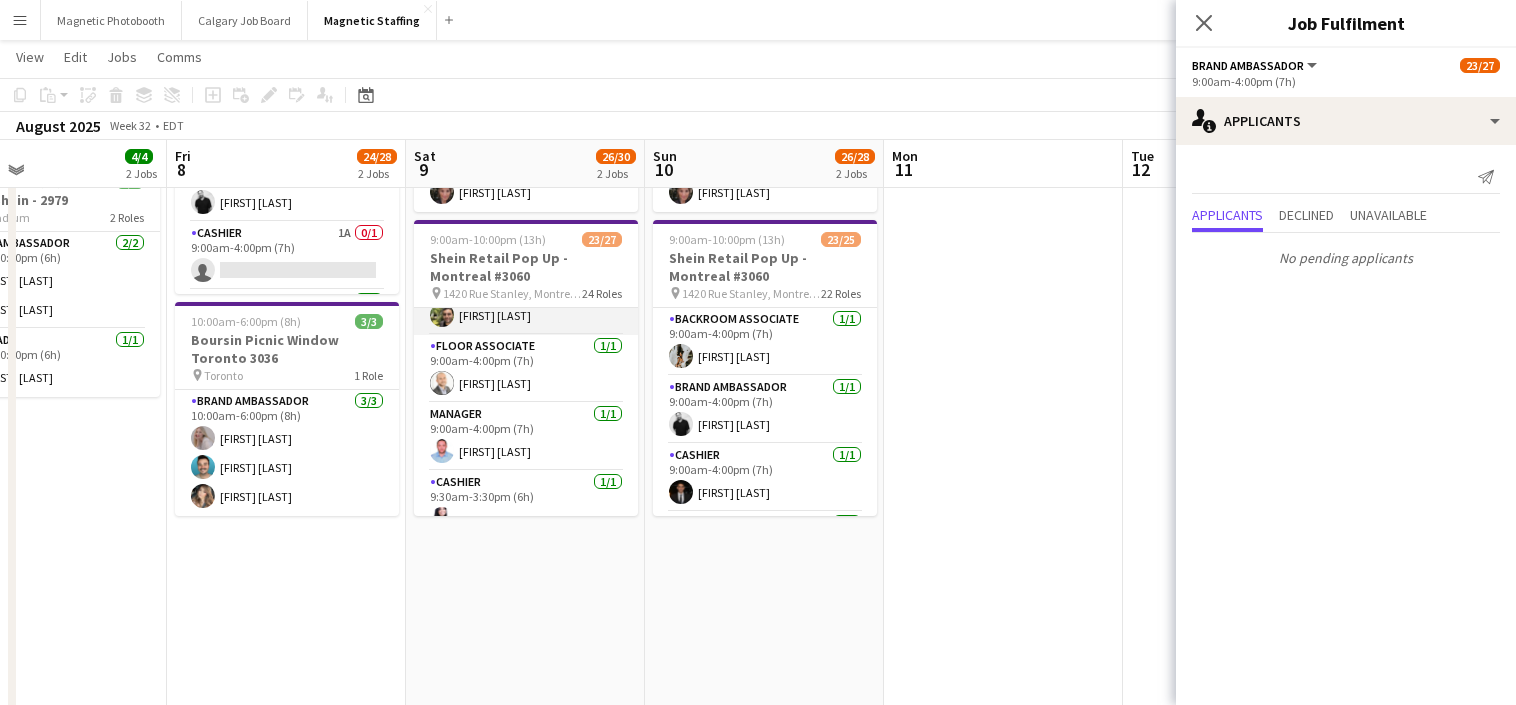 click on "[ROLE_NAME]   [COUNT]   [TIME] ([DURATION])
[FIRST] [LAST]" at bounding box center (526, 505) 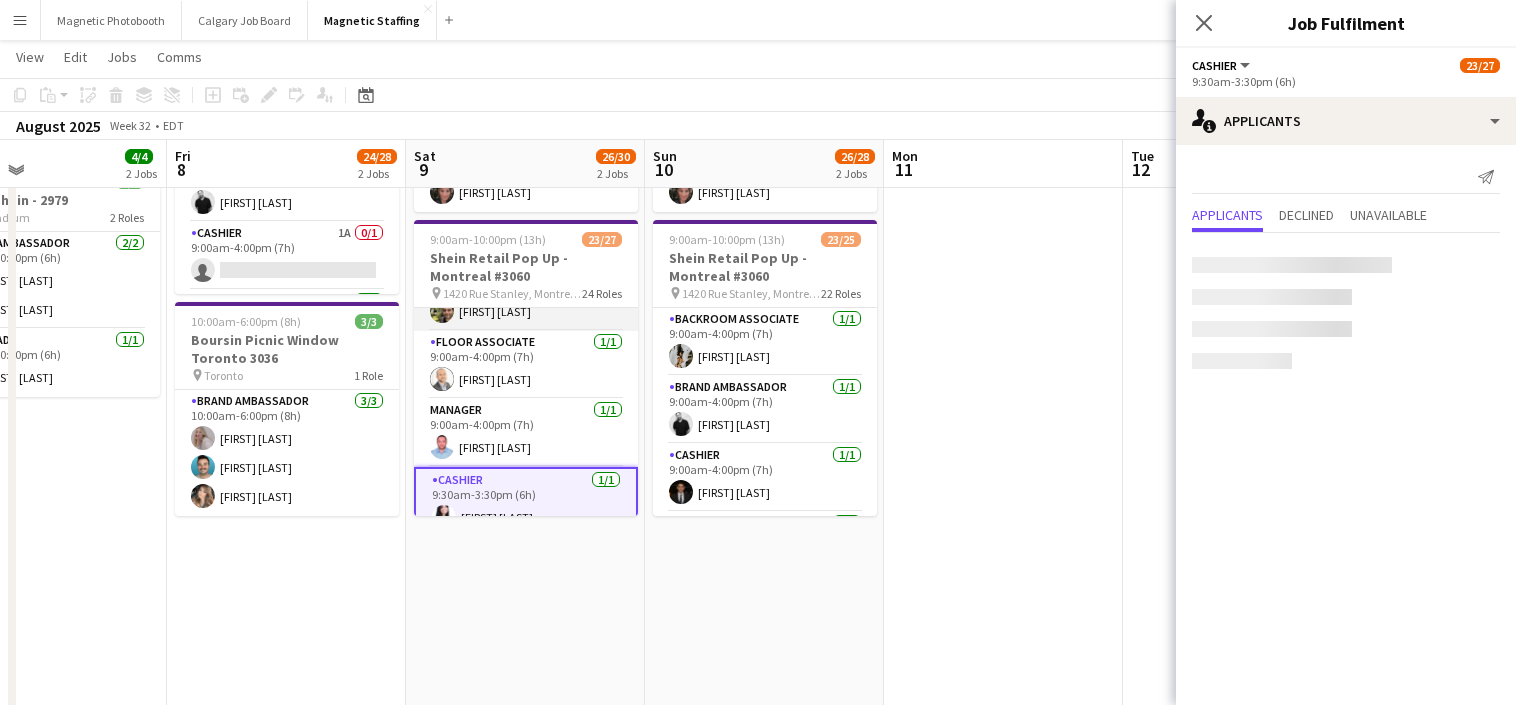 scroll, scrollTop: 313, scrollLeft: 0, axis: vertical 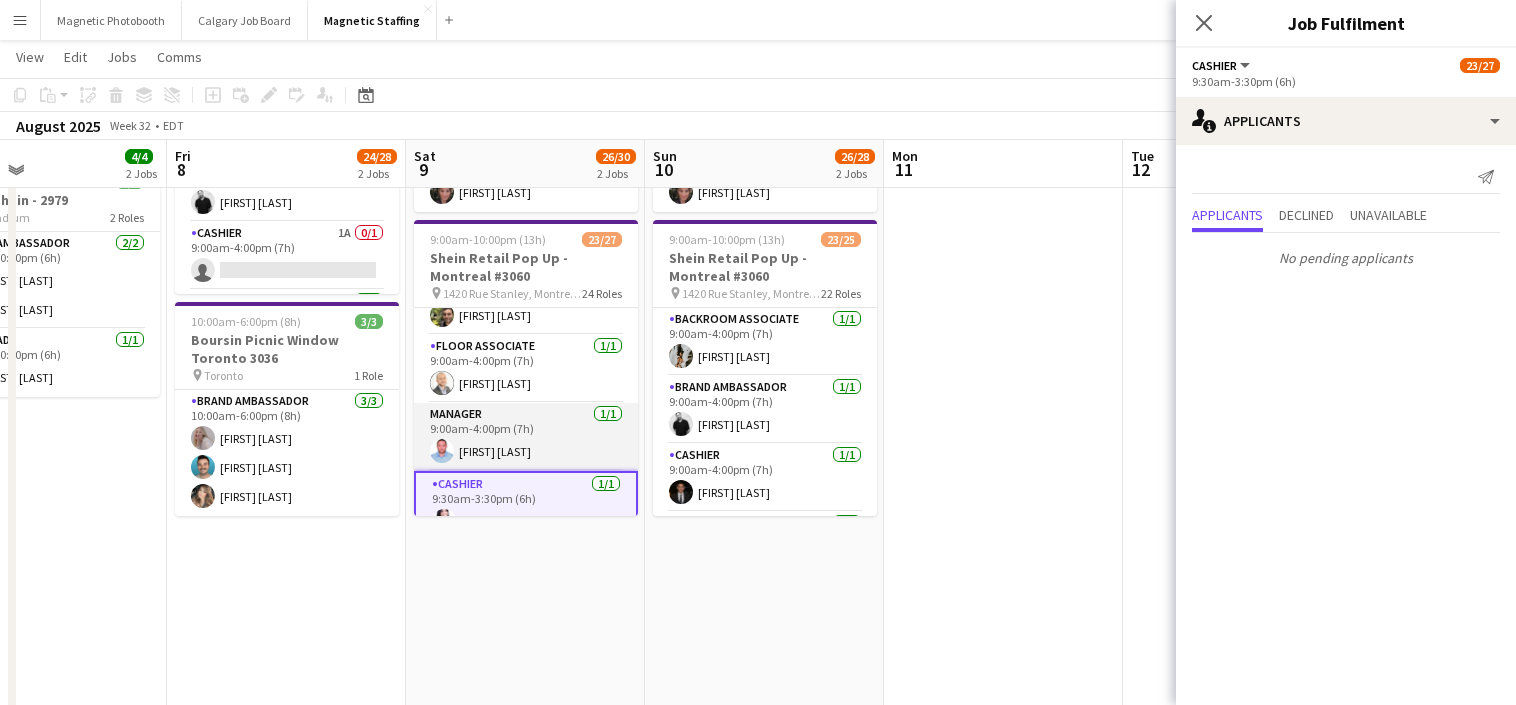 click on "Manager   1/1   [TIME]-[TIME] ([DURATION])
[FIRST] [LAST]" at bounding box center (526, 437) 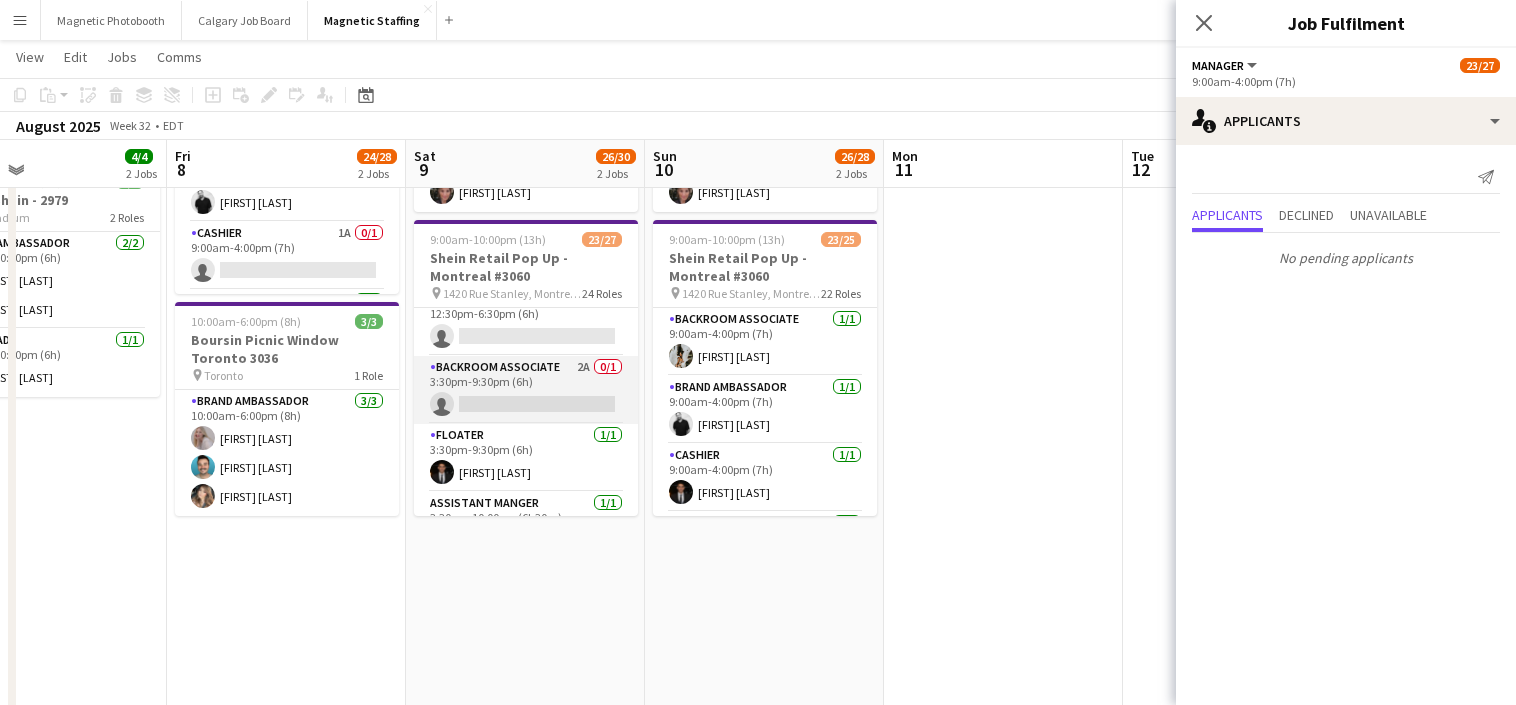 click on "Backroom Associate   2A   0/1   3:30pm-9:30pm (6h)
single-neutral-actions" at bounding box center (526, 390) 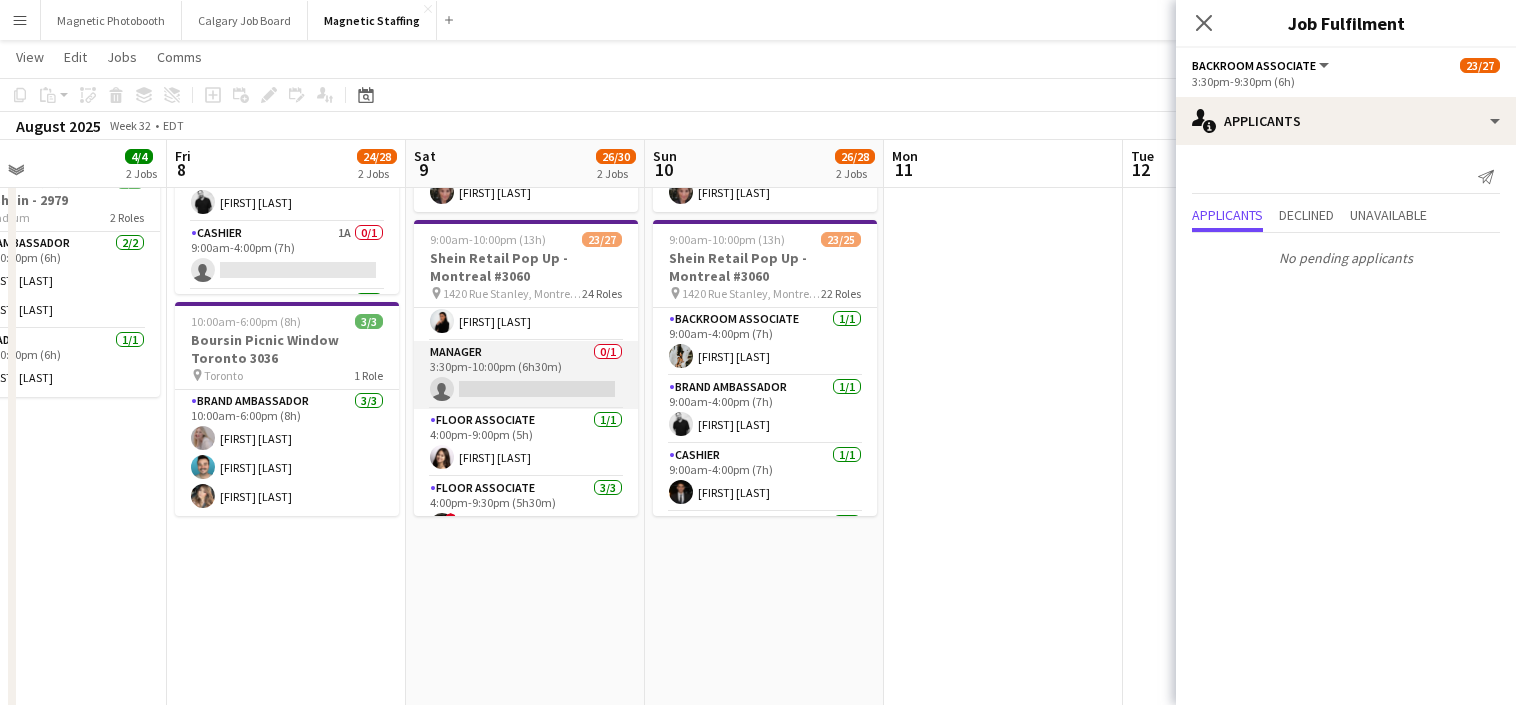 click on "Manager   0/1   3:30pm-10:00pm (6h30m)
single-neutral-actions" at bounding box center [526, 375] 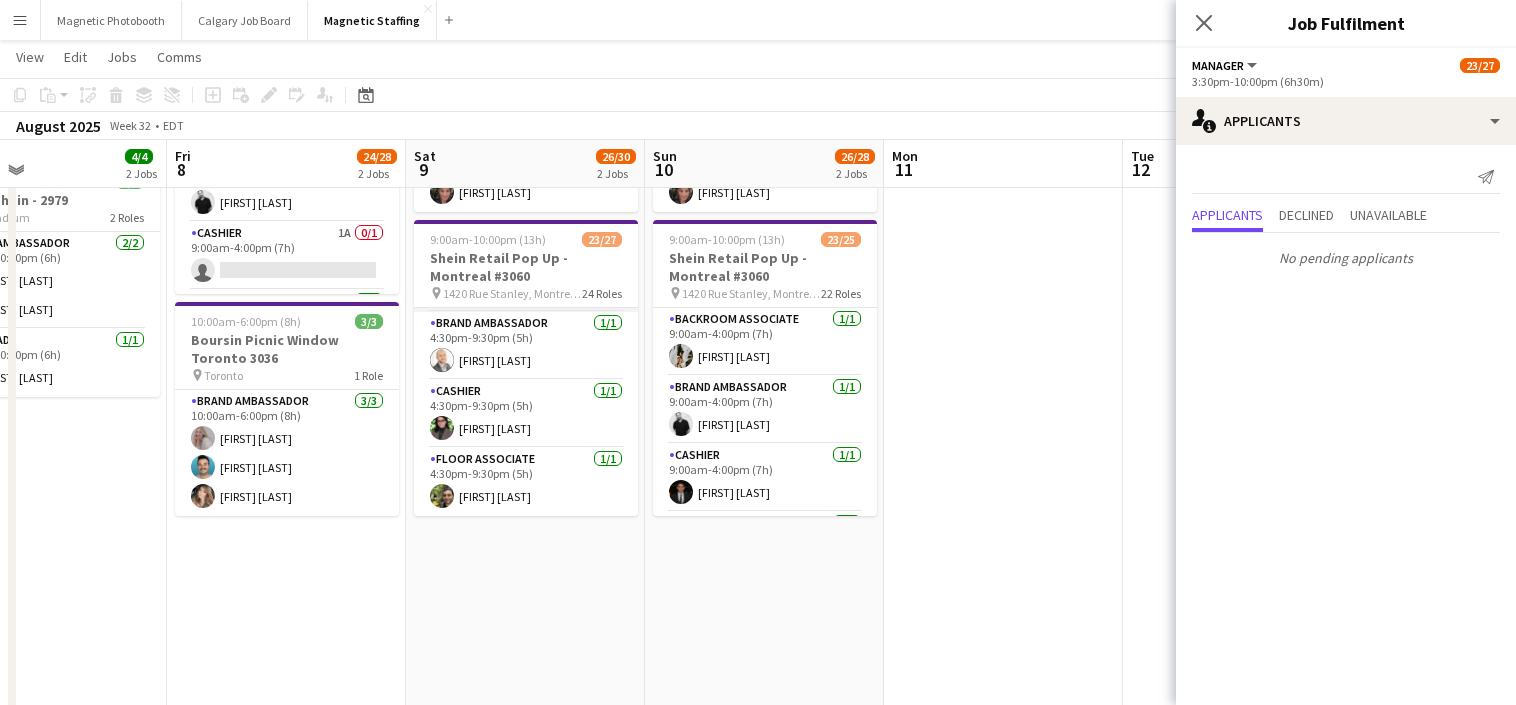 click on "Floor Associate   1/1   4:30pm-9:30pm (5h)
[FIRST] [LAST]" at bounding box center (526, 482) 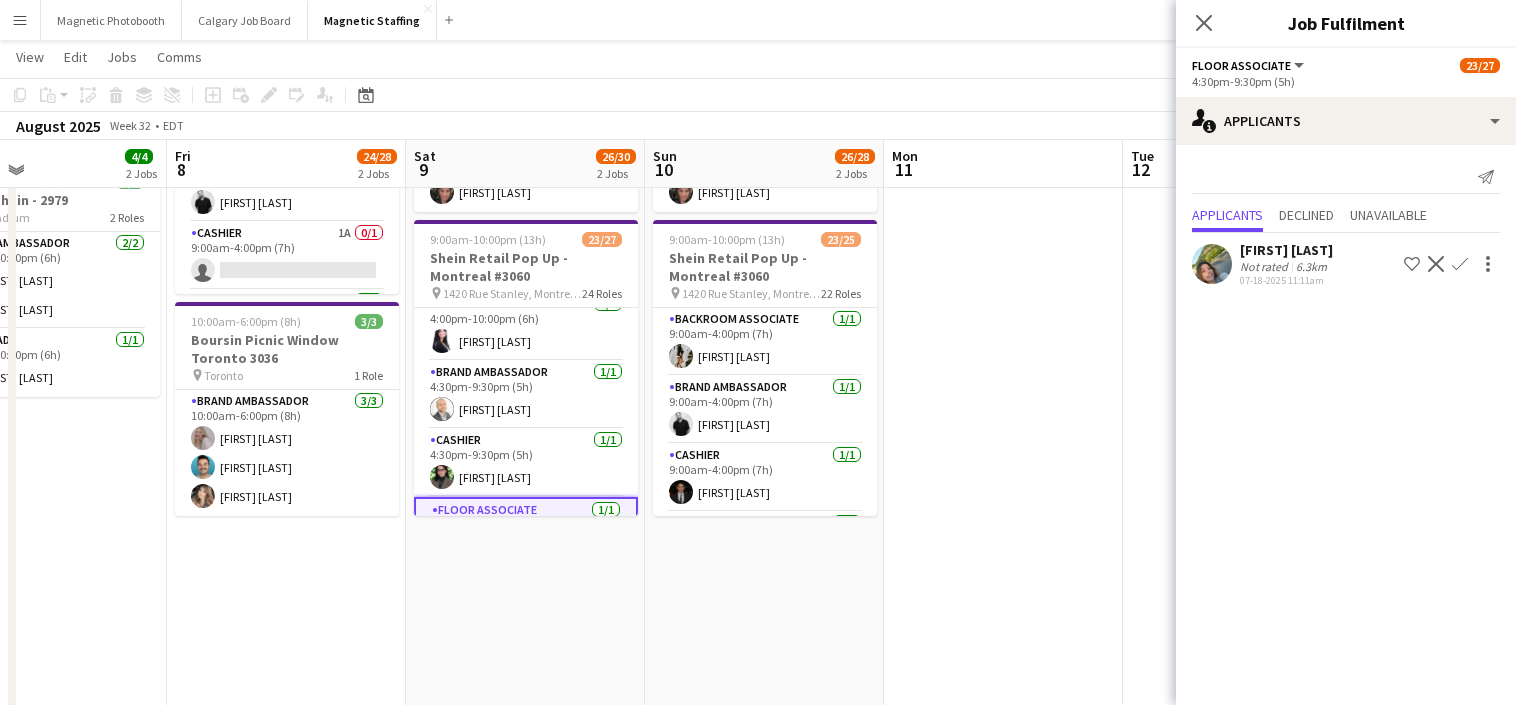 scroll, scrollTop: 1515, scrollLeft: 0, axis: vertical 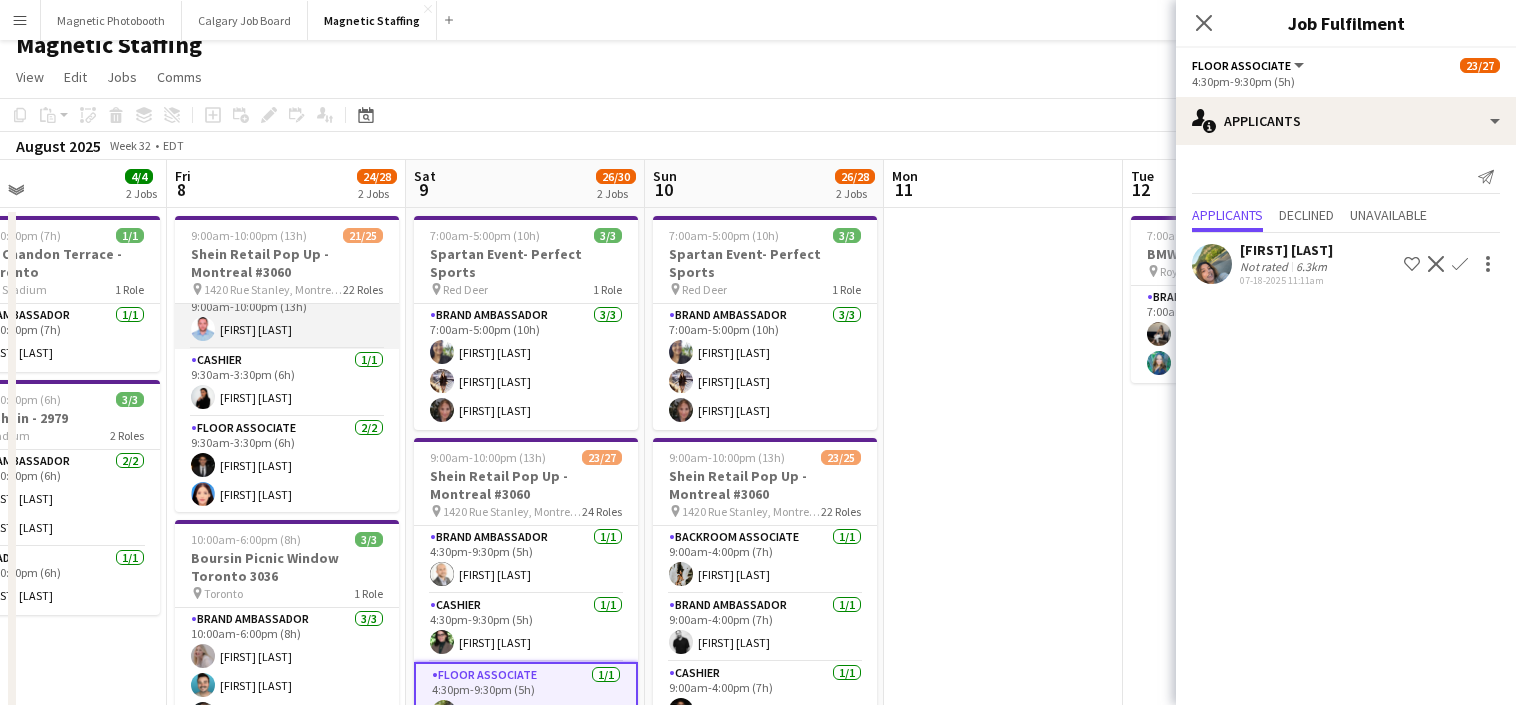 click on "Manager   1/1   9:00am-10:00pm (13h)
[FIRST] [LAST]" at bounding box center [287, 315] 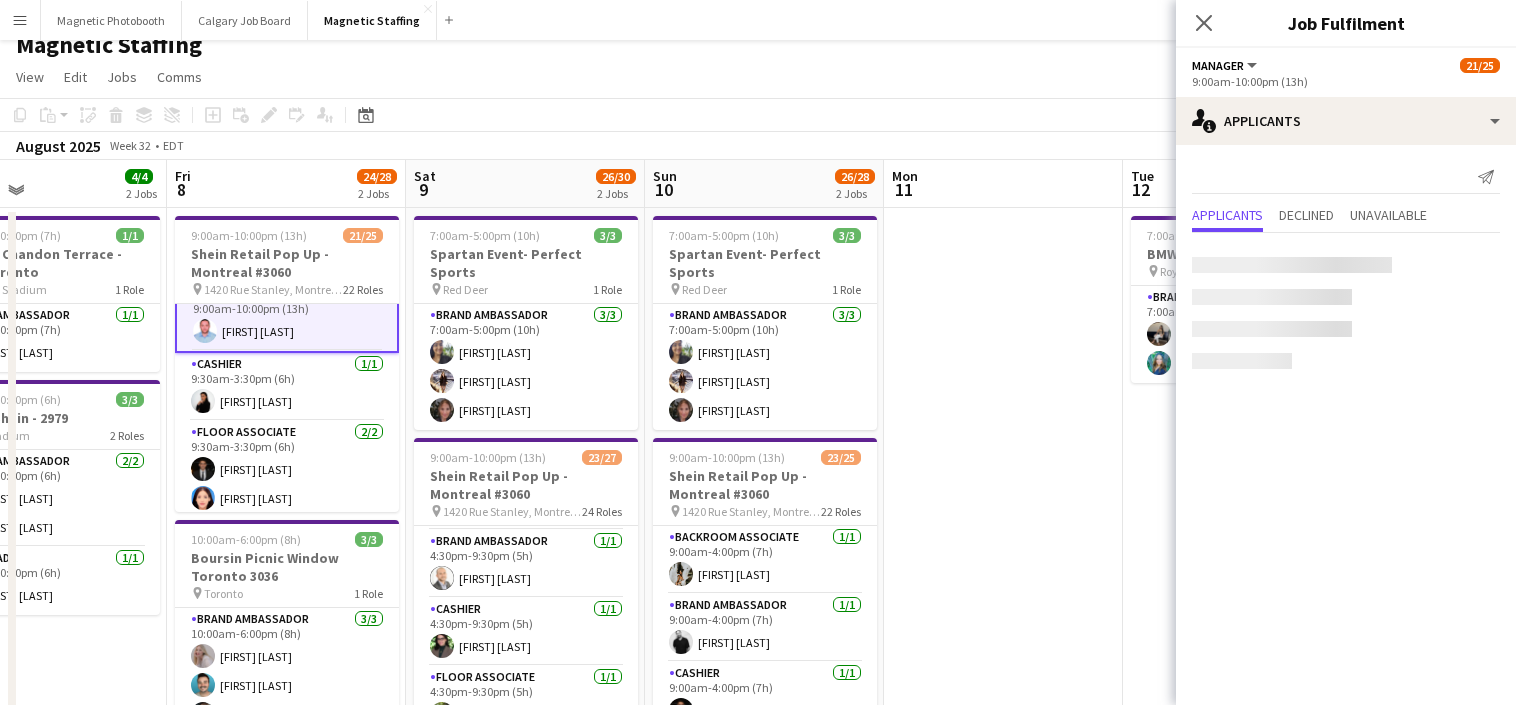 scroll, scrollTop: 1511, scrollLeft: 0, axis: vertical 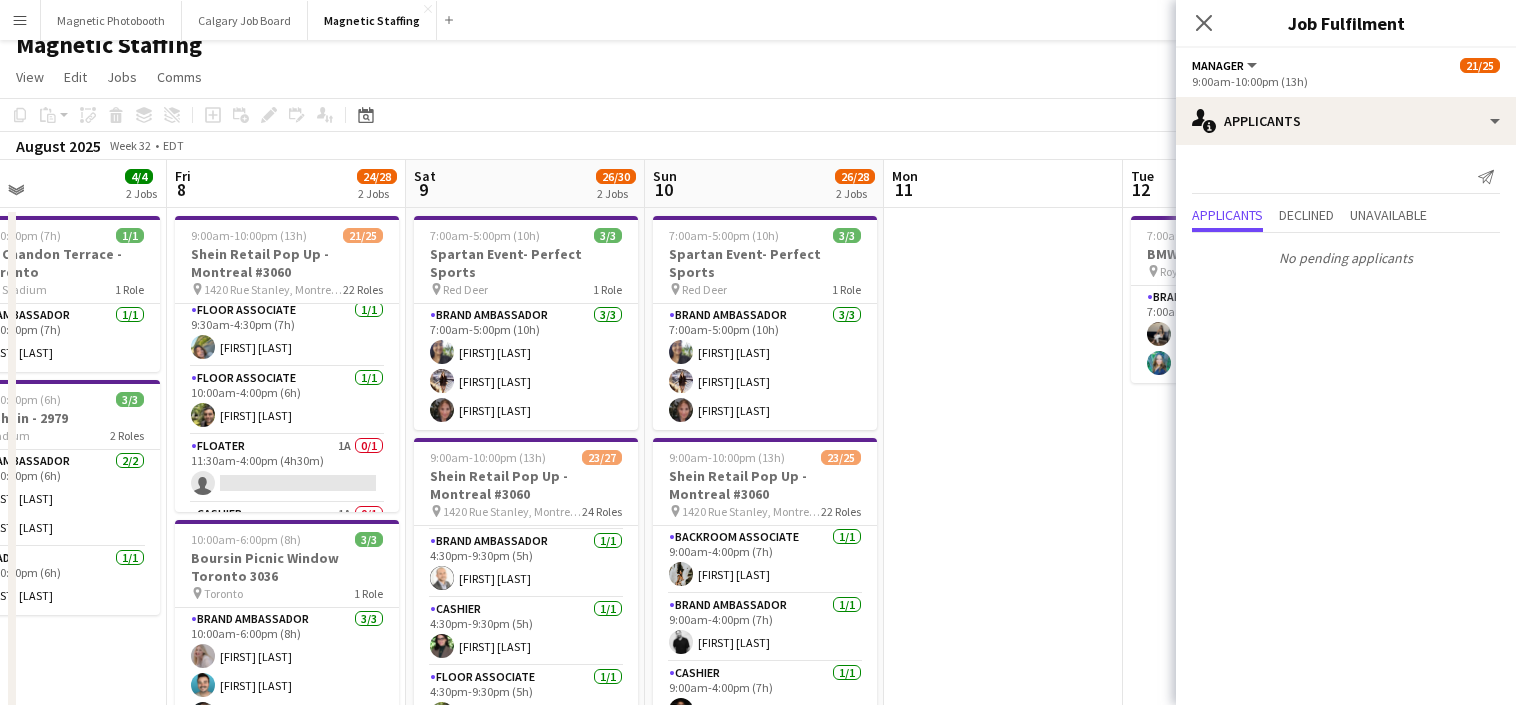 click on "Floor Associate   1/1   10:00am-4:00pm (6h)
[FIRST] [LAST]" at bounding box center [287, 401] 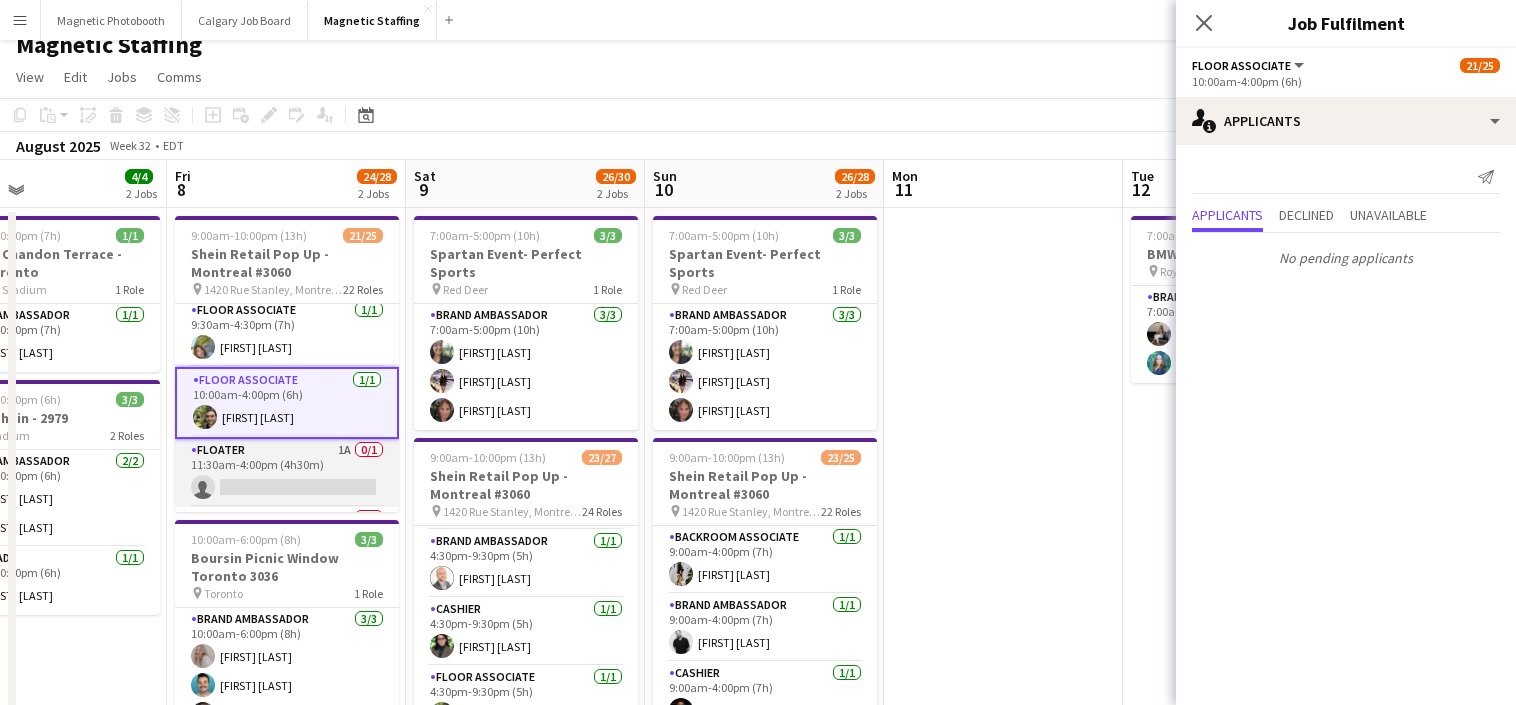 click on "Floater   1A   0/1   11:30am-4:00pm (4h30m)
single-neutral-actions" at bounding box center (287, 473) 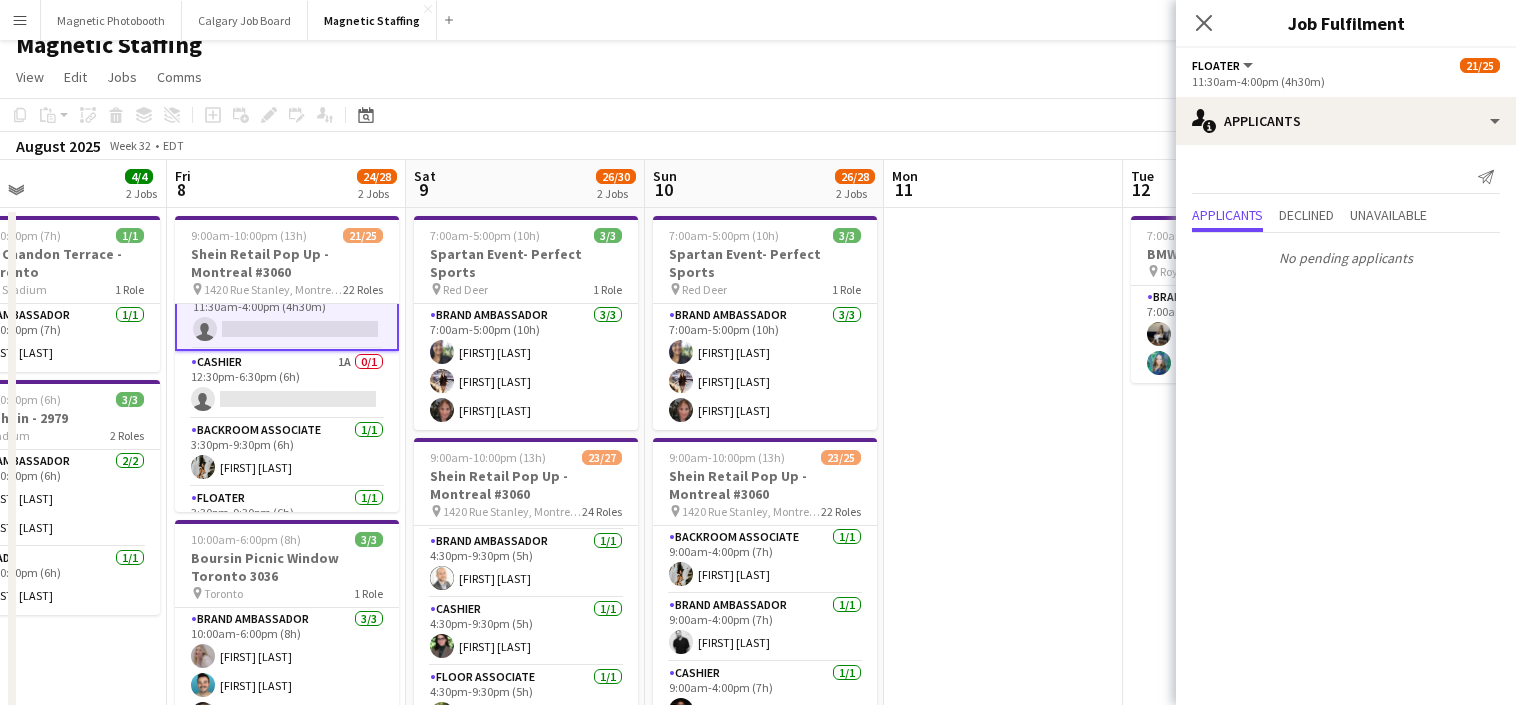 click on "Backroom Associate   1/1   [TIME]-[TIME] ([DURATION])
[FIRST] [LAST]" at bounding box center (287, 453) 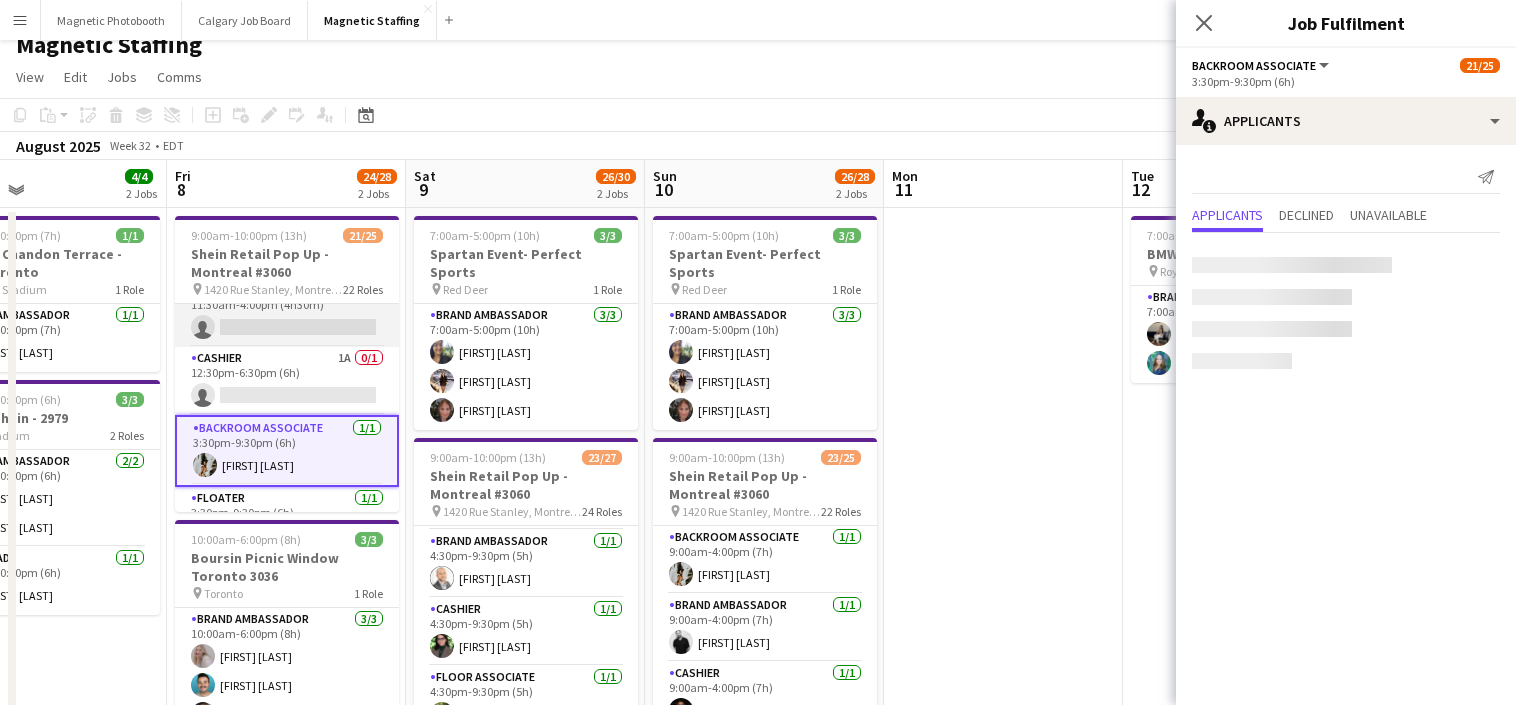 scroll, scrollTop: 800, scrollLeft: 0, axis: vertical 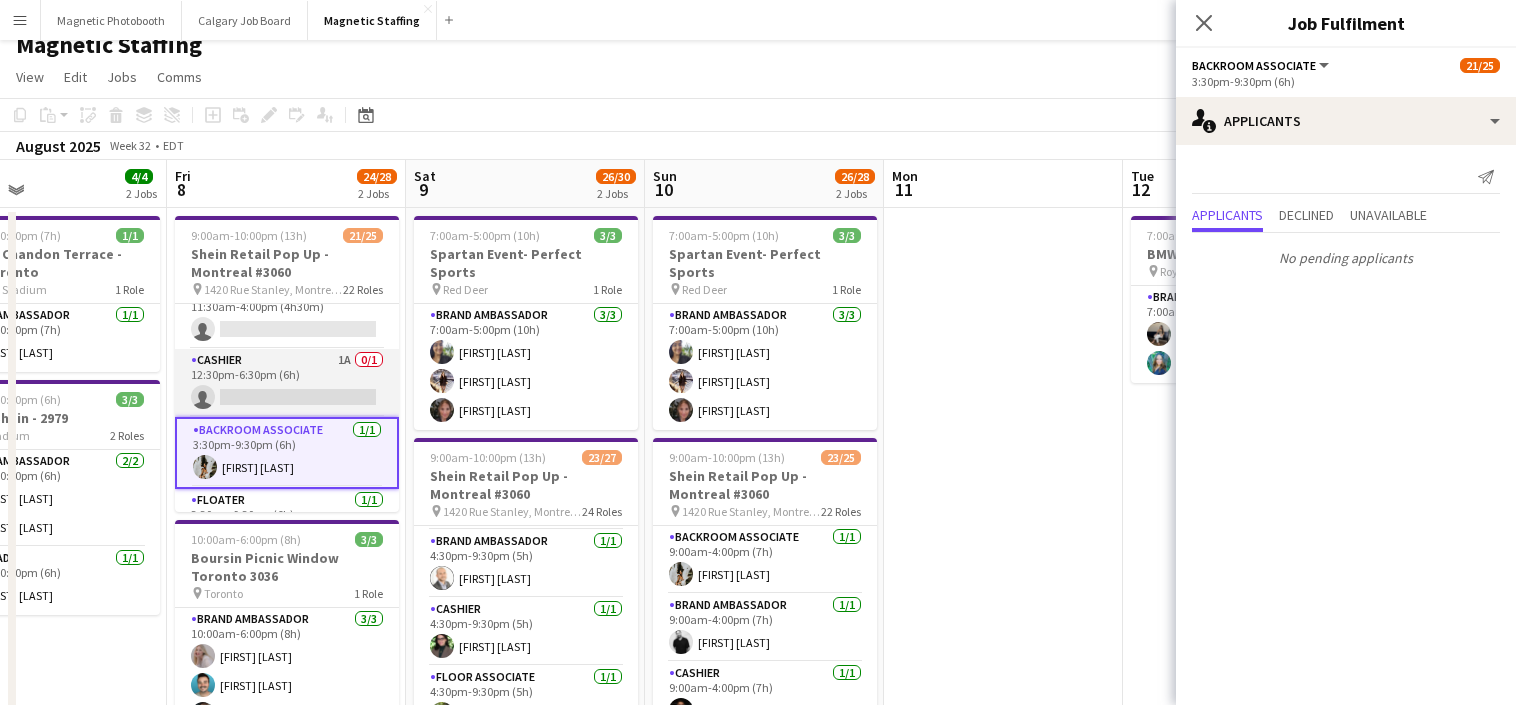 click on "Cashier   1A   0/1   12:30pm-6:30pm (6h)
single-neutral-actions" at bounding box center [287, 383] 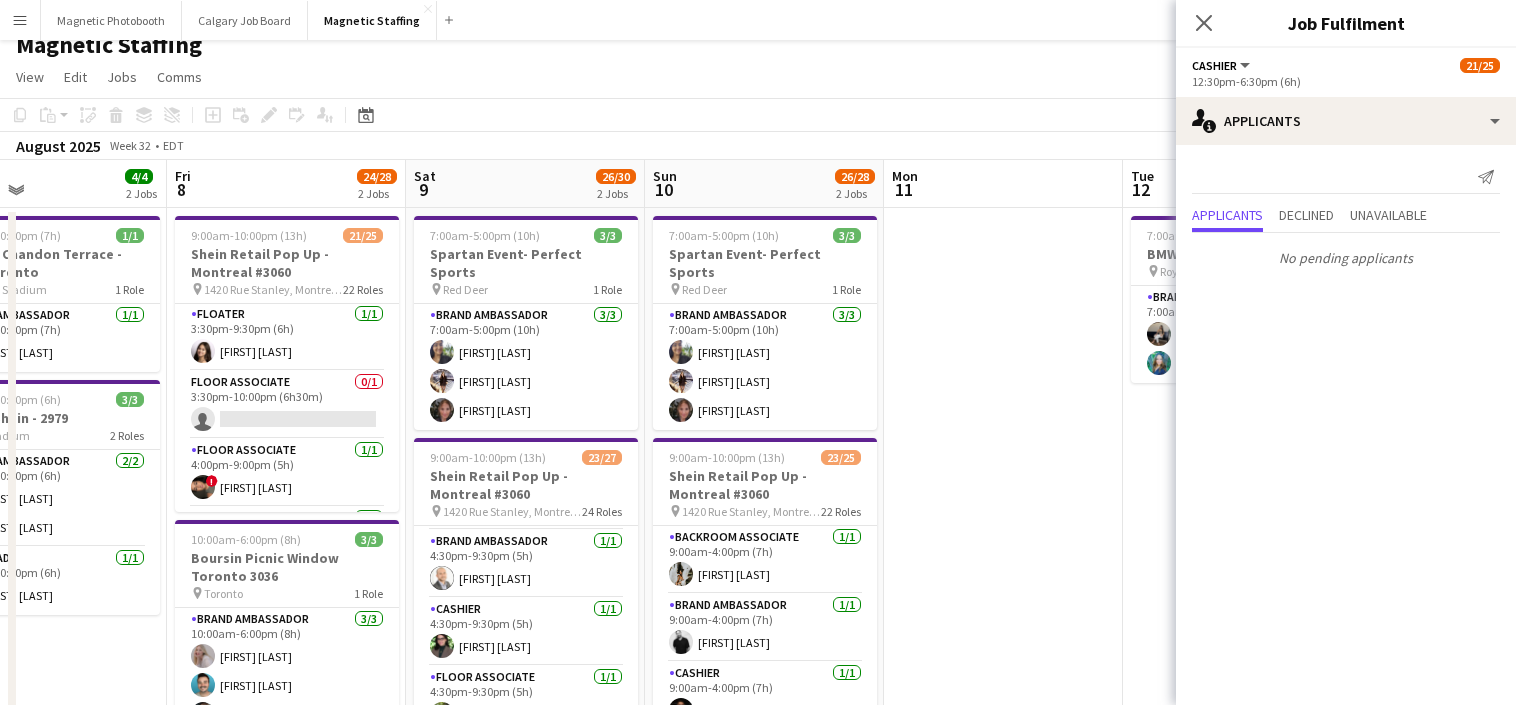 click on "Floor Associate   0/1   3:30pm-10:00pm (6h30m)
single-neutral-actions" at bounding box center [287, 405] 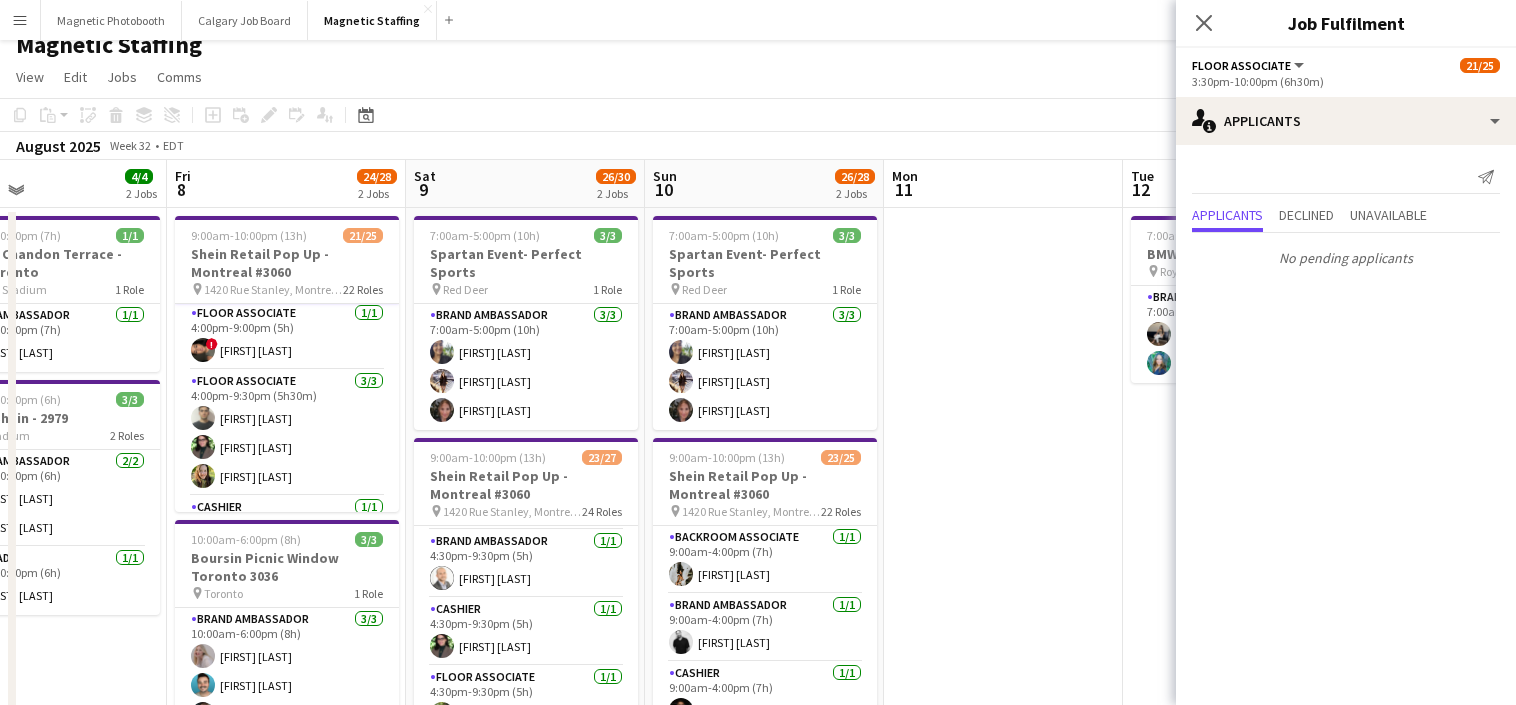 click on "Floor Associate   3/3   [TIME]-[TIME] ([DURATION])
[FIRST] [LAST] [FIRST] [LAST] [FIRST] [LAST]" at bounding box center [287, 433] 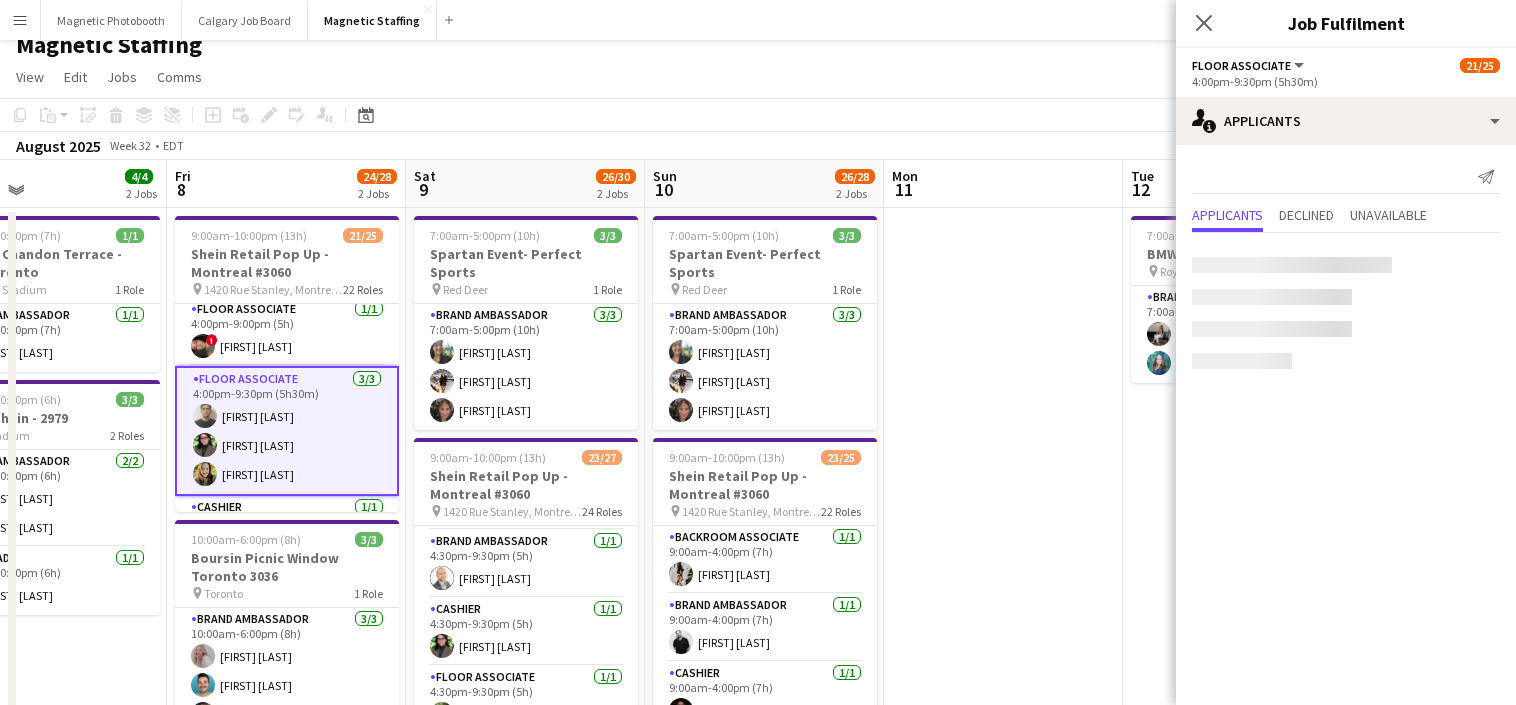 scroll, scrollTop: 1119, scrollLeft: 0, axis: vertical 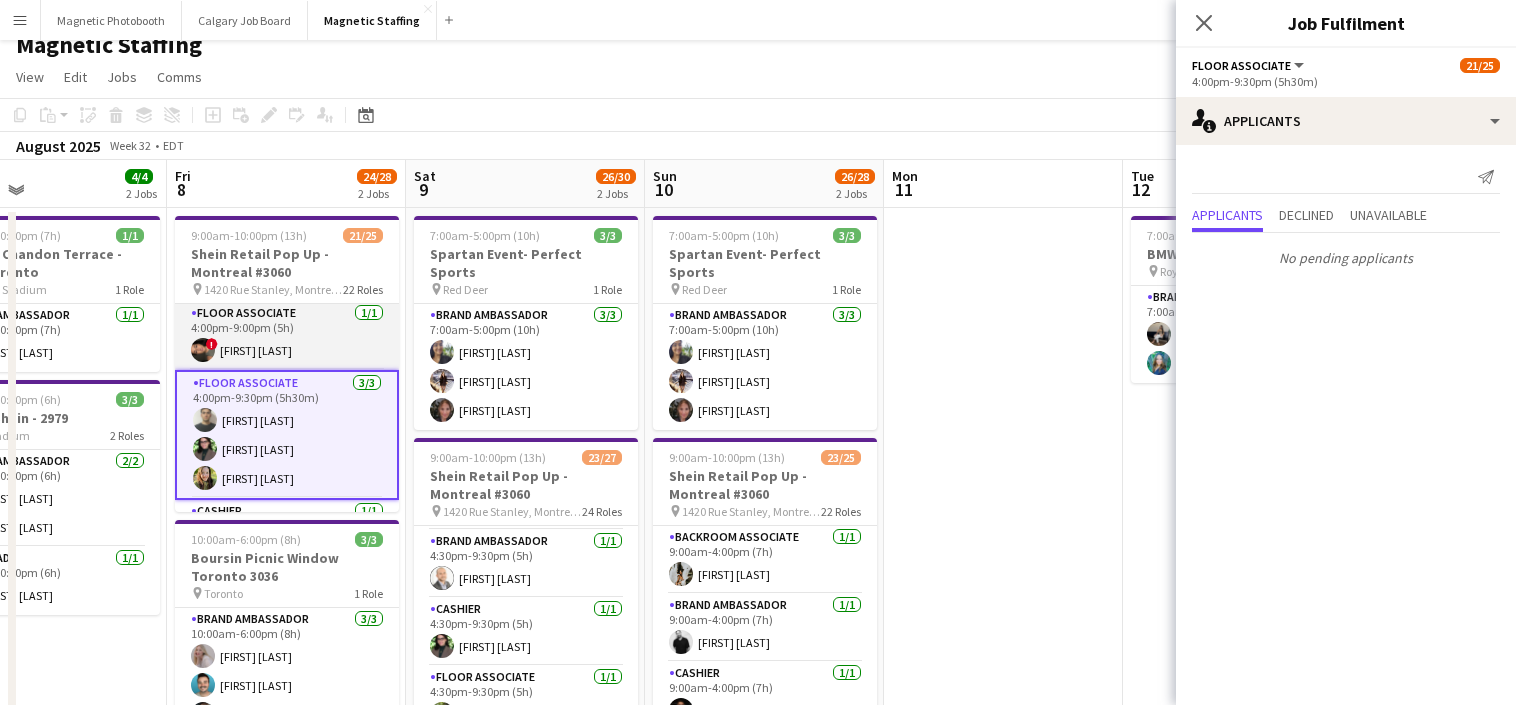 click on "Floor Associate   1/1   4:00pm-9:00pm (5h)
! [FIRST] [LAST]" at bounding box center (287, 336) 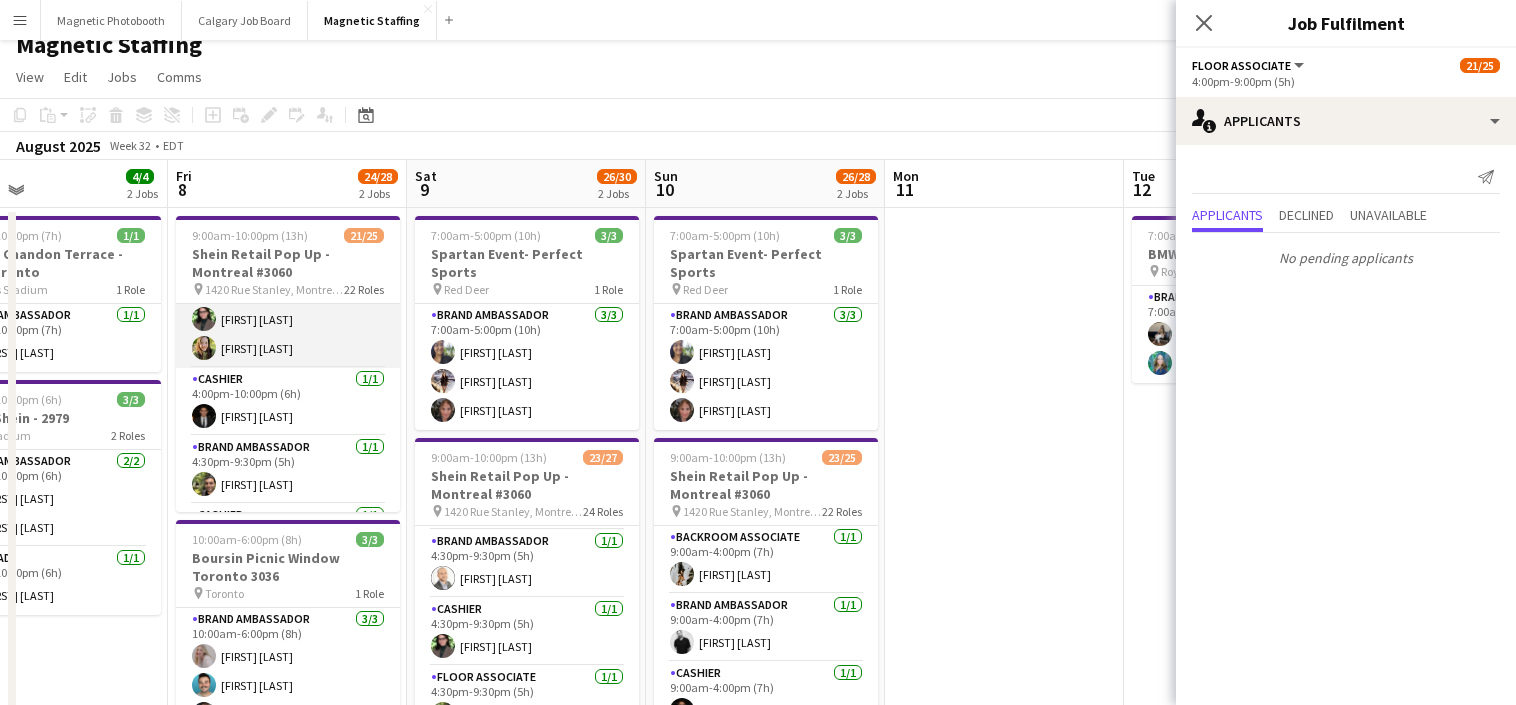 click on "Cashier   1/1   [TIME]-[TIME] ([DURATION])
[FIRST] [LAST]" at bounding box center (288, 402) 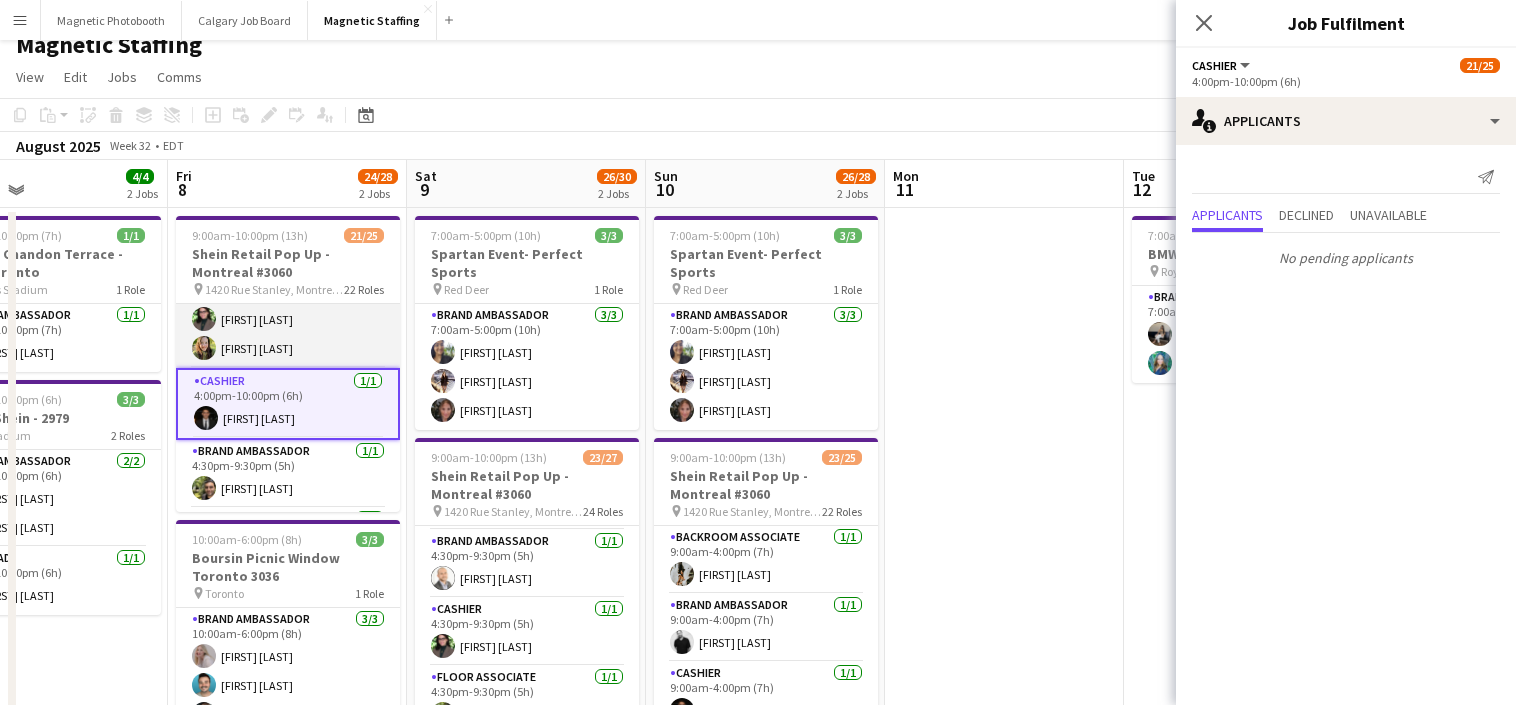 click on "Cashier   1/1   [TIME]-[TIME] ([DURATION])
[FIRST] [LAST]" at bounding box center (288, 404) 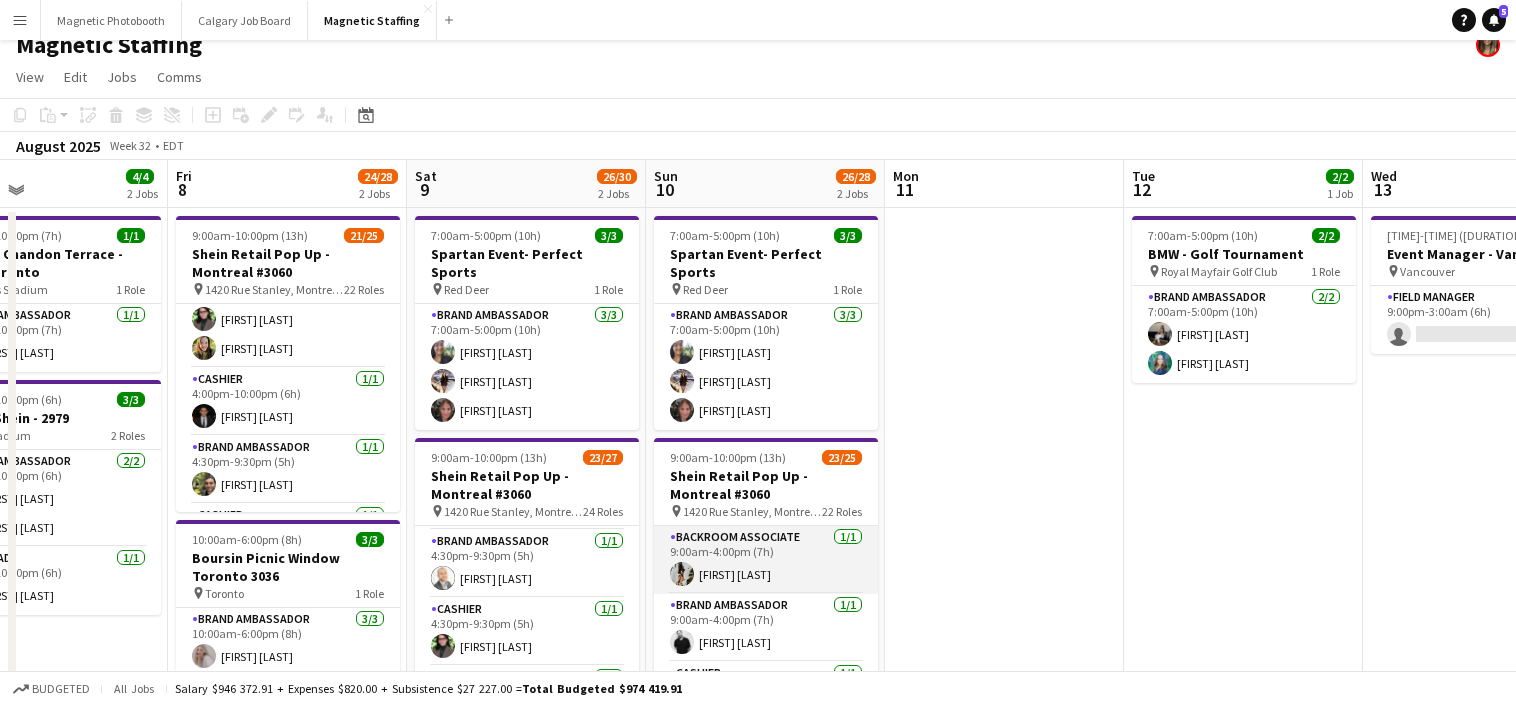 click on "Backroom Associate   1/1   [TIME]-[TIME] ([DURATION])
[FIRST] [LAST]" at bounding box center (766, 560) 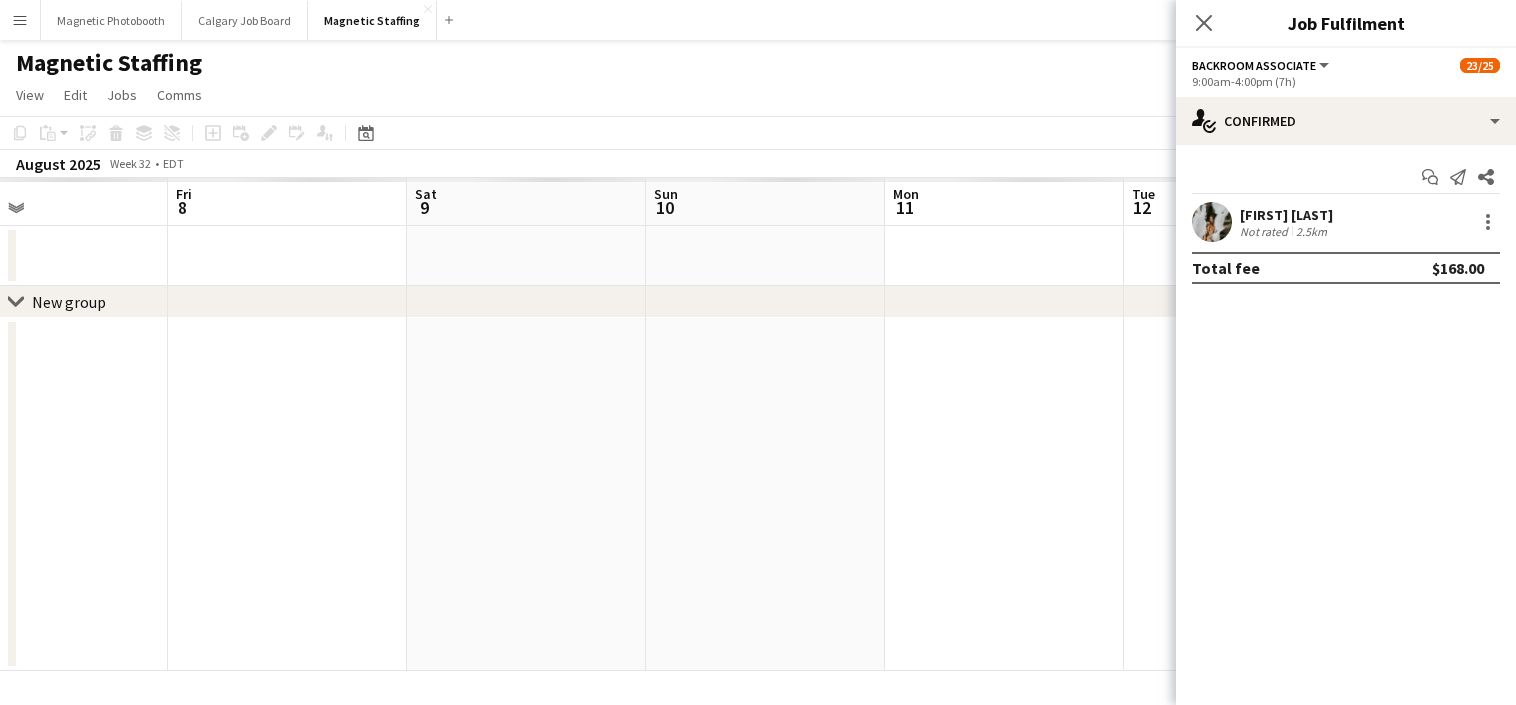 scroll, scrollTop: 0, scrollLeft: 0, axis: both 